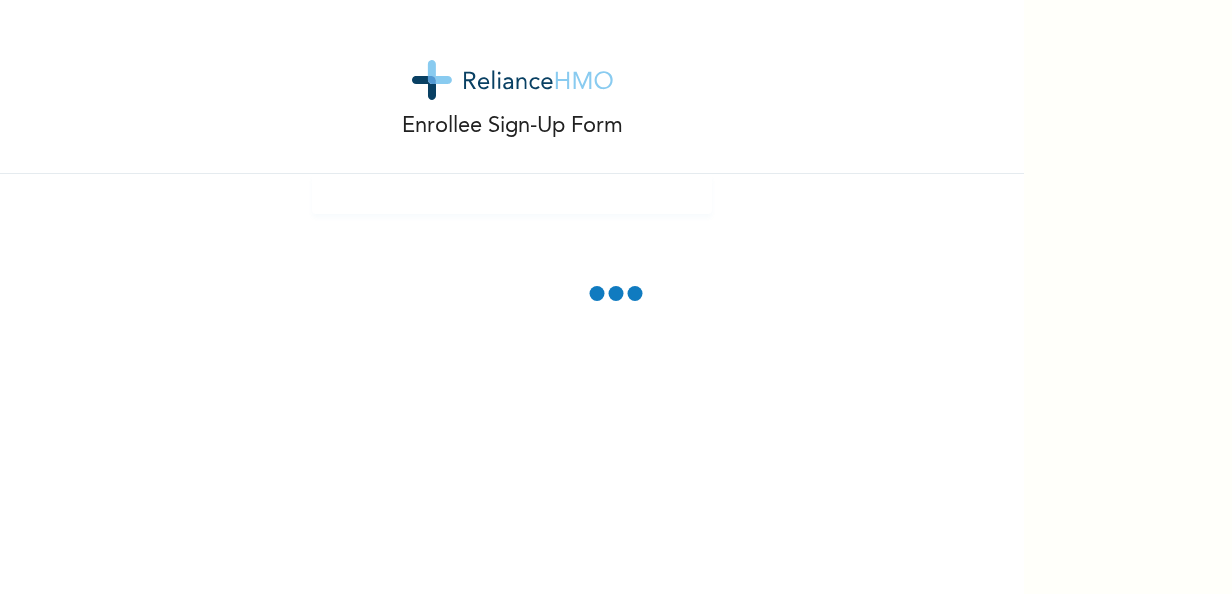 scroll, scrollTop: 0, scrollLeft: 0, axis: both 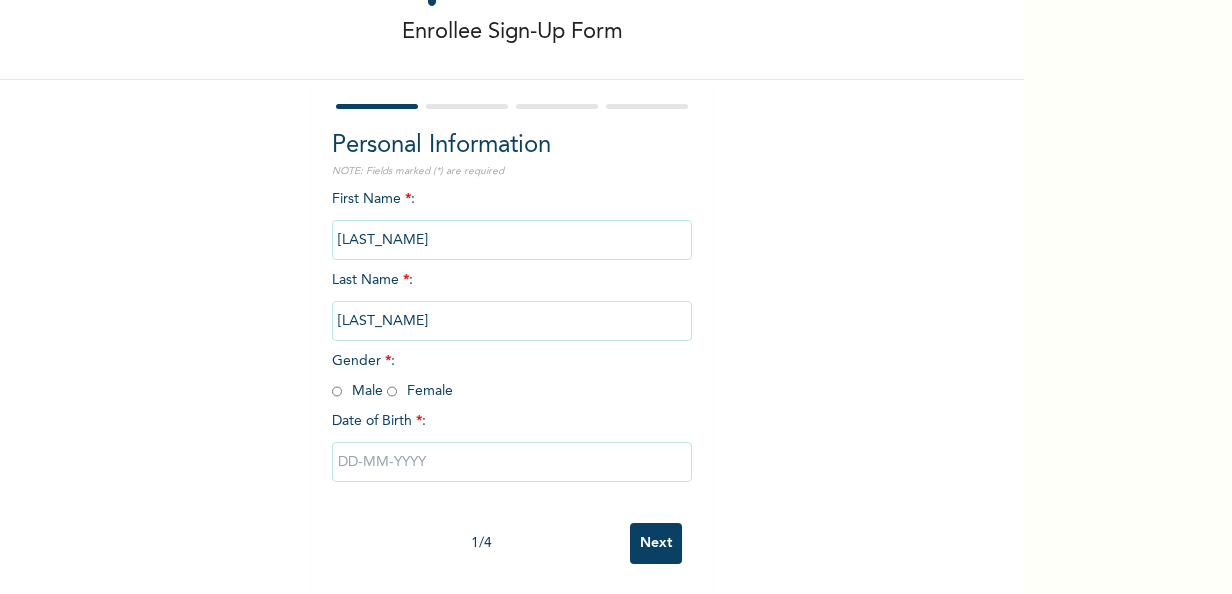 click on "[LAST_NAME]" at bounding box center [512, 321] 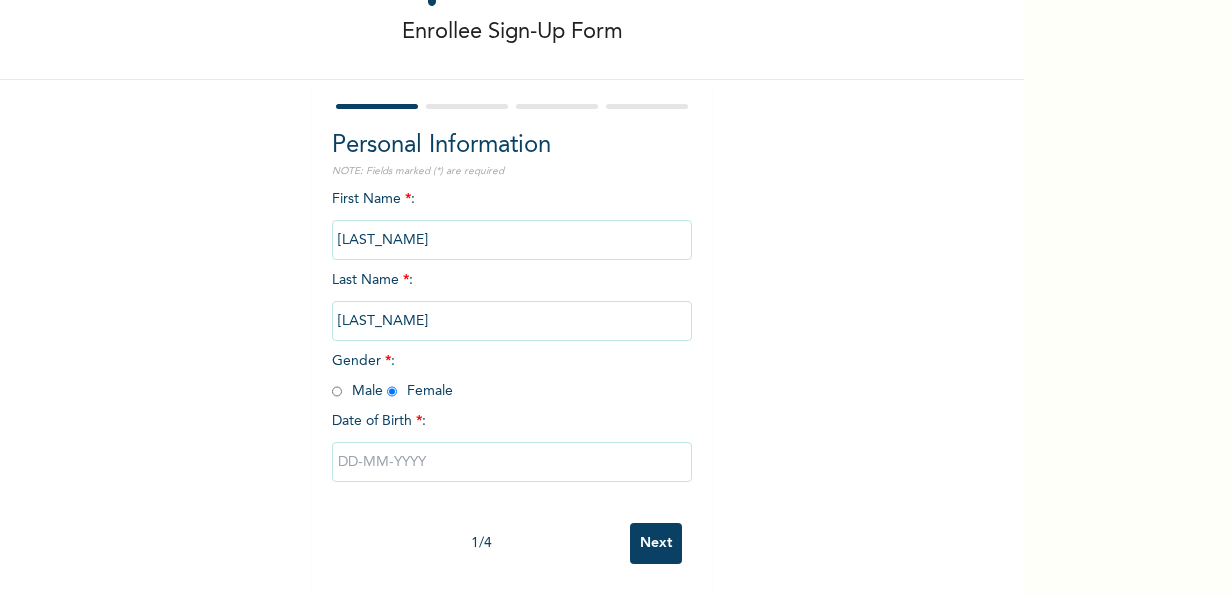 radio on "true" 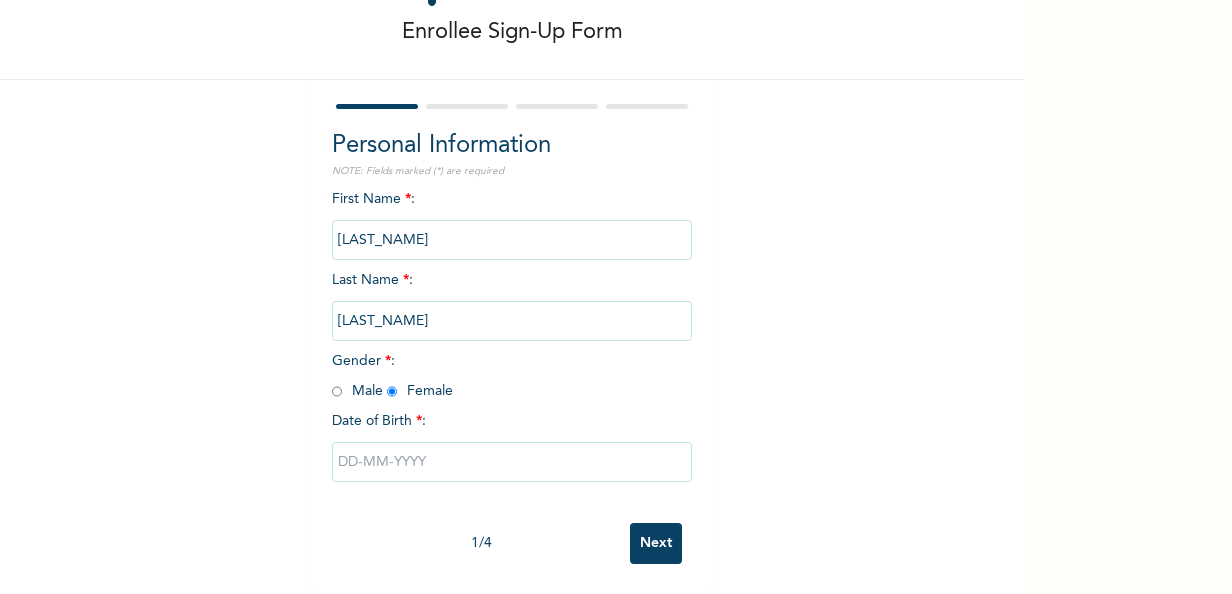 click at bounding box center (512, 462) 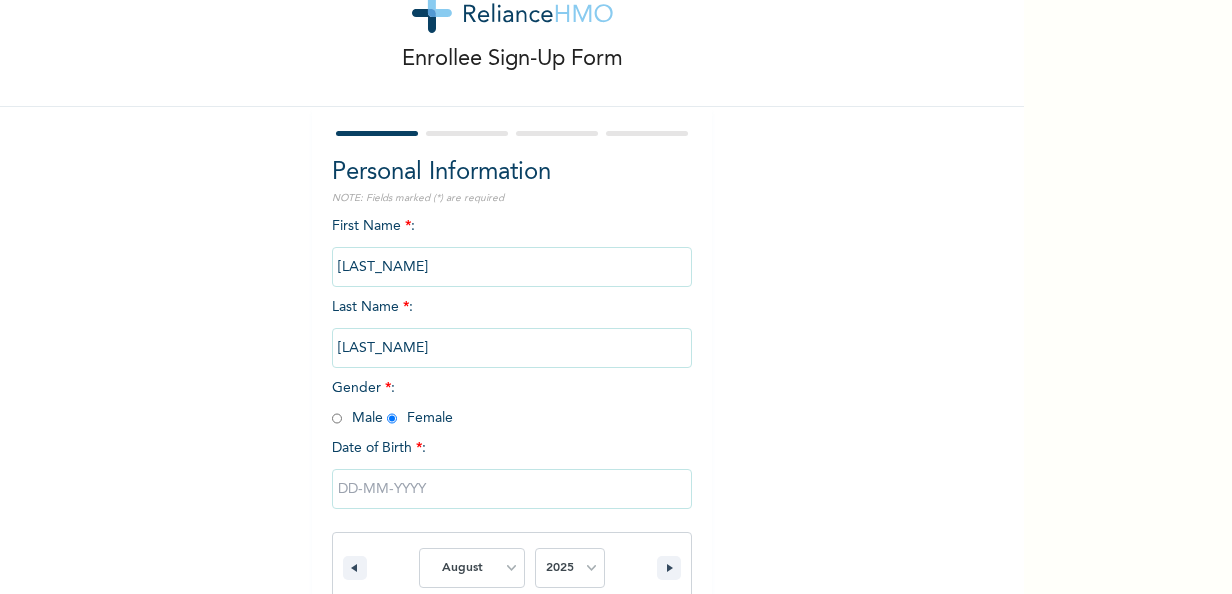 scroll, scrollTop: 0, scrollLeft: 0, axis: both 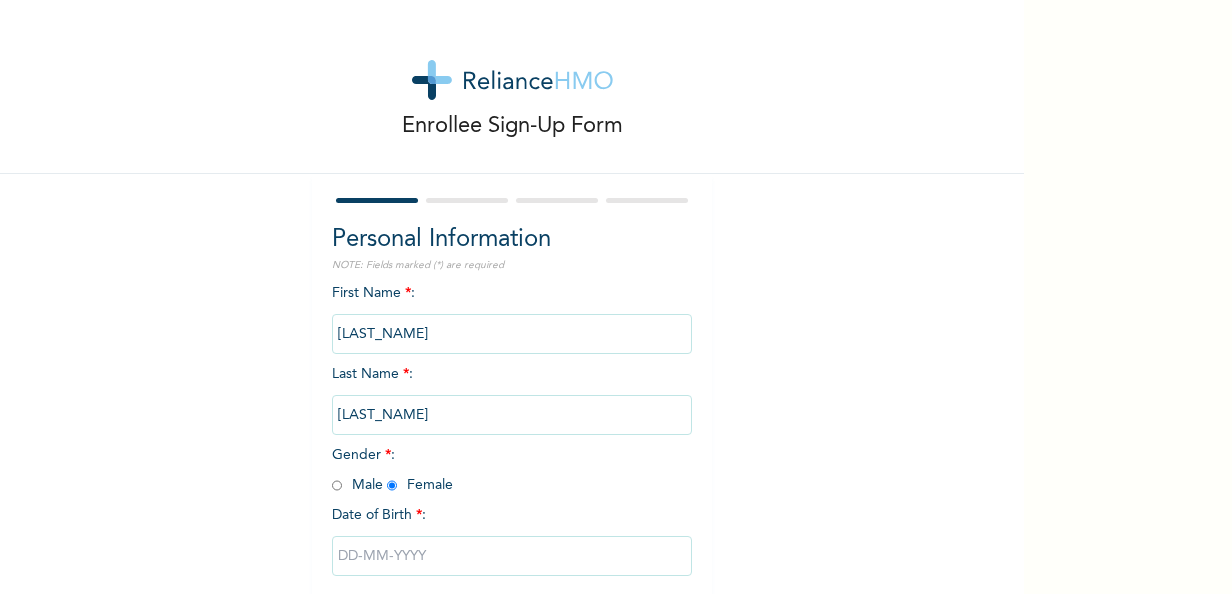 click on "Bakare" at bounding box center [512, 415] 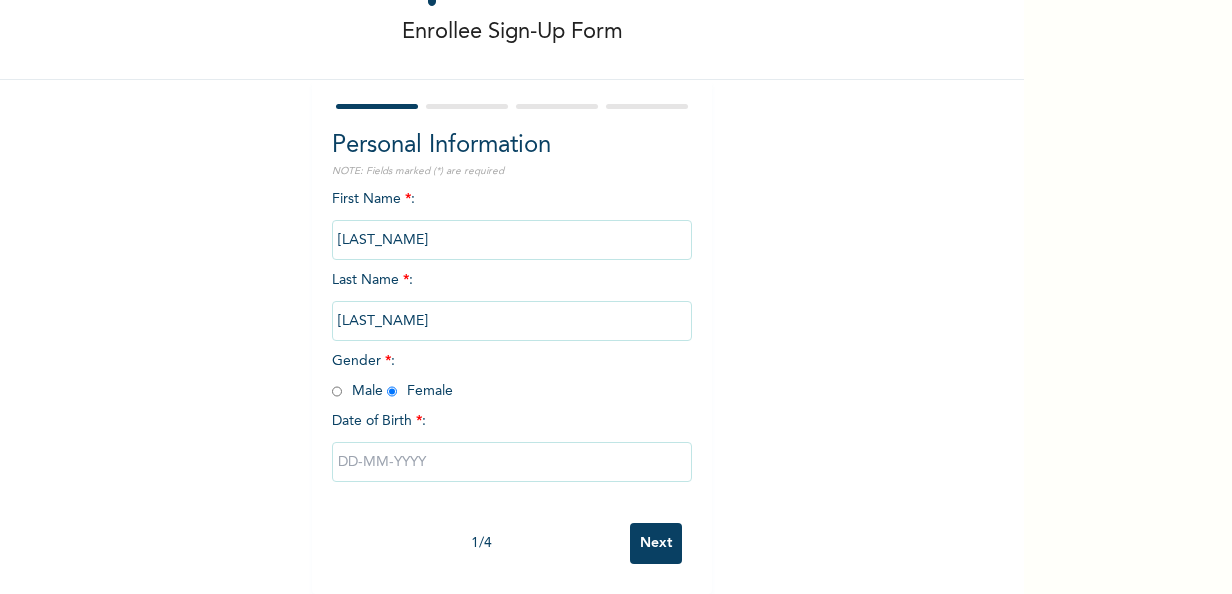 scroll, scrollTop: 112, scrollLeft: 0, axis: vertical 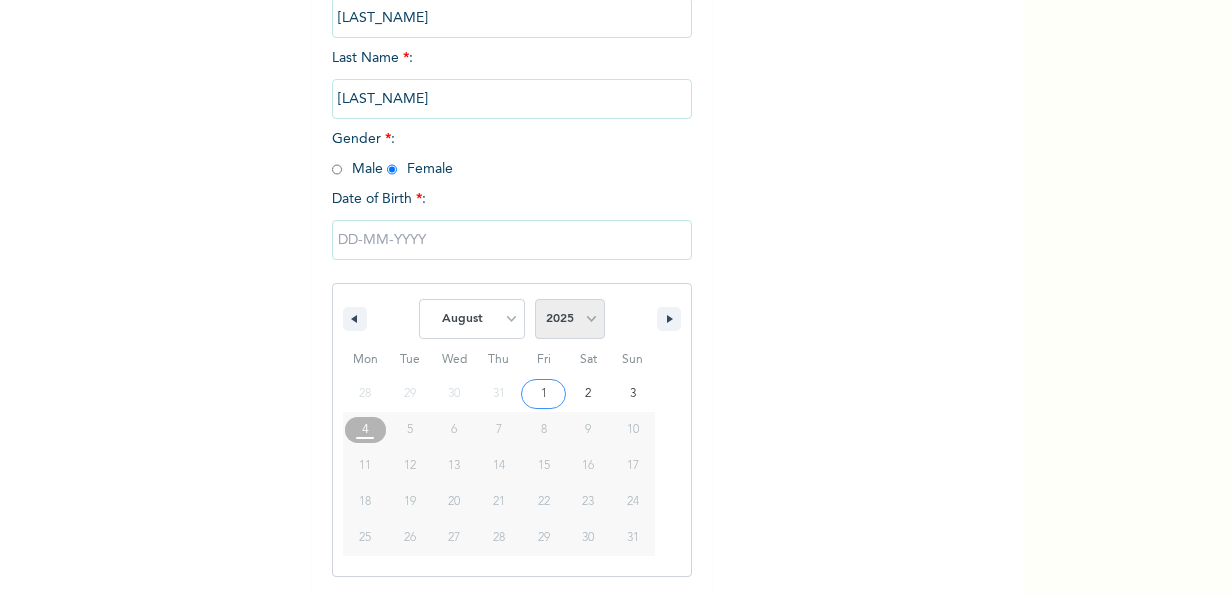 click on "2025 2024 2023 2022 2021 2020 2019 2018 2017 2016 2015 2014 2013 2012 2011 2010 2009 2008 2007 2006 2005 2004 2003 2002 2001 2000 1999 1998 1997 1996 1995 1994 1993 1992 1991 1990 1989 1988 1987 1986 1985 1984 1983 1982 1981 1980 1979 1978 1977 1976 1975 1974 1973 1972 1971 1970 1969 1968 1967 1966 1965 1964 1963 1962 1961 1960" at bounding box center [570, 319] 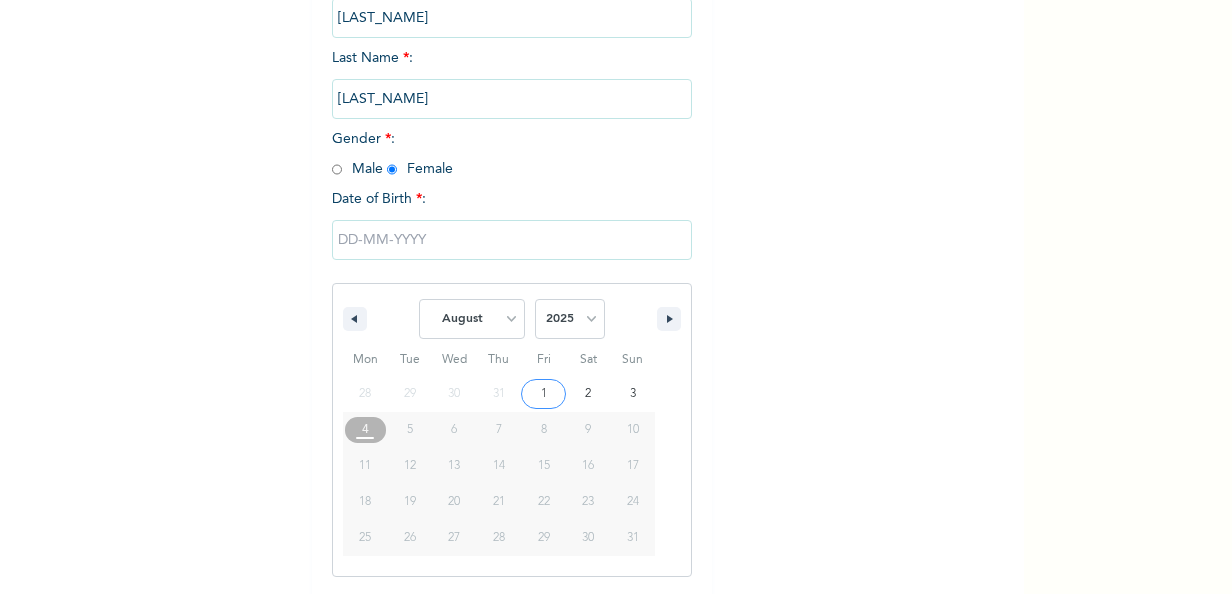 select on "1982" 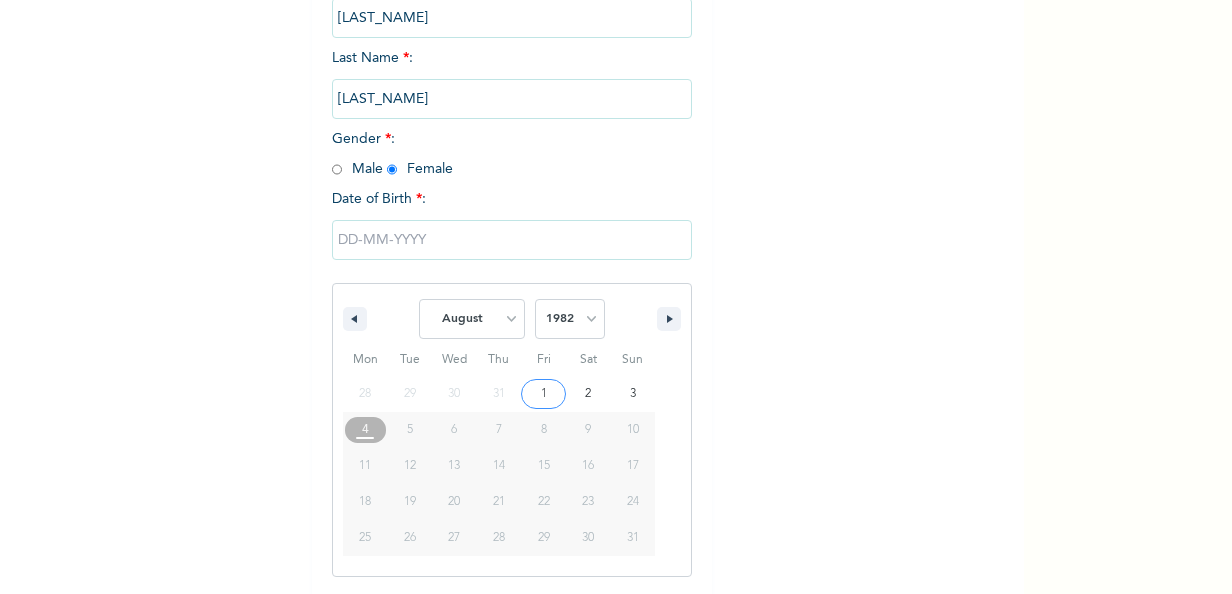 click on "2025 2024 2023 2022 2021 2020 2019 2018 2017 2016 2015 2014 2013 2012 2011 2010 2009 2008 2007 2006 2005 2004 2003 2002 2001 2000 1999 1998 1997 1996 1995 1994 1993 1992 1991 1990 1989 1988 1987 1986 1985 1984 1983 1982 1981 1980 1979 1978 1977 1976 1975 1974 1973 1972 1971 1970 1969 1968 1967 1966 1965 1964 1963 1962 1961 1960" at bounding box center [570, 319] 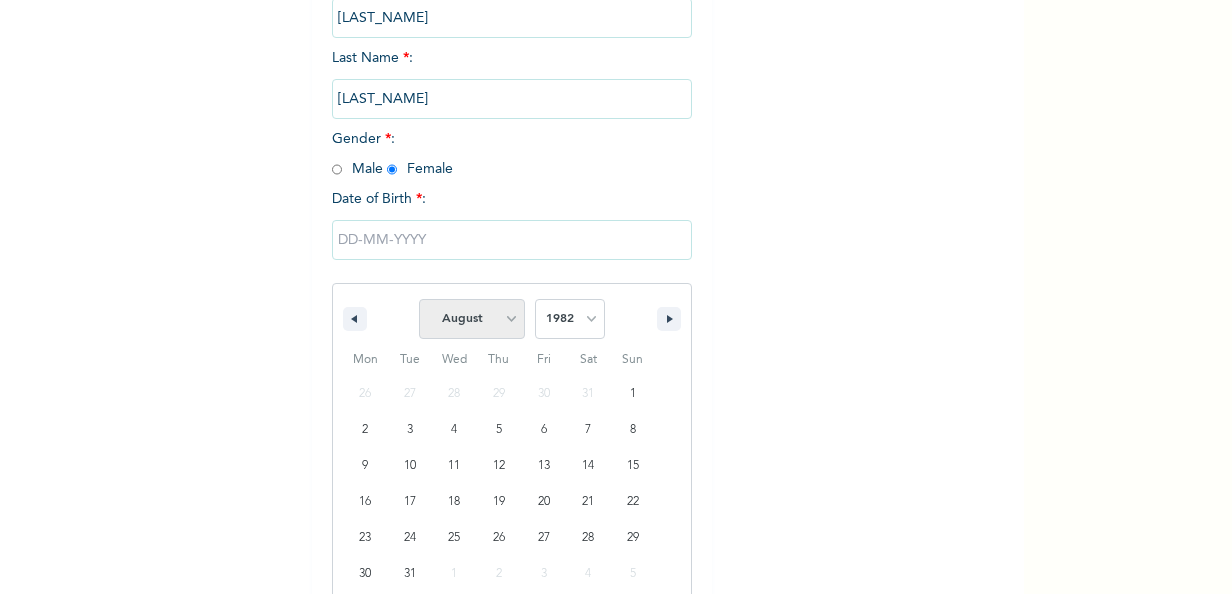 click on "January February March April May June July August September October November December" at bounding box center (472, 319) 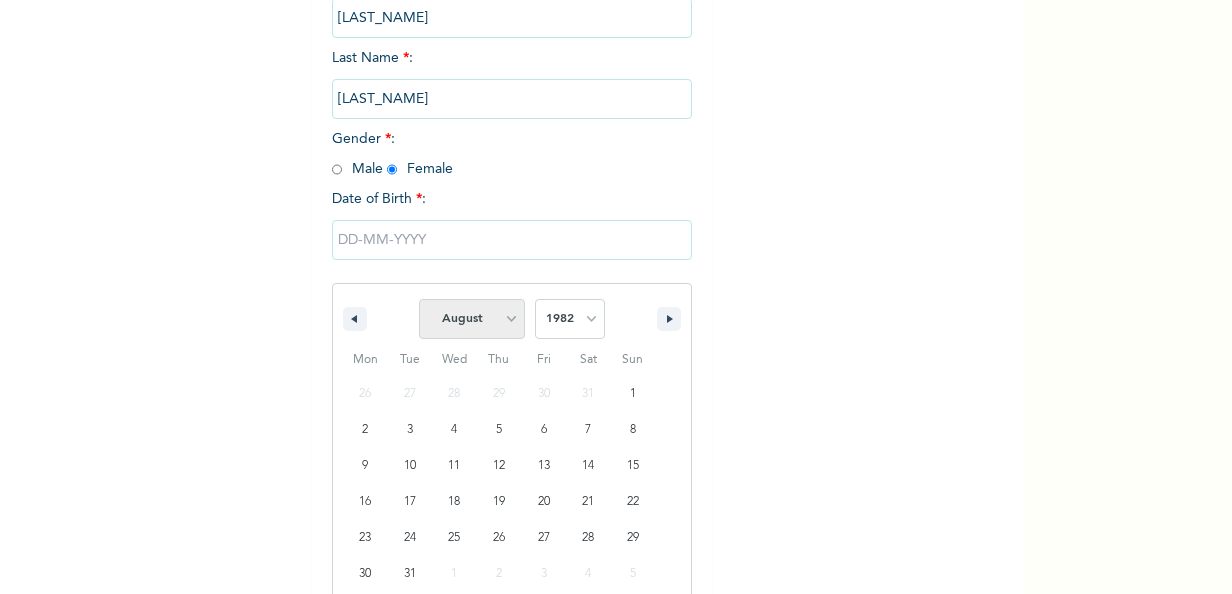 select on "2" 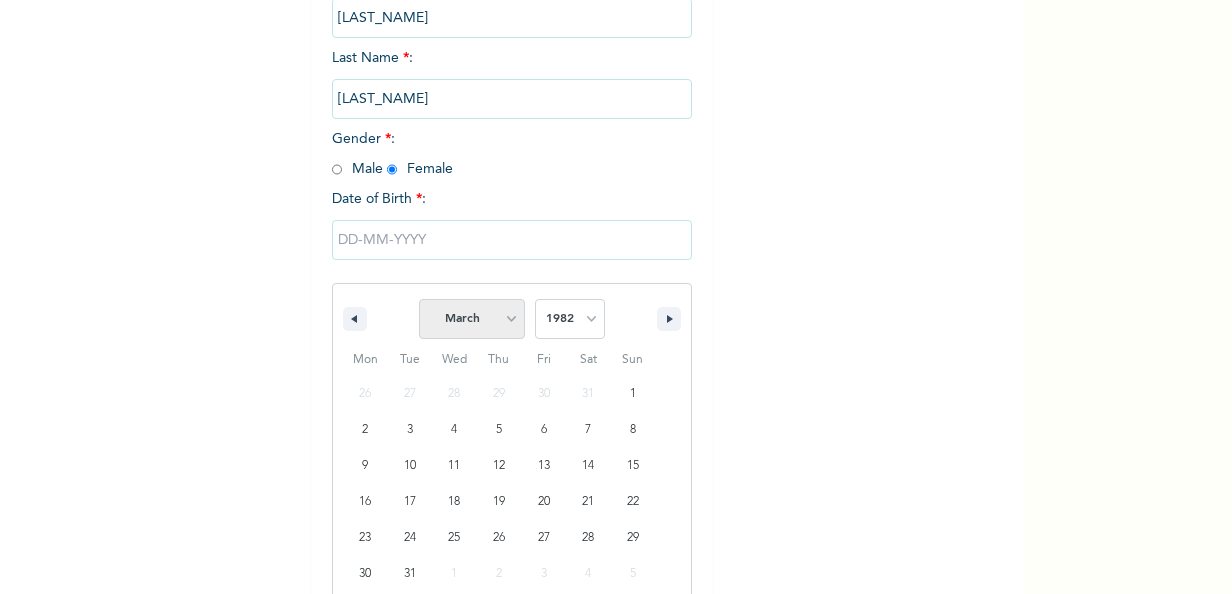 click on "January February March April May June July August September October November December" at bounding box center [472, 319] 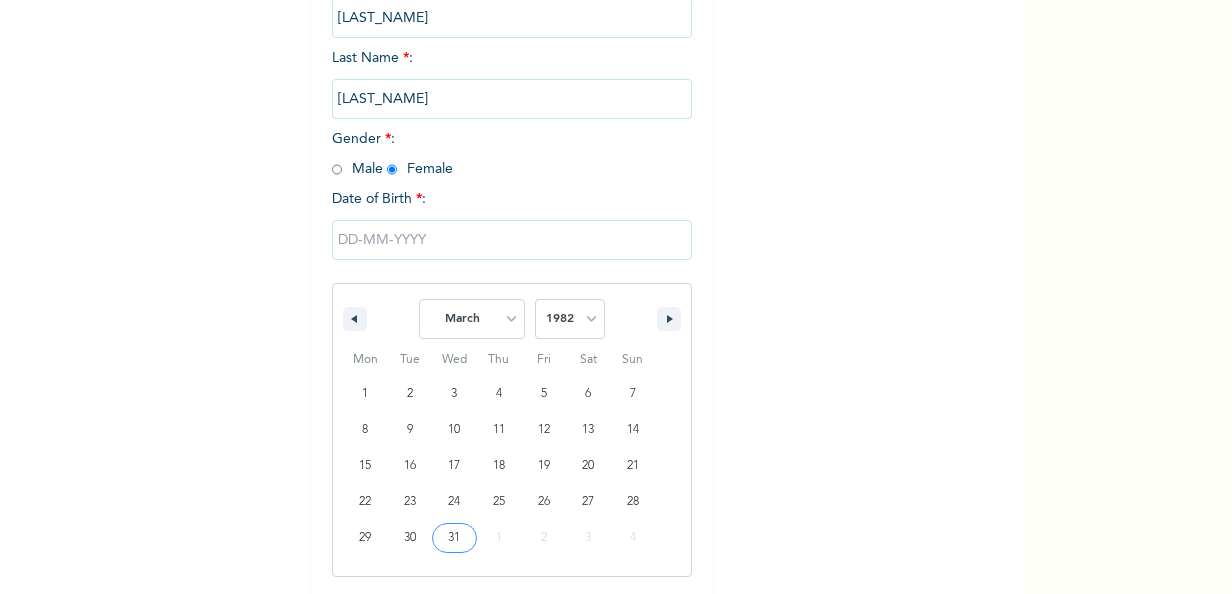type on "[DATE]" 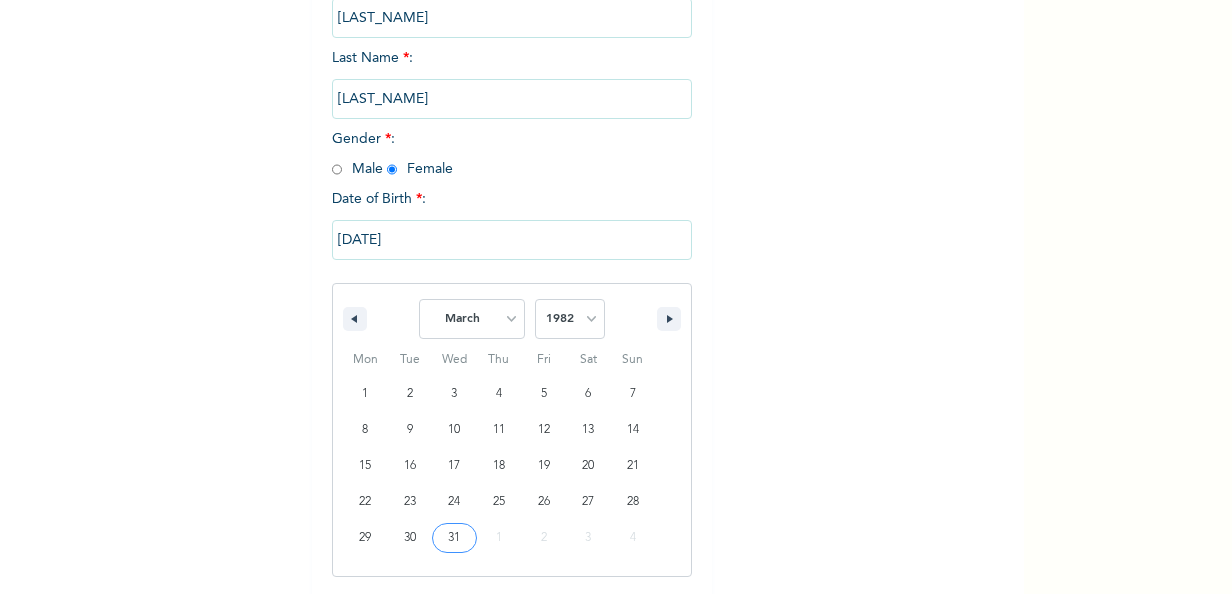 scroll, scrollTop: 112, scrollLeft: 0, axis: vertical 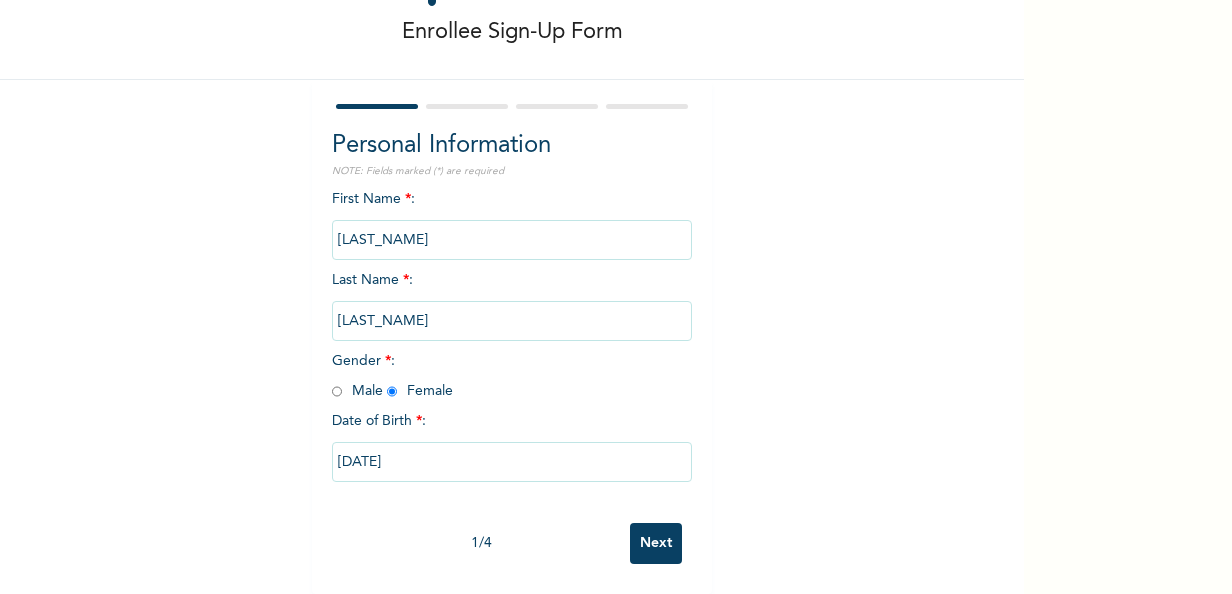 click on "Bakare" at bounding box center [512, 321] 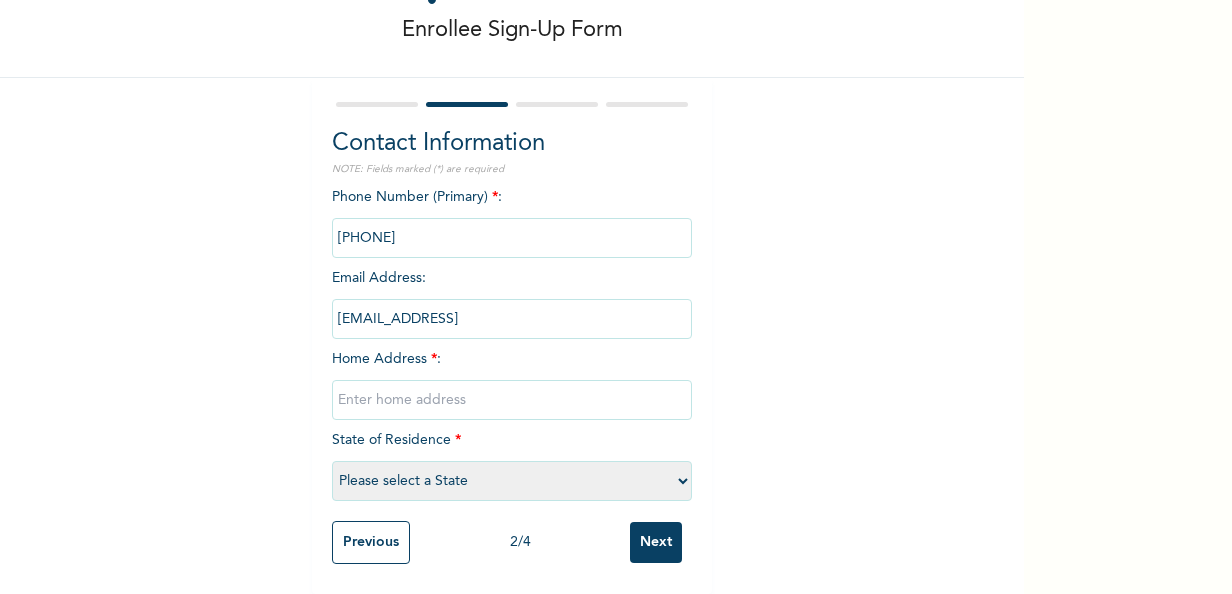 click at bounding box center [512, 238] 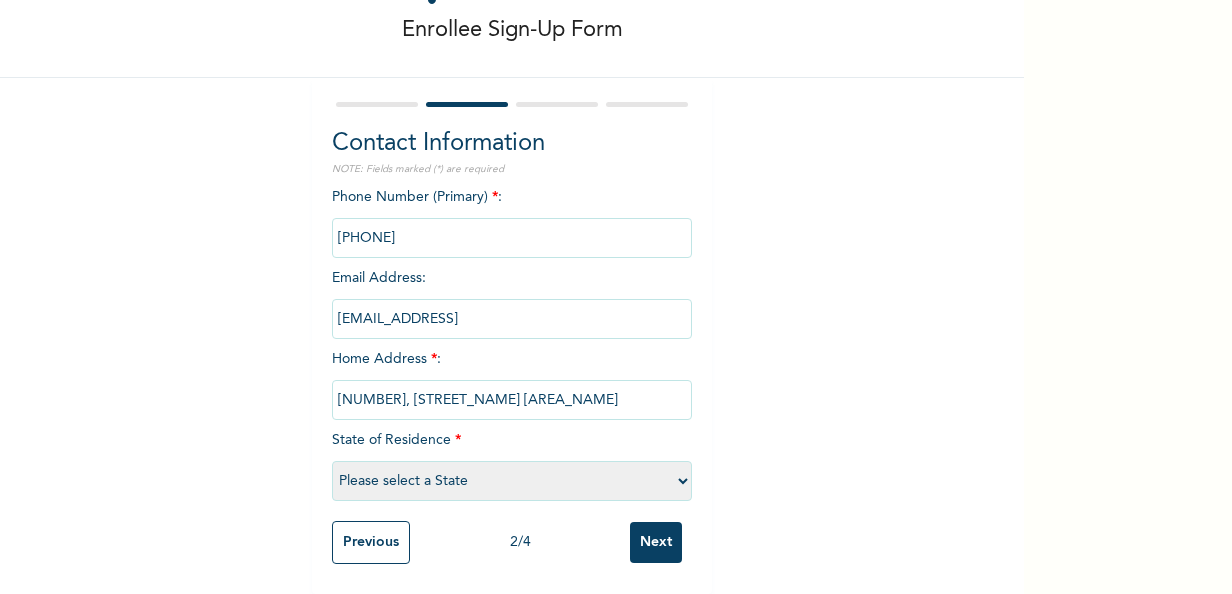 select on "33" 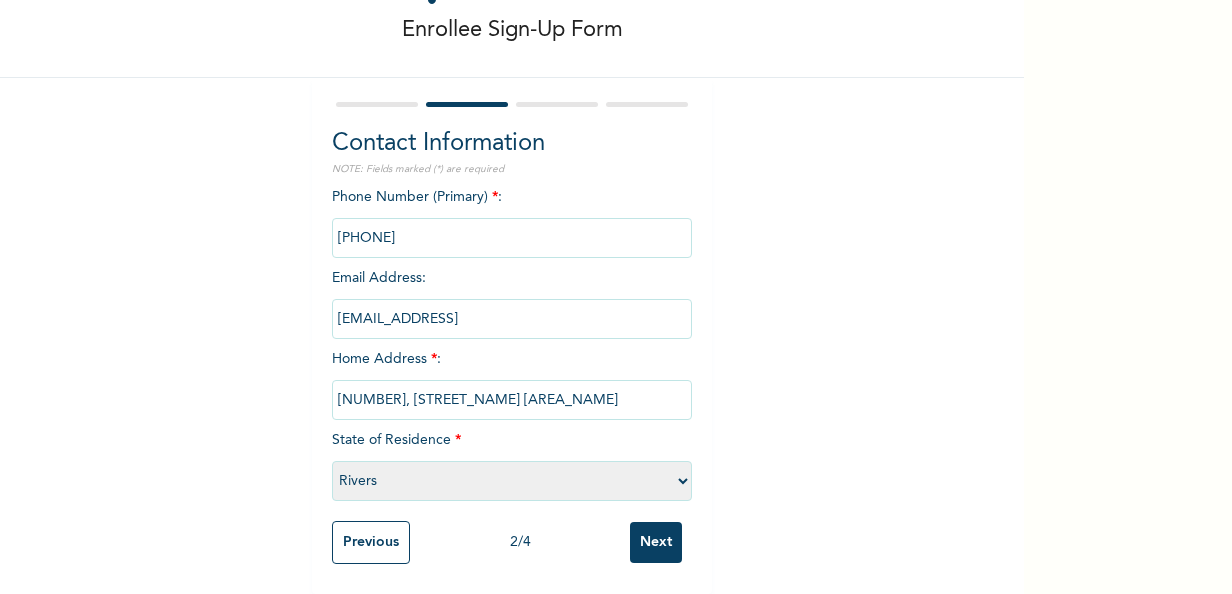 click on "1, Chief Phillip Amachule Str. Sunrise Villa Est" at bounding box center (512, 400) 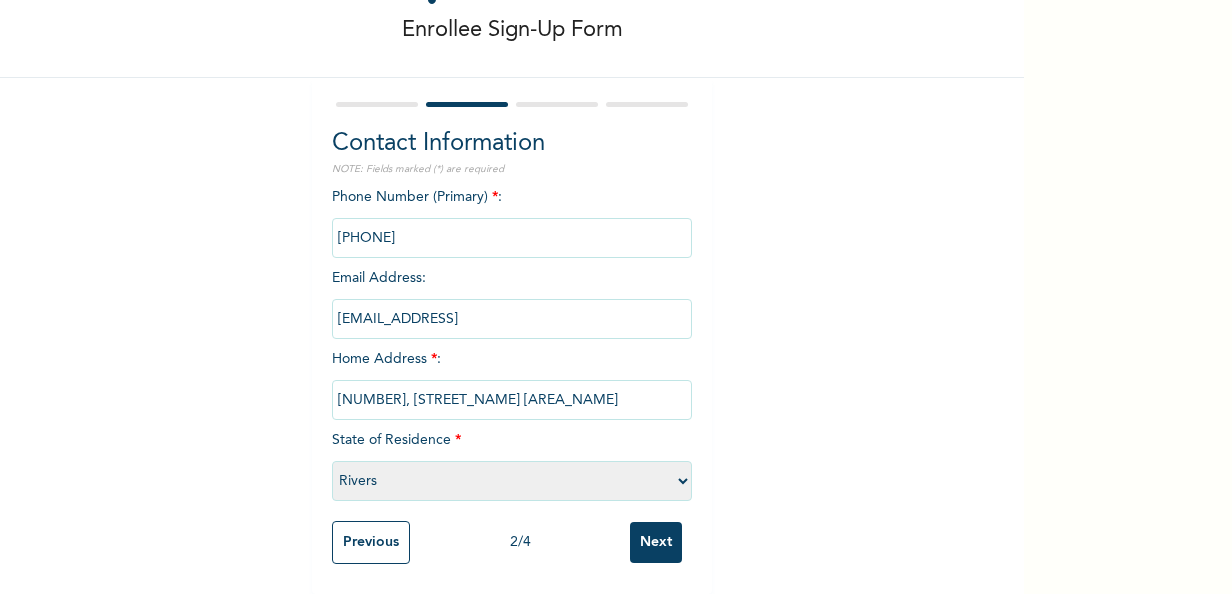 click on "Please select a State Abia Abuja (FCT) Adamawa Akwa Ibom Anambra Bauchi Bayelsa Benue Borno Cross River Delta Ebonyi Edo Ekiti Enugu Gombe Imo Jigawa Kaduna Kano Katsina Kebbi Kogi Kwara Lagos Nasarawa Niger Ogun Ondo Osun Oyo Plateau Rivers Sokoto Taraba Yobe Zamfara" at bounding box center [512, 481] 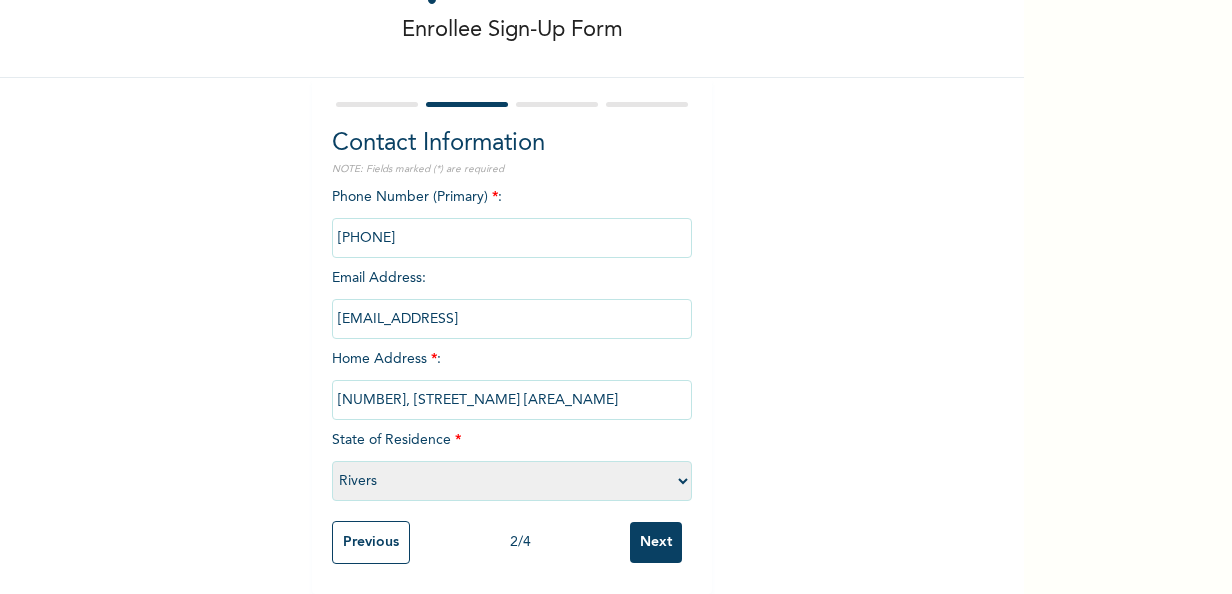 click on "Please select a State Abia Abuja (FCT) Adamawa Akwa Ibom Anambra Bauchi Bayelsa Benue Borno Cross River Delta Ebonyi Edo Ekiti Enugu Gombe Imo Jigawa Kaduna Kano Katsina Kebbi Kogi Kwara Lagos Nasarawa Niger Ogun Ondo Osun Oyo Plateau Rivers Sokoto Taraba Yobe Zamfara" at bounding box center [512, 481] 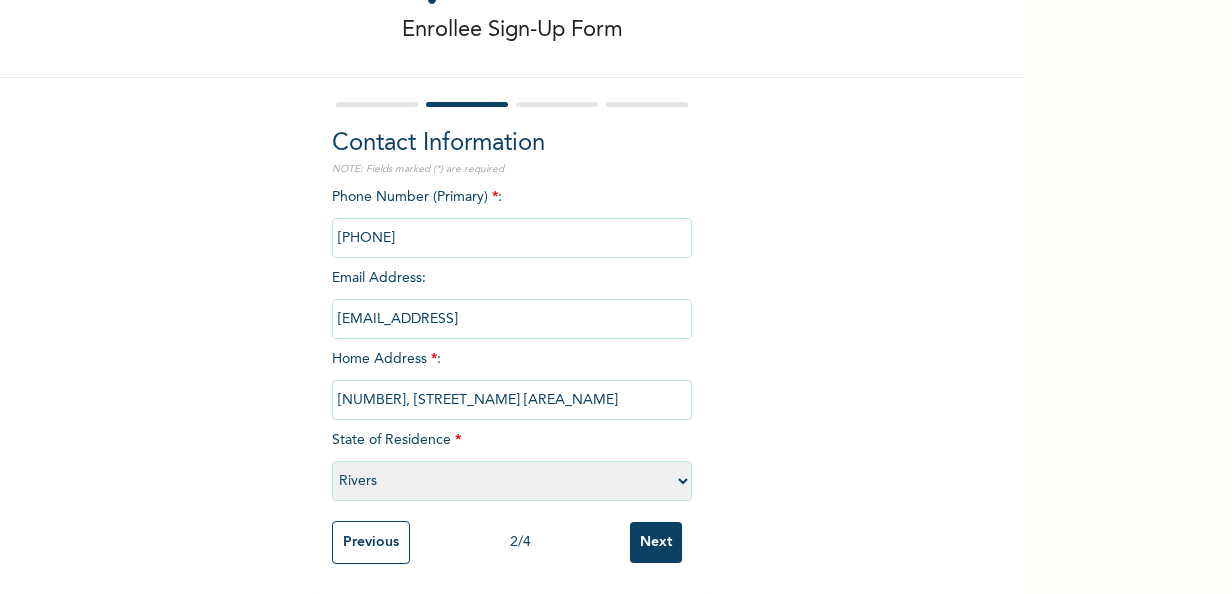 click on "Next" at bounding box center [656, 542] 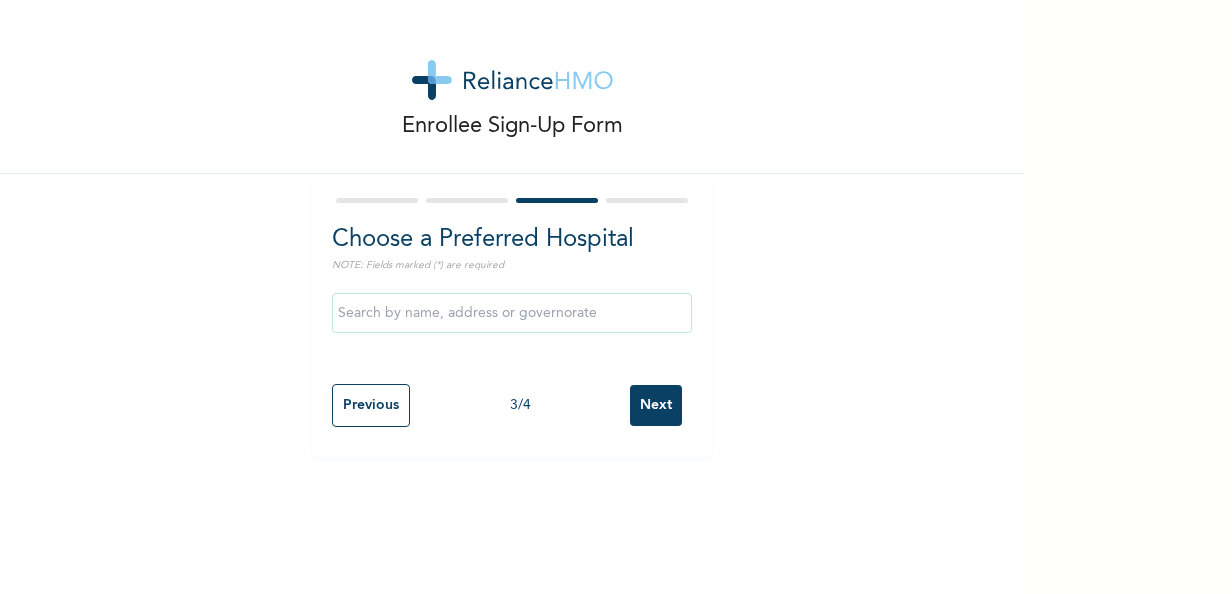 click at bounding box center [512, 313] 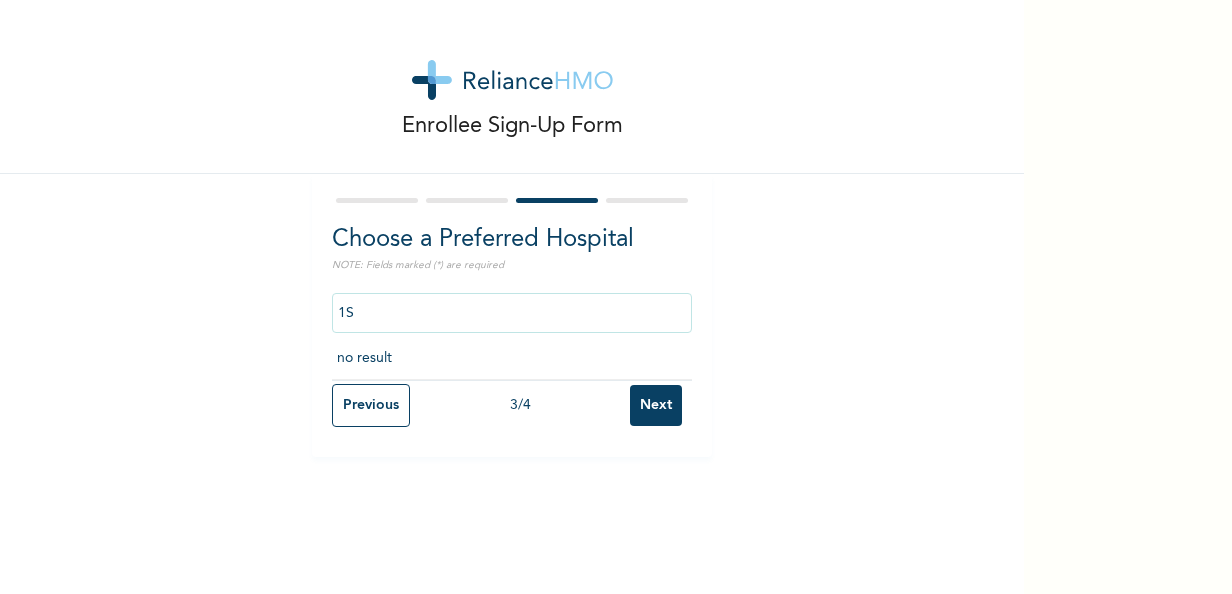 type on "1" 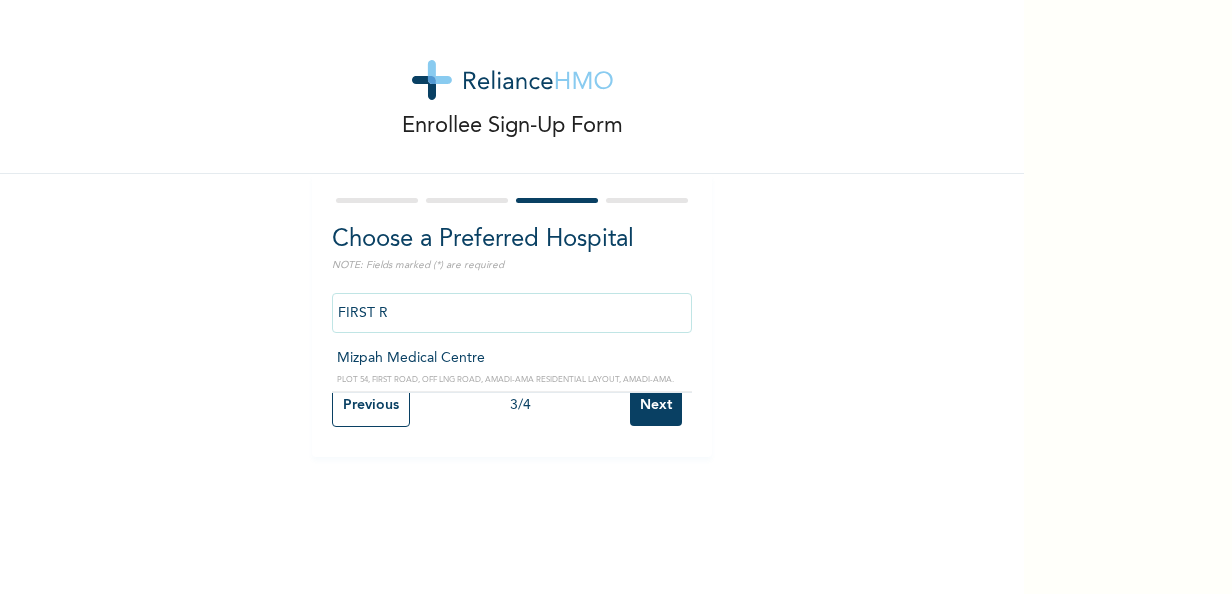 scroll, scrollTop: 0, scrollLeft: 0, axis: both 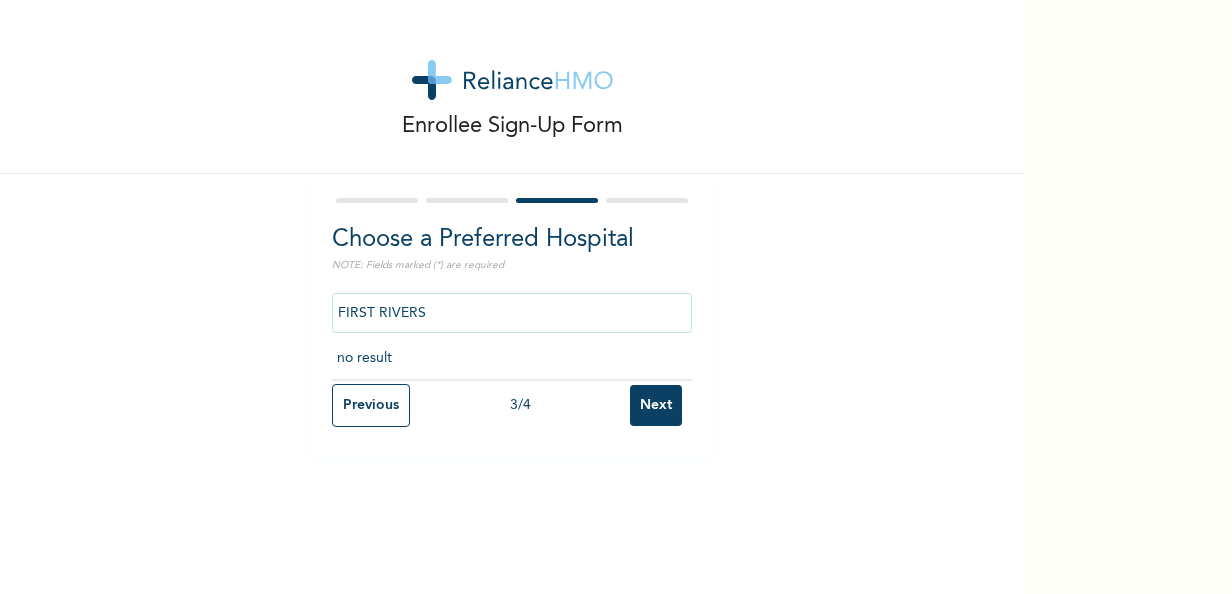 click on "FIRST RIVERS" at bounding box center (512, 313) 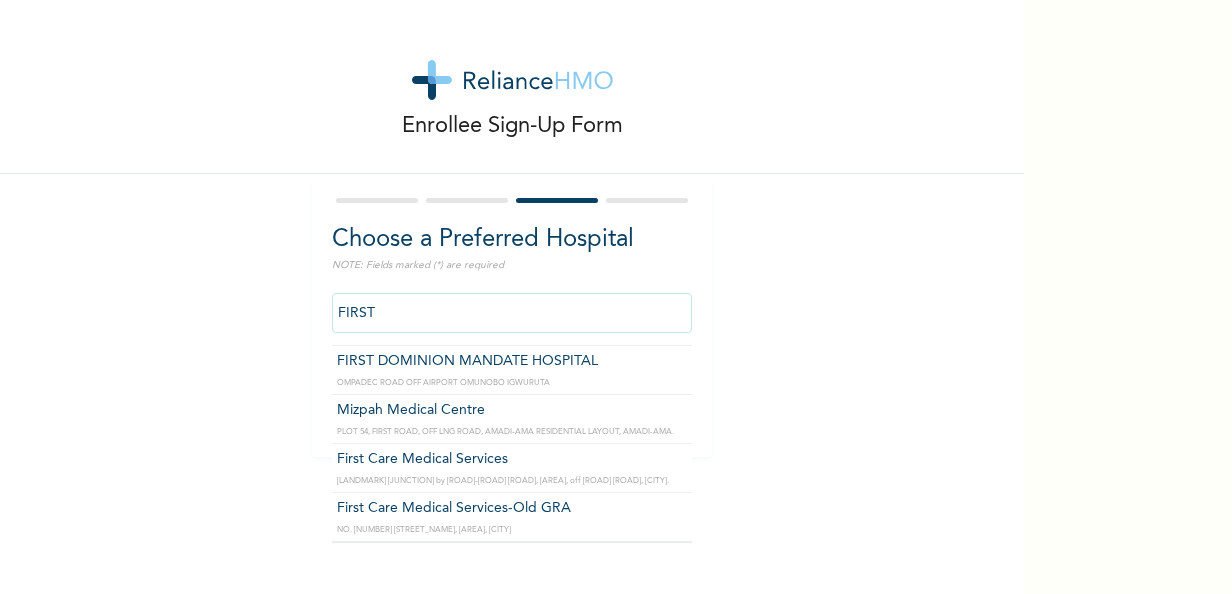 scroll, scrollTop: 68, scrollLeft: 0, axis: vertical 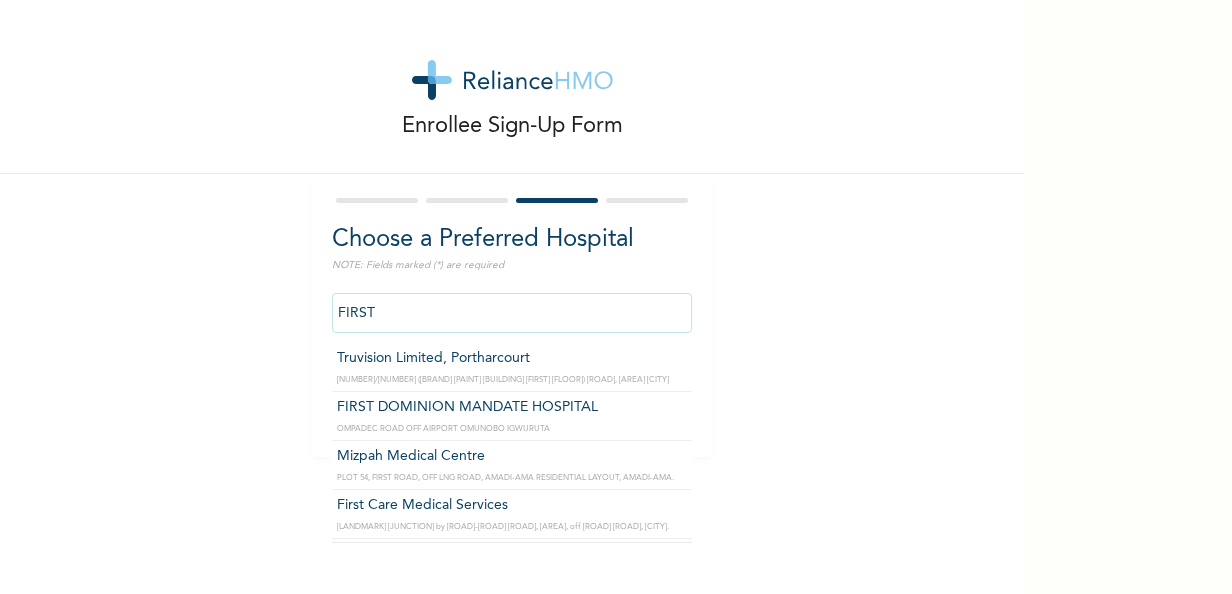 click on "FIRST" at bounding box center (512, 313) 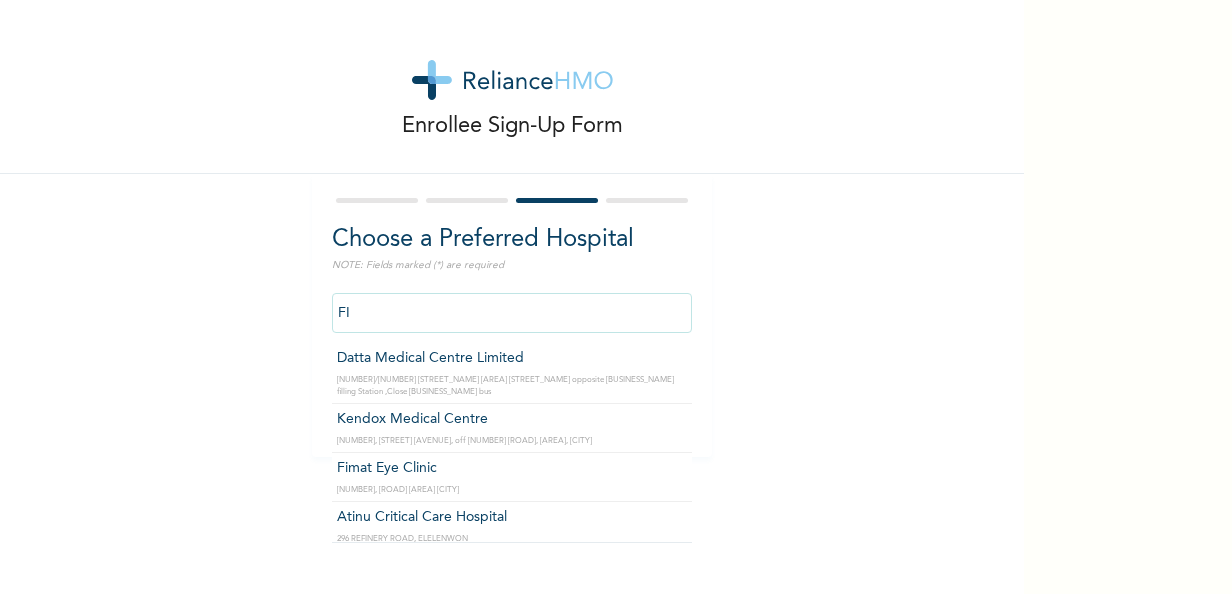 type on "F" 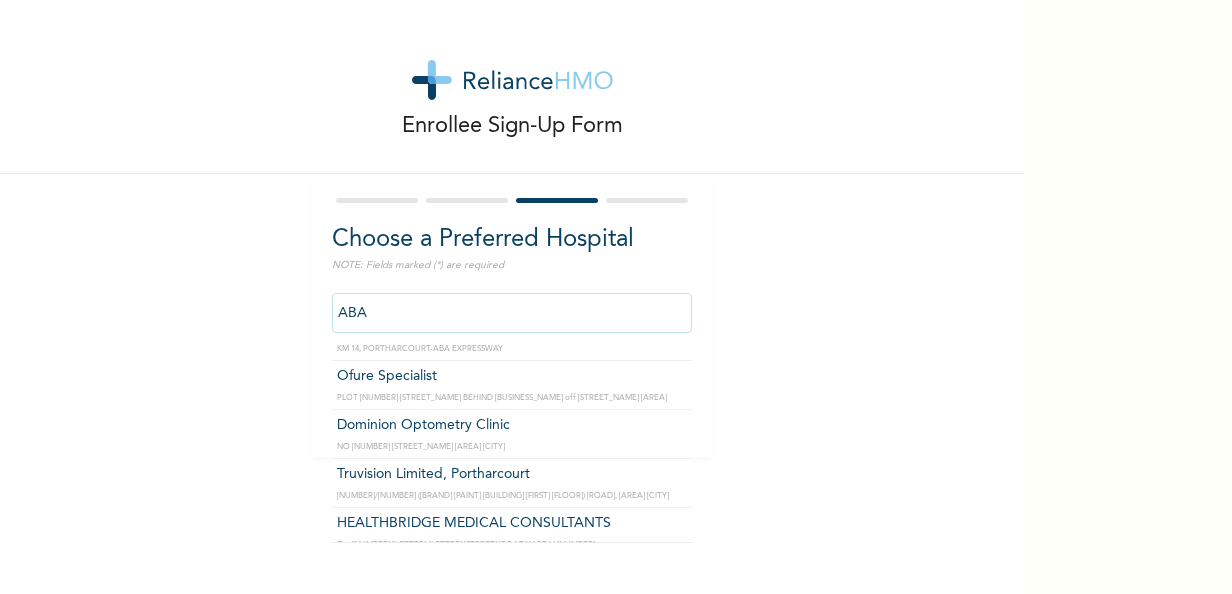 scroll, scrollTop: 0, scrollLeft: 0, axis: both 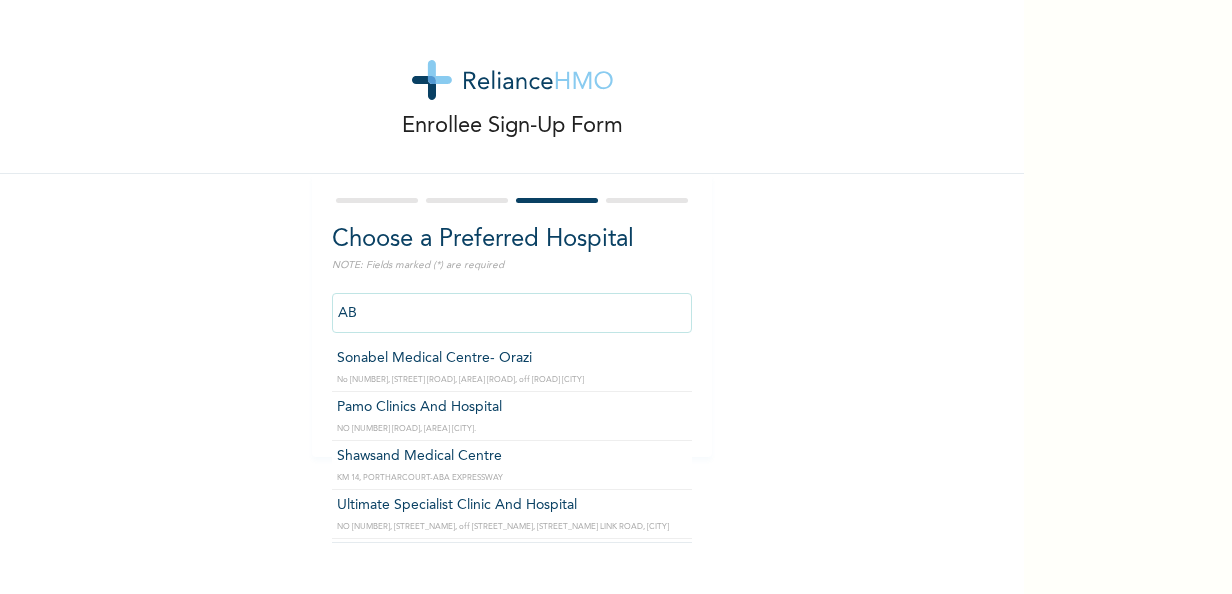 type on "A" 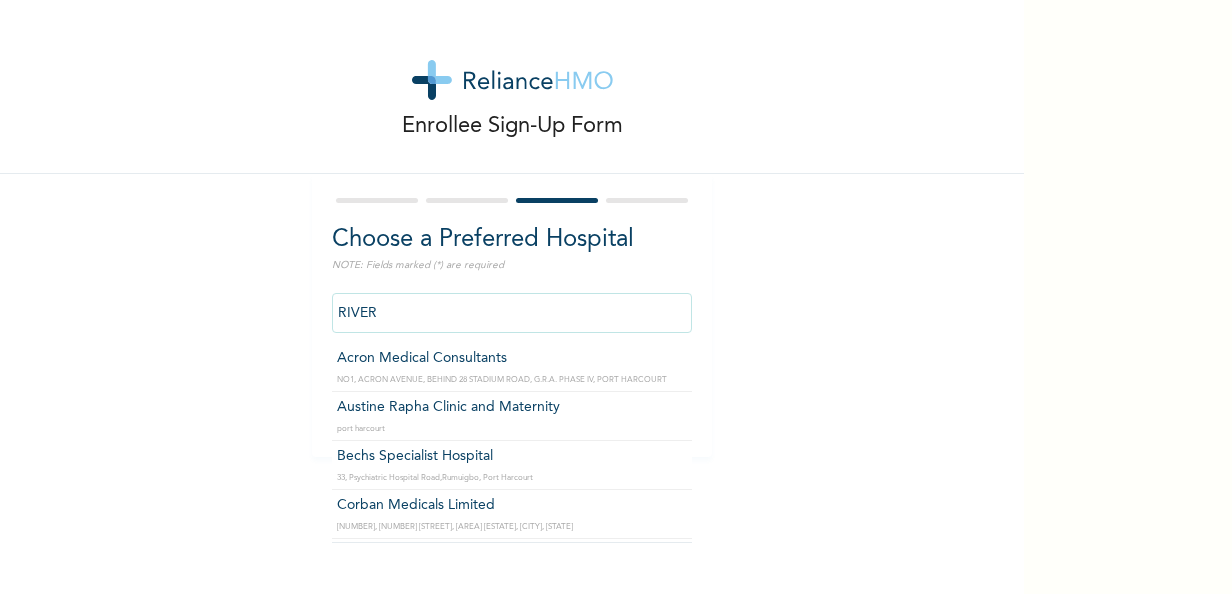type on "RIVERS" 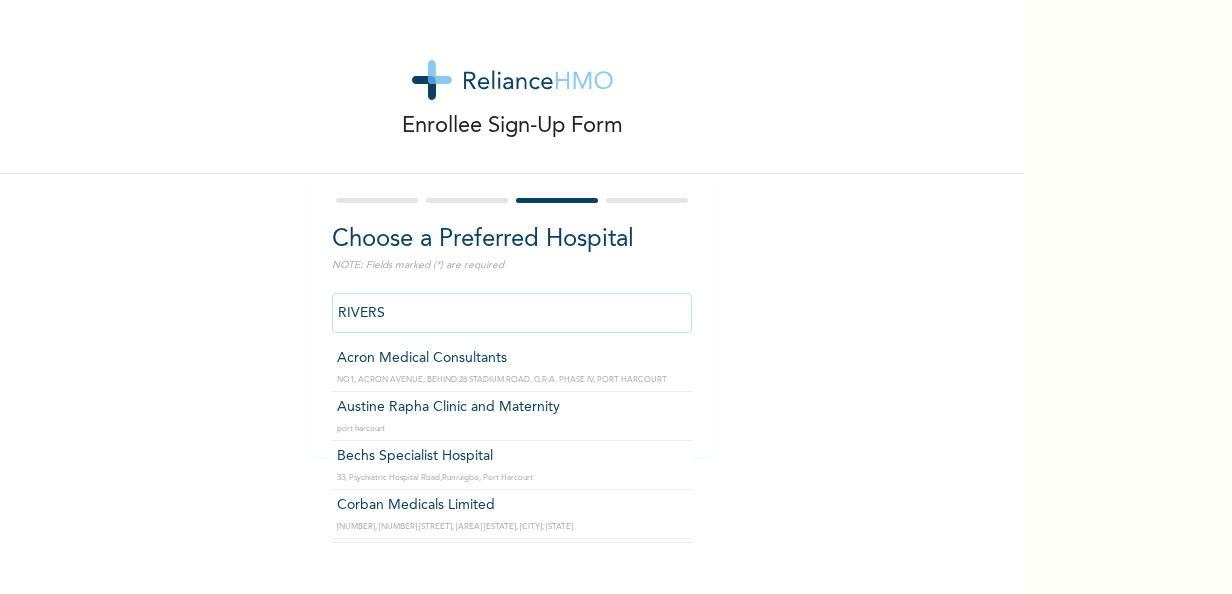 click on "Next" at bounding box center [656, 405] 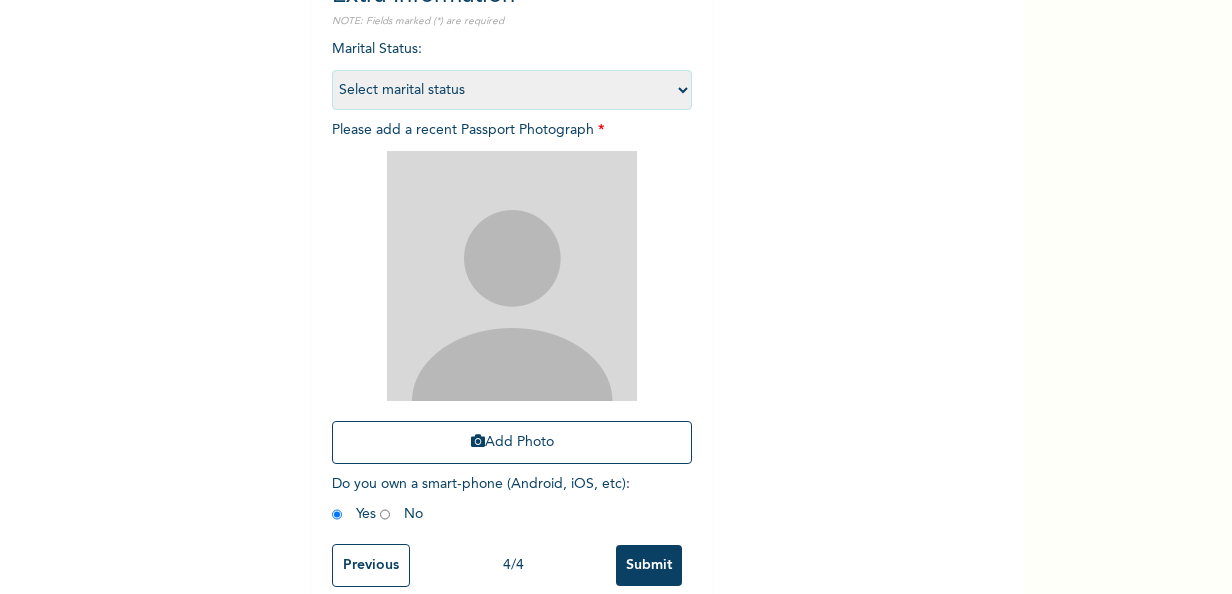 scroll, scrollTop: 284, scrollLeft: 0, axis: vertical 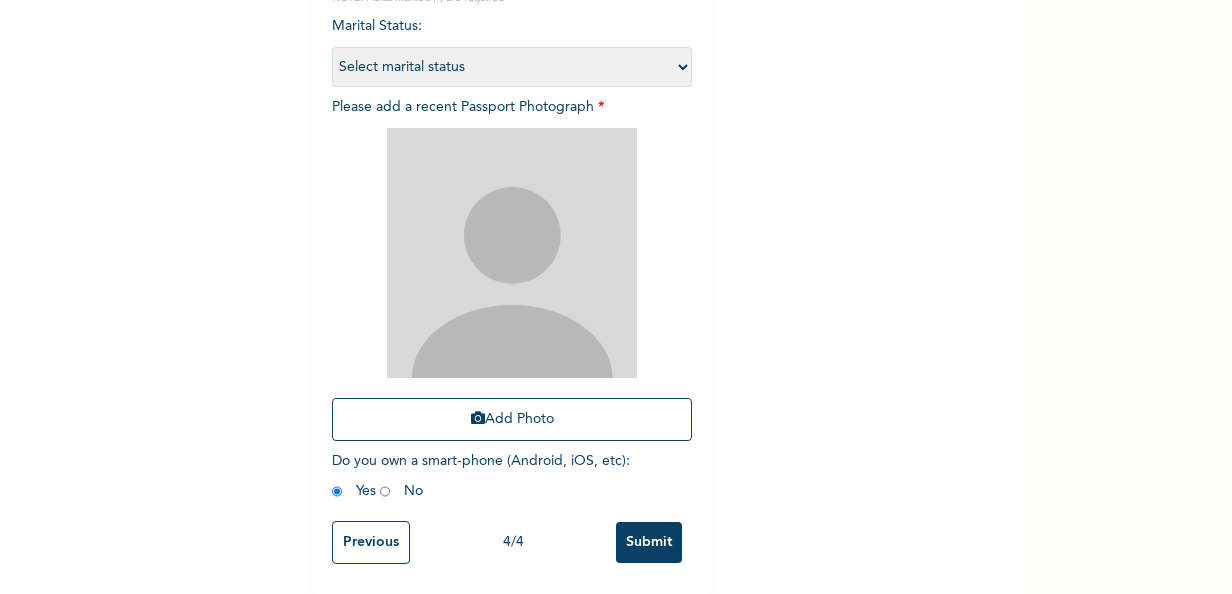 click on "Previous" at bounding box center [371, 542] 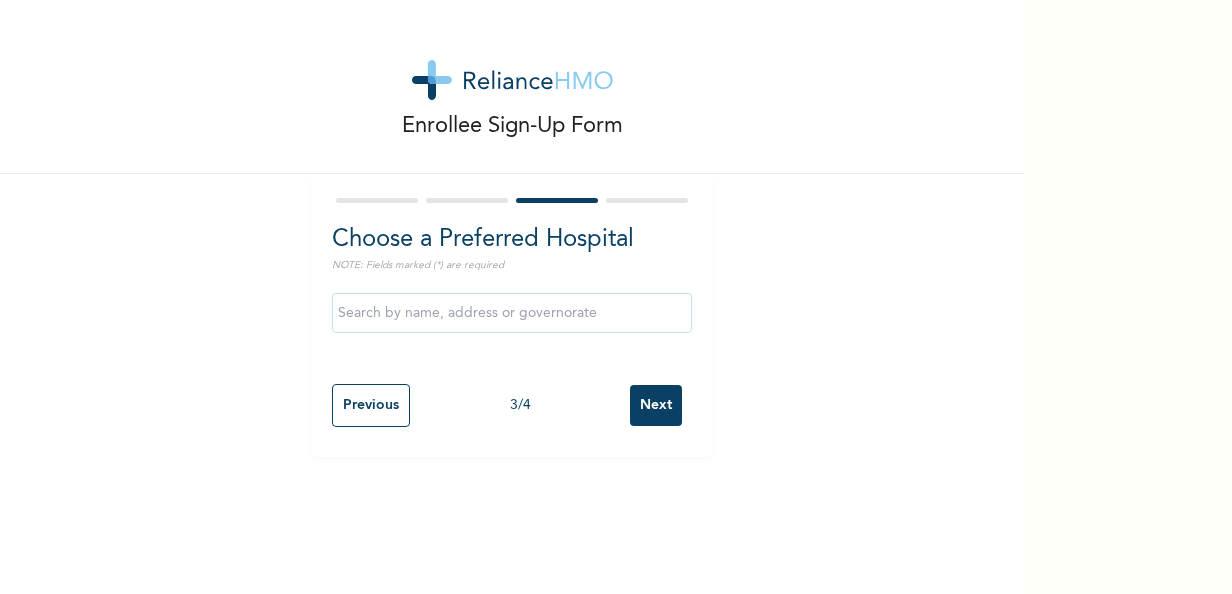click at bounding box center [512, 313] 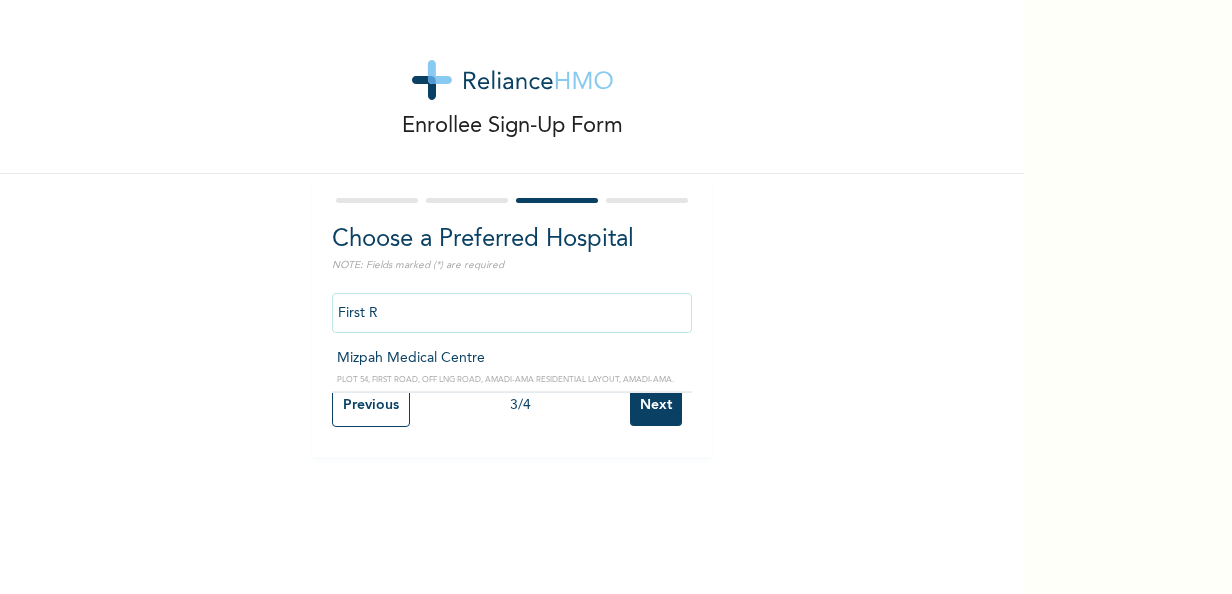 click on "First R" at bounding box center [512, 313] 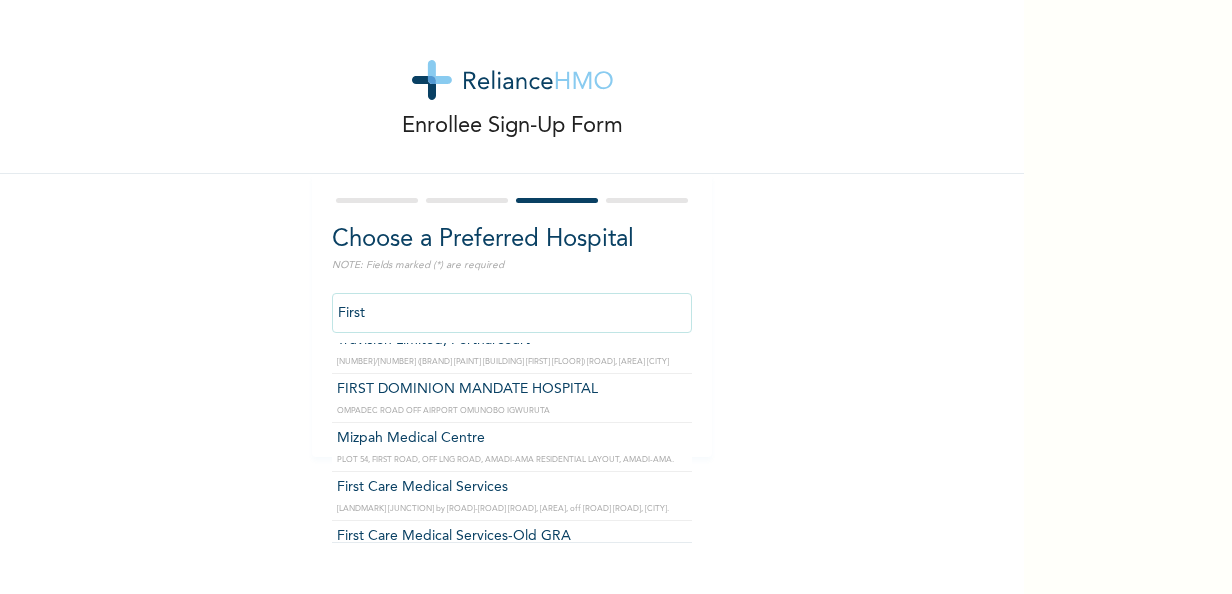 scroll, scrollTop: 0, scrollLeft: 0, axis: both 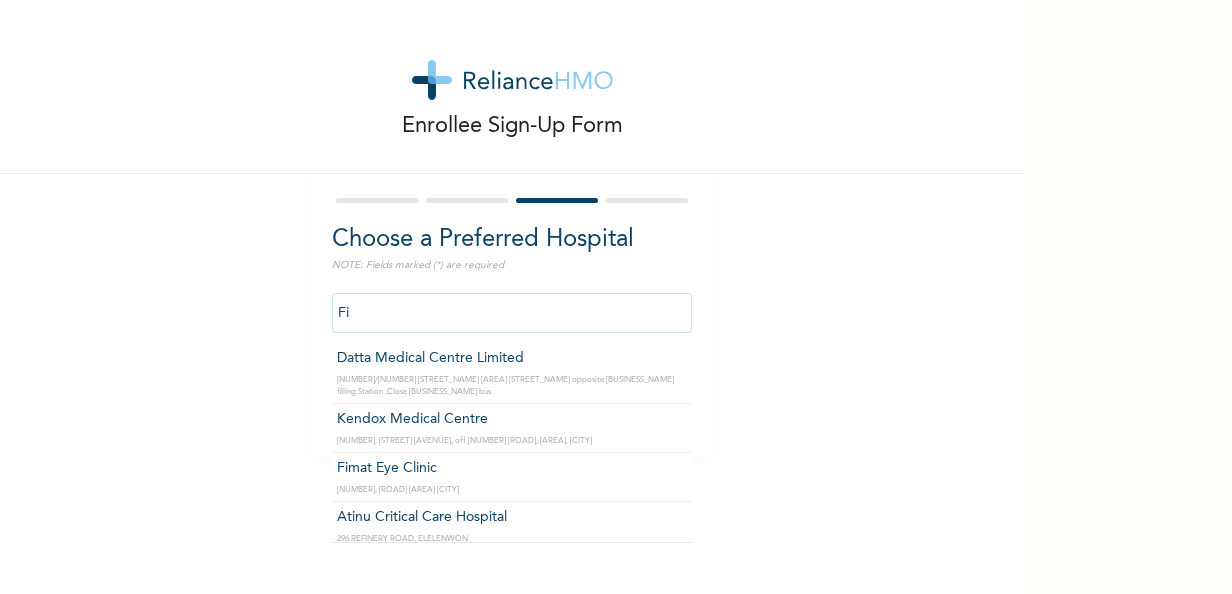 type on "F" 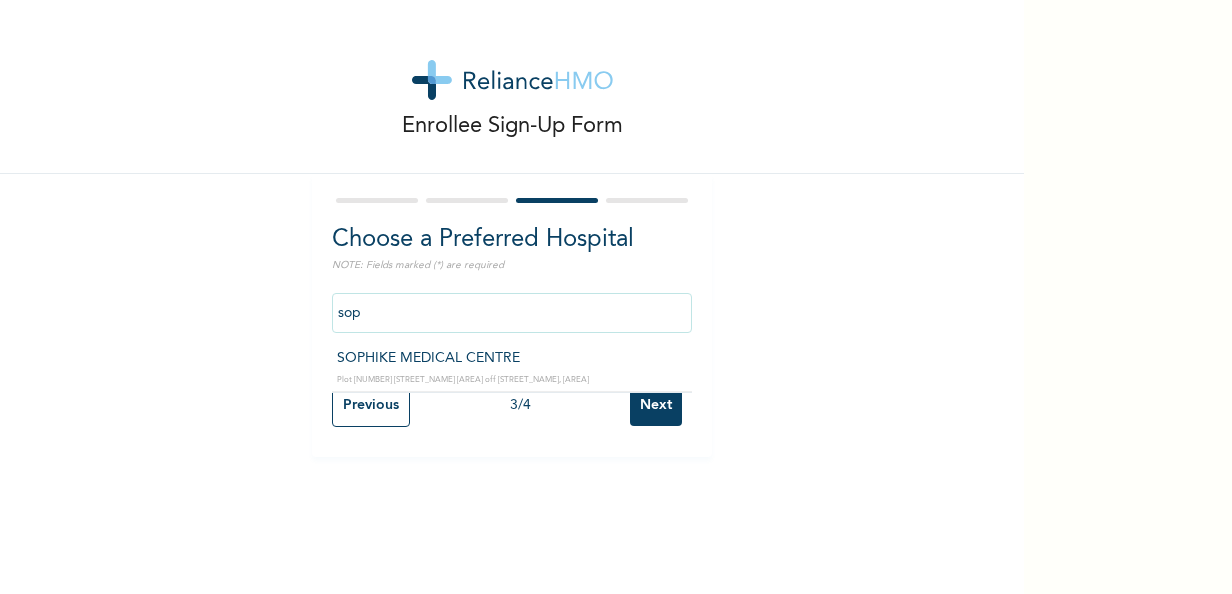 click on "sop" at bounding box center [512, 313] 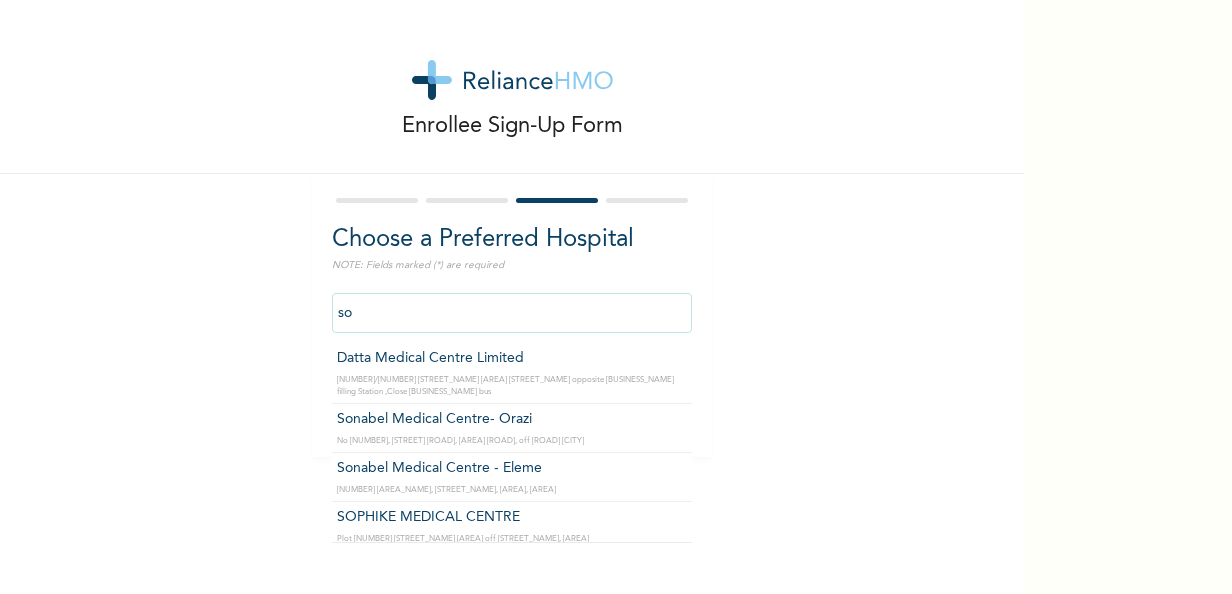 type on "s" 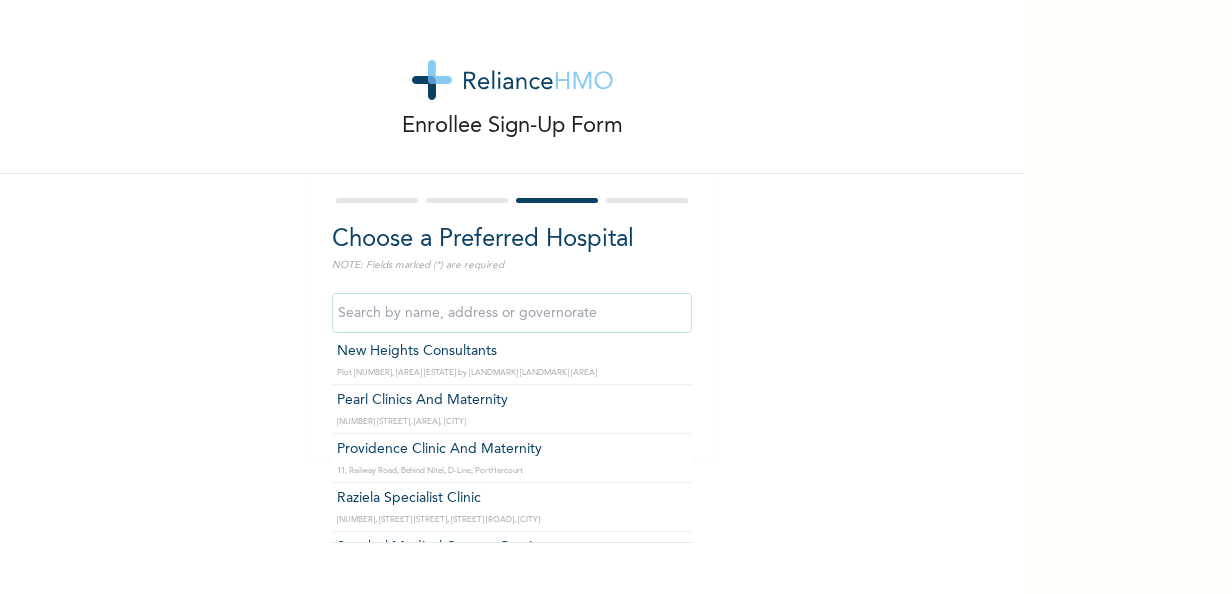 scroll, scrollTop: 400, scrollLeft: 0, axis: vertical 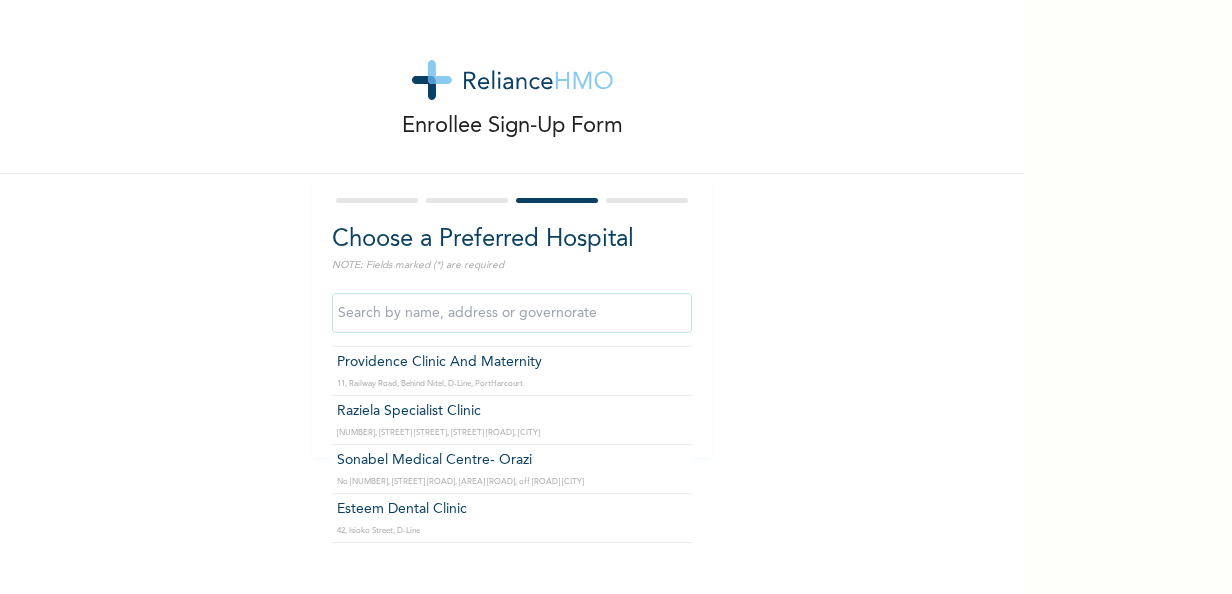 click at bounding box center [512, 313] 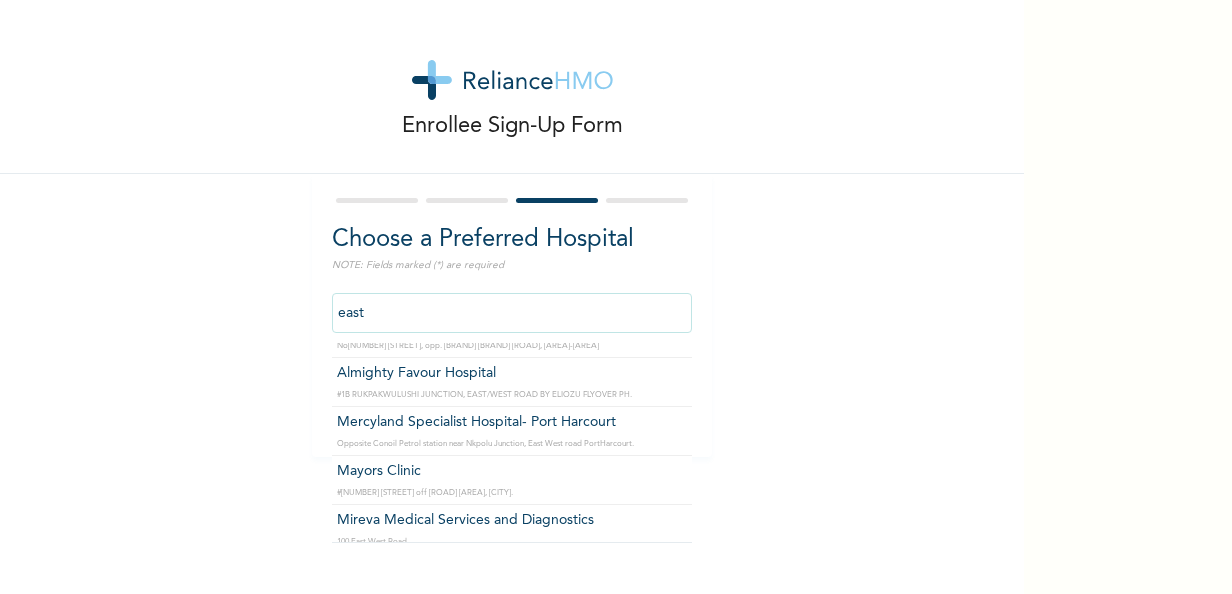 scroll, scrollTop: 457, scrollLeft: 0, axis: vertical 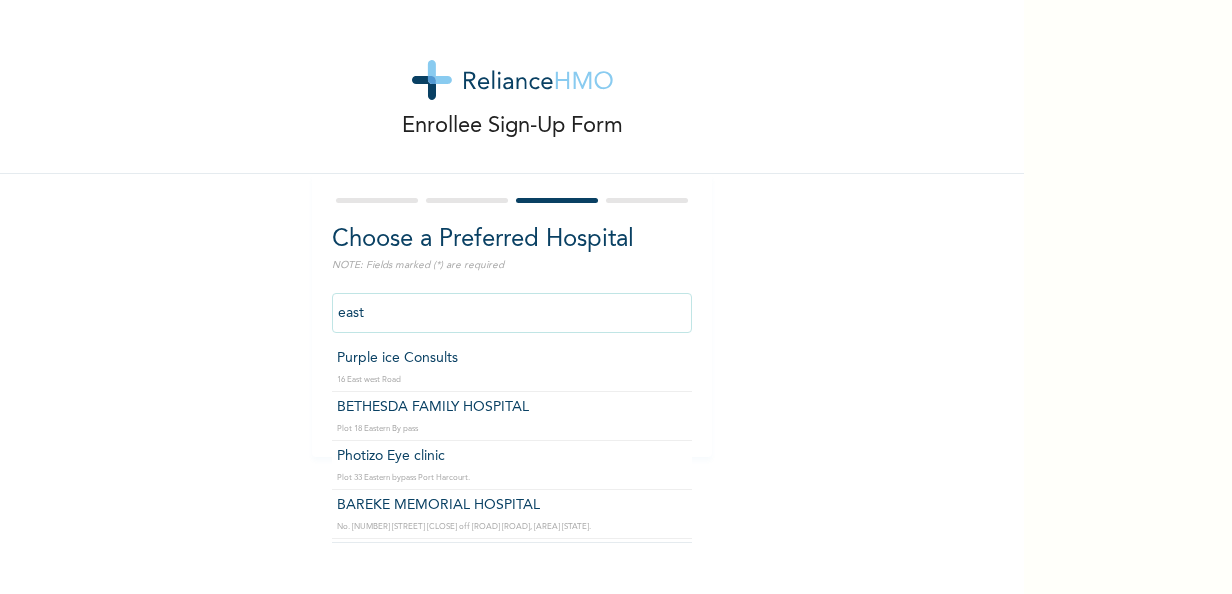 click on "east" at bounding box center (512, 313) 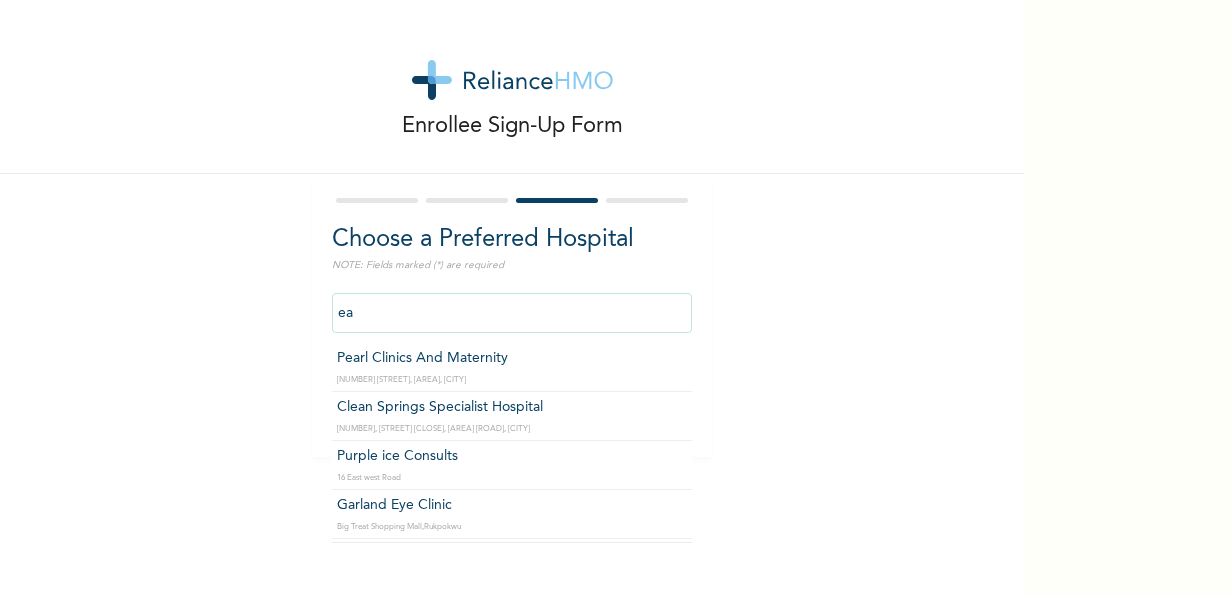 type on "e" 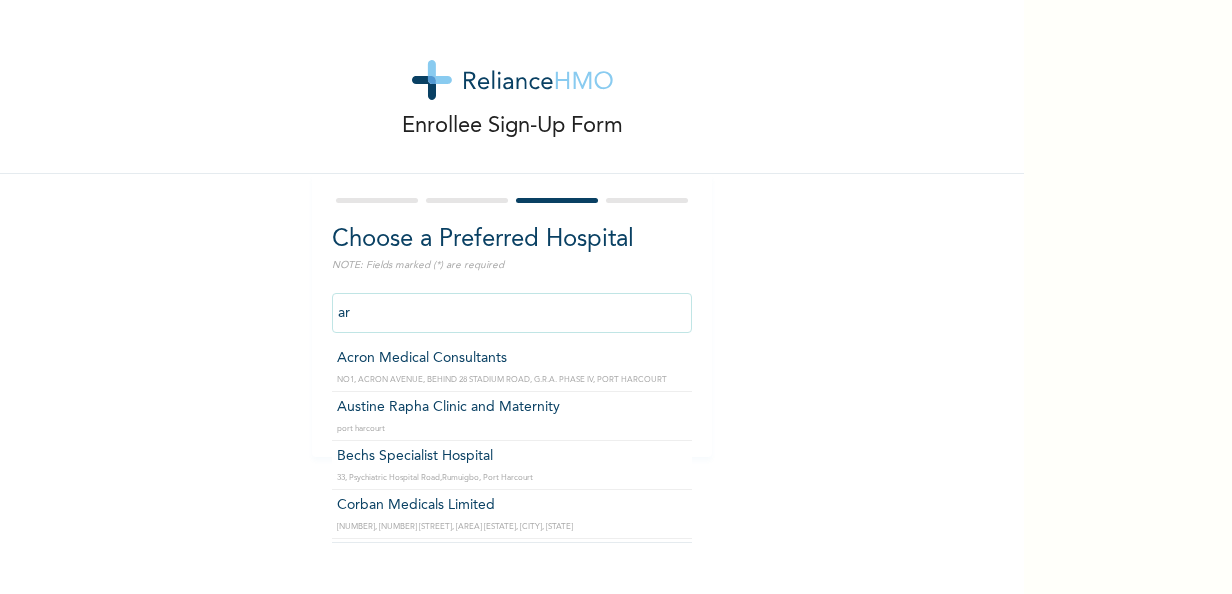 type on "a" 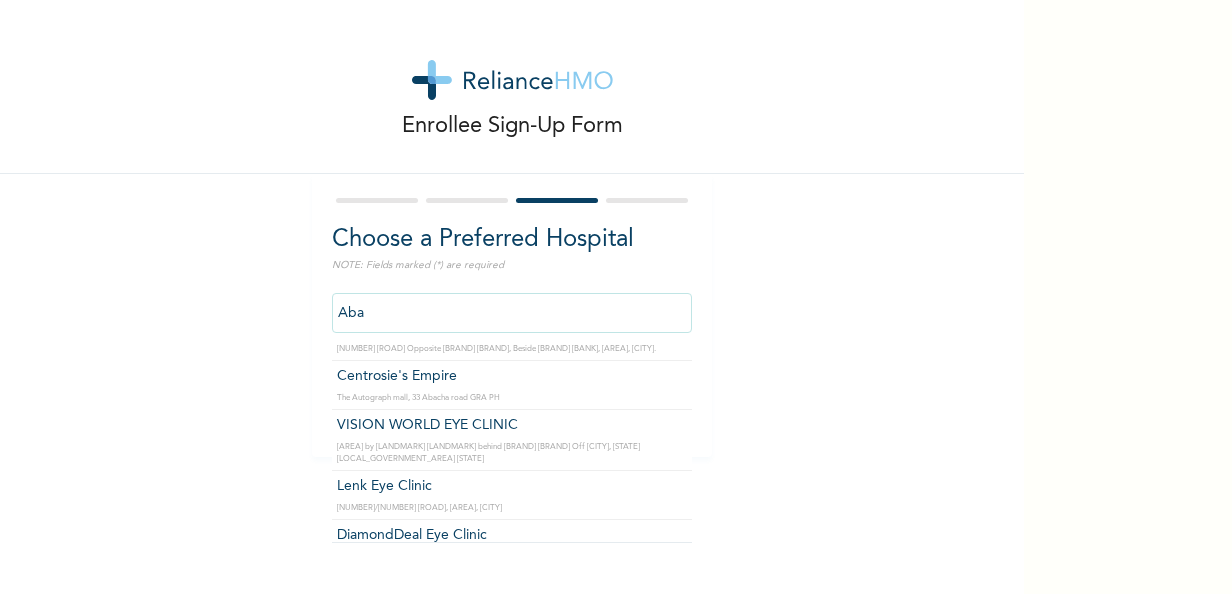 scroll, scrollTop: 980, scrollLeft: 0, axis: vertical 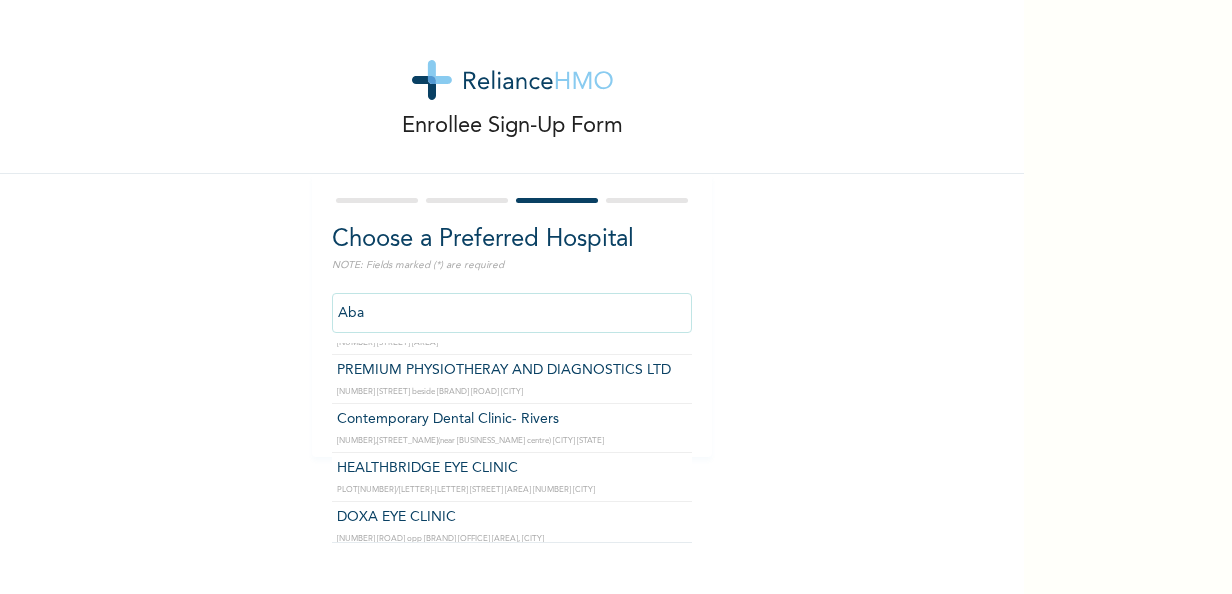 click on "Aba" at bounding box center (512, 313) 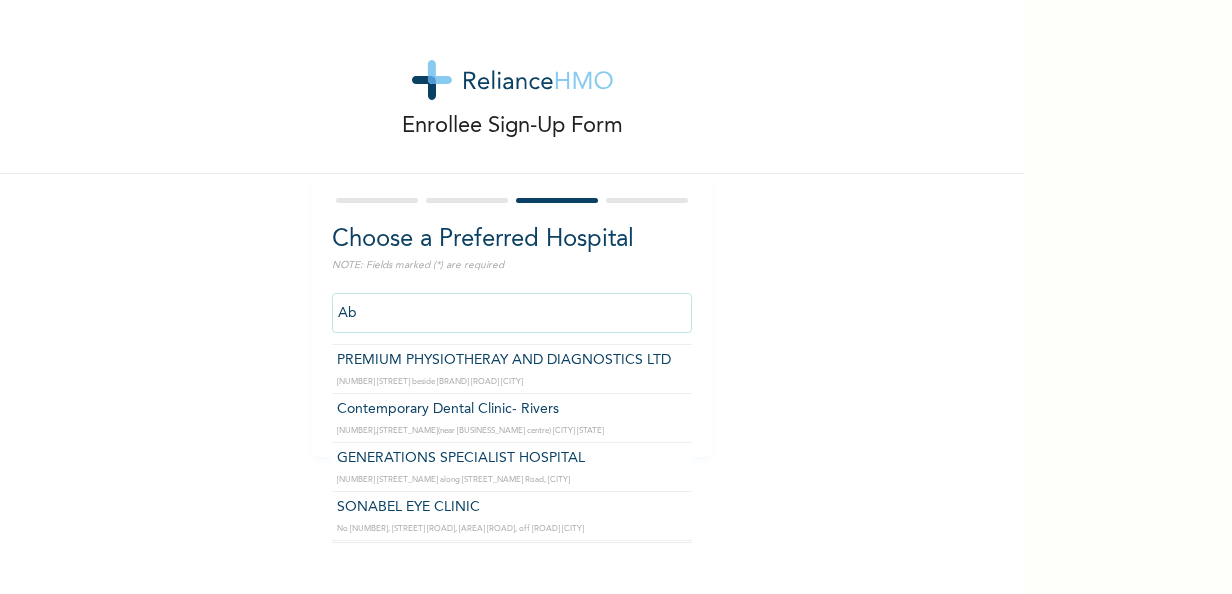 type on "A" 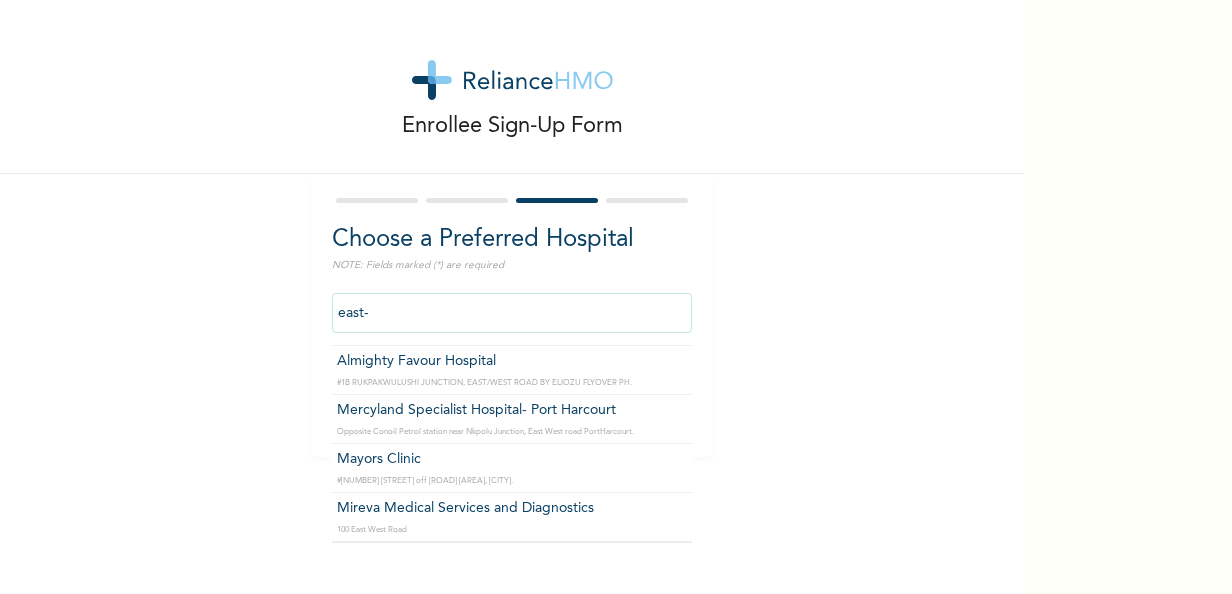 scroll, scrollTop: 0, scrollLeft: 0, axis: both 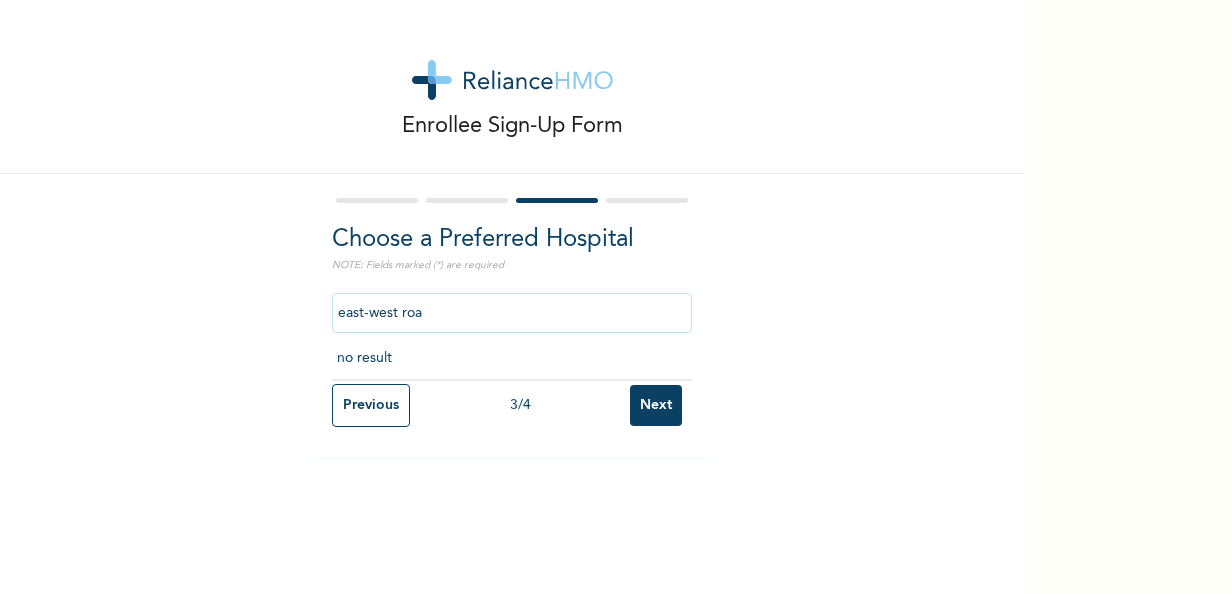 type on "east-west road" 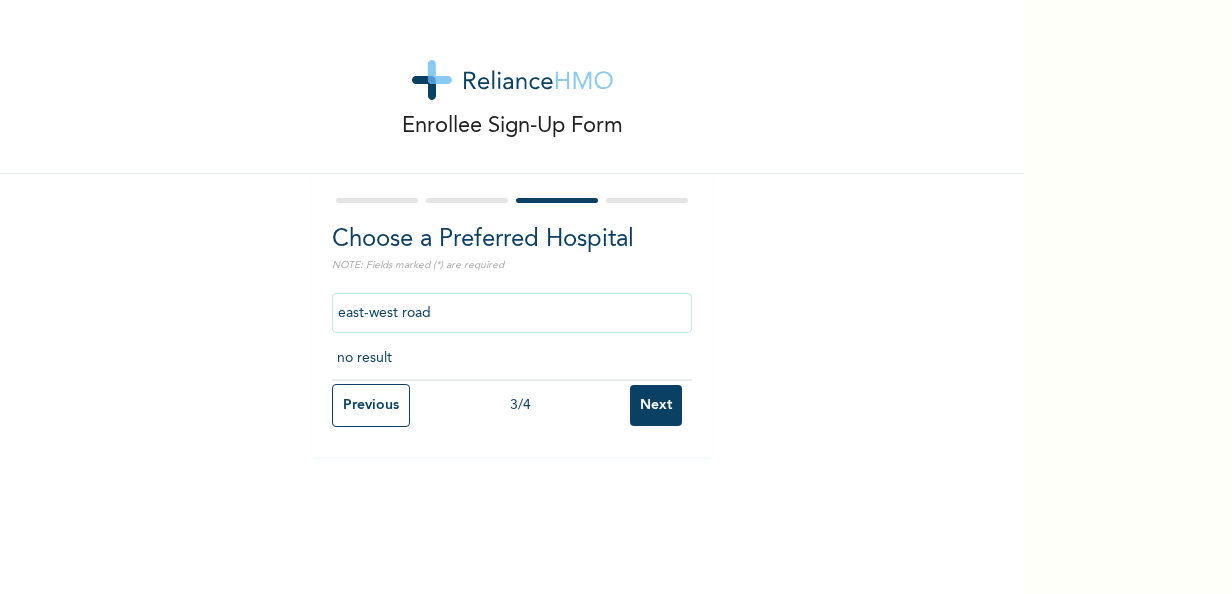 click on "Next" at bounding box center (656, 405) 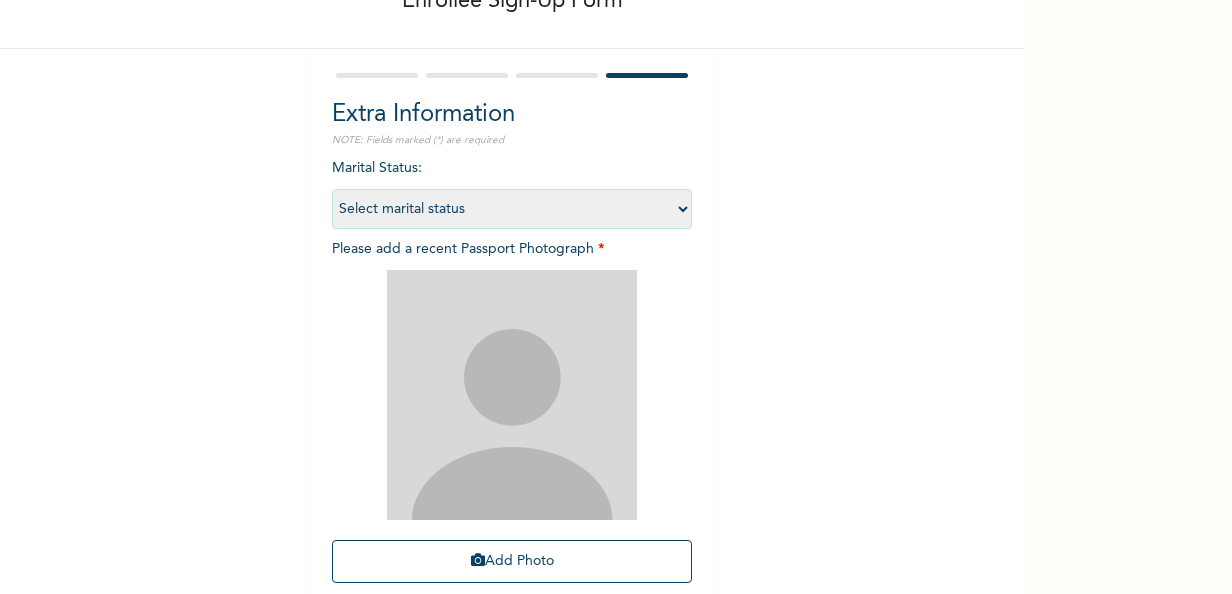 scroll, scrollTop: 284, scrollLeft: 0, axis: vertical 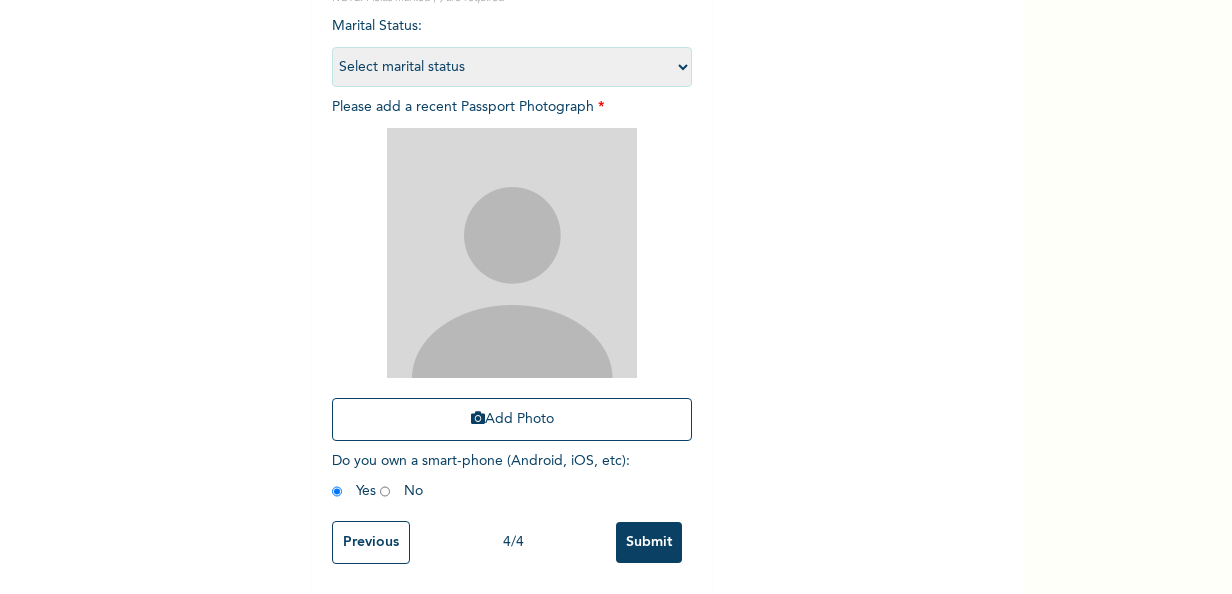 click on "Previous" at bounding box center (371, 542) 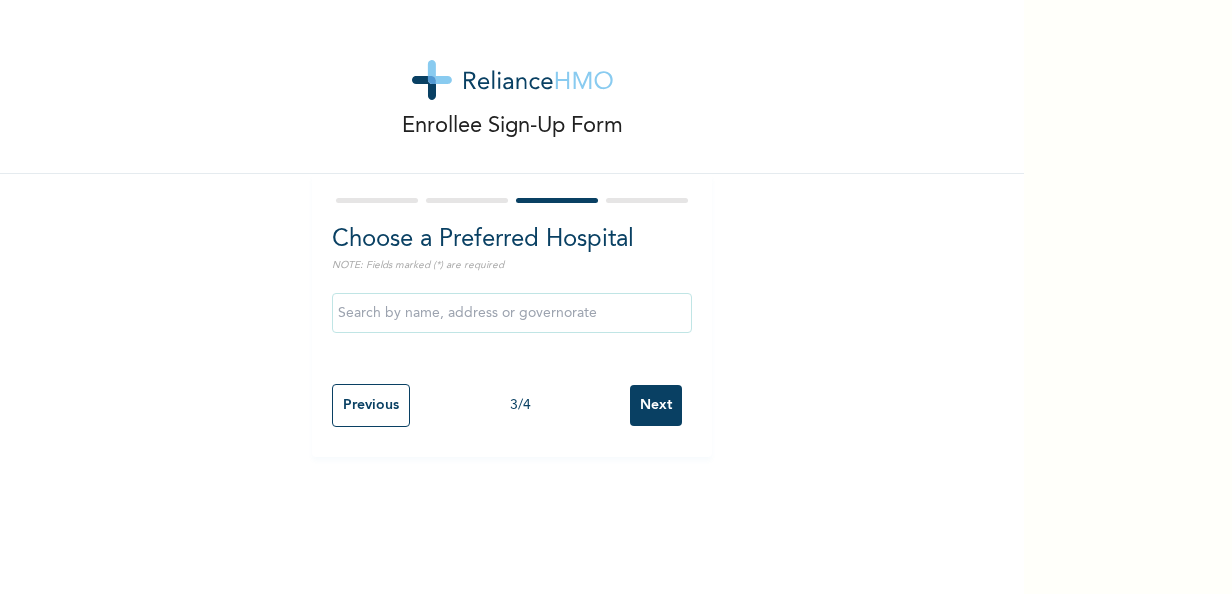 scroll, scrollTop: 0, scrollLeft: 0, axis: both 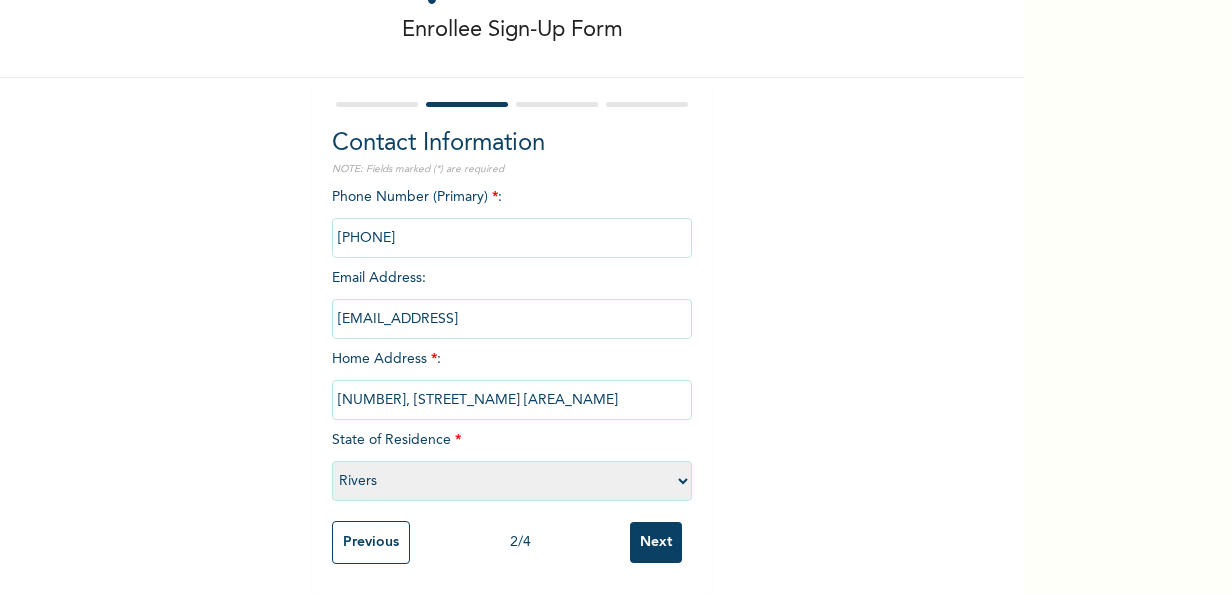click on "Previous" at bounding box center [371, 542] 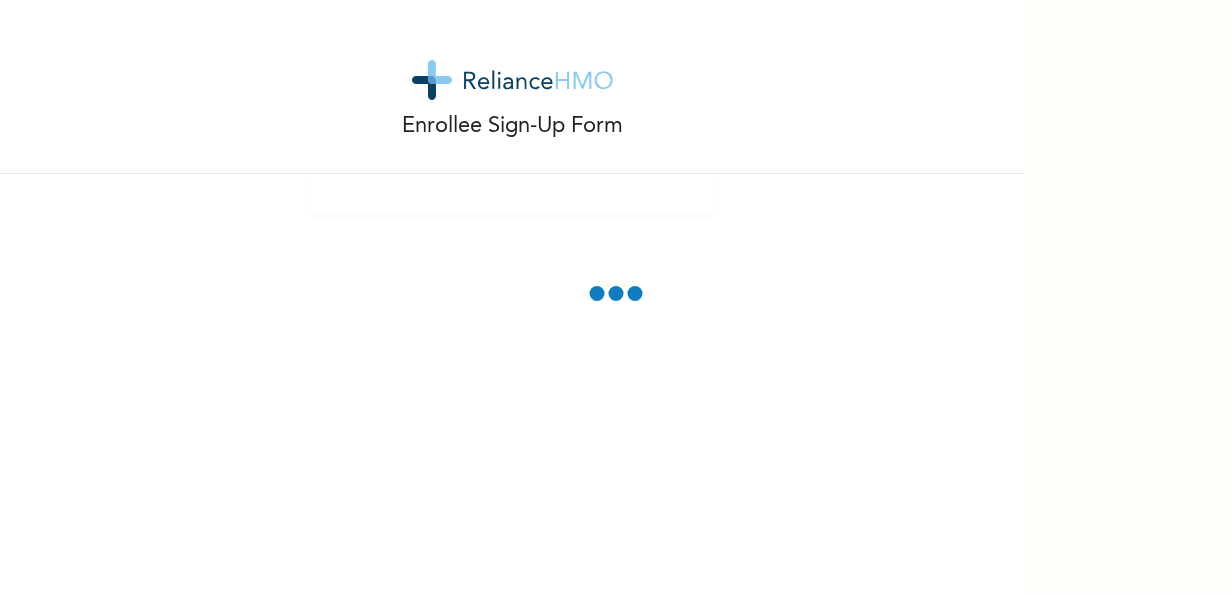 scroll, scrollTop: 0, scrollLeft: 0, axis: both 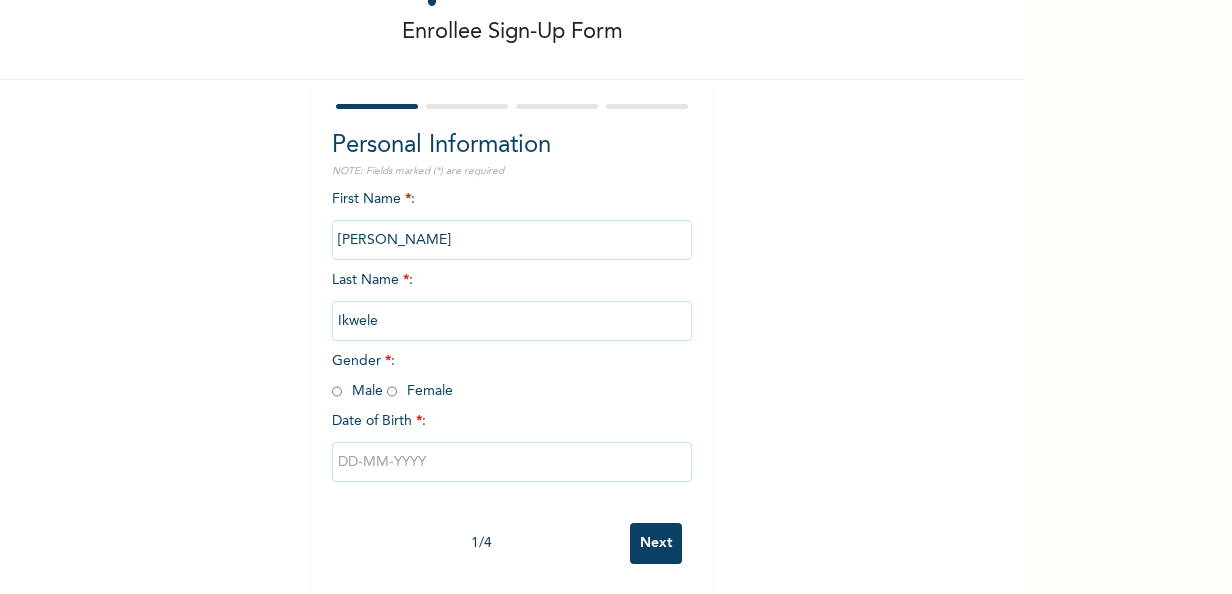click at bounding box center (392, 391) 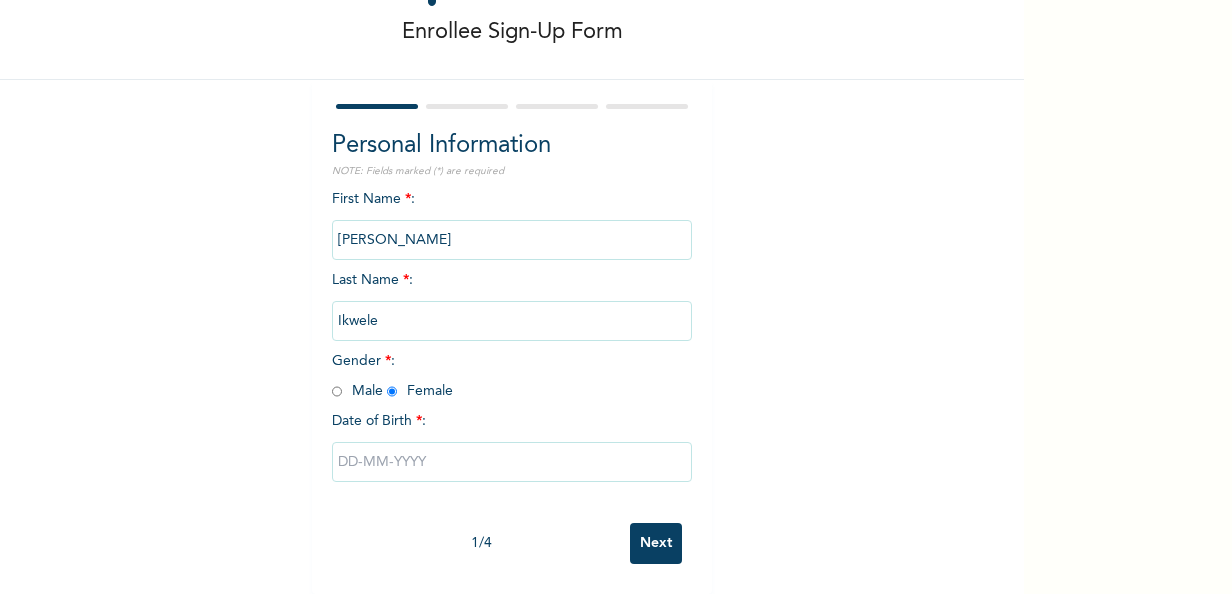 radio on "true" 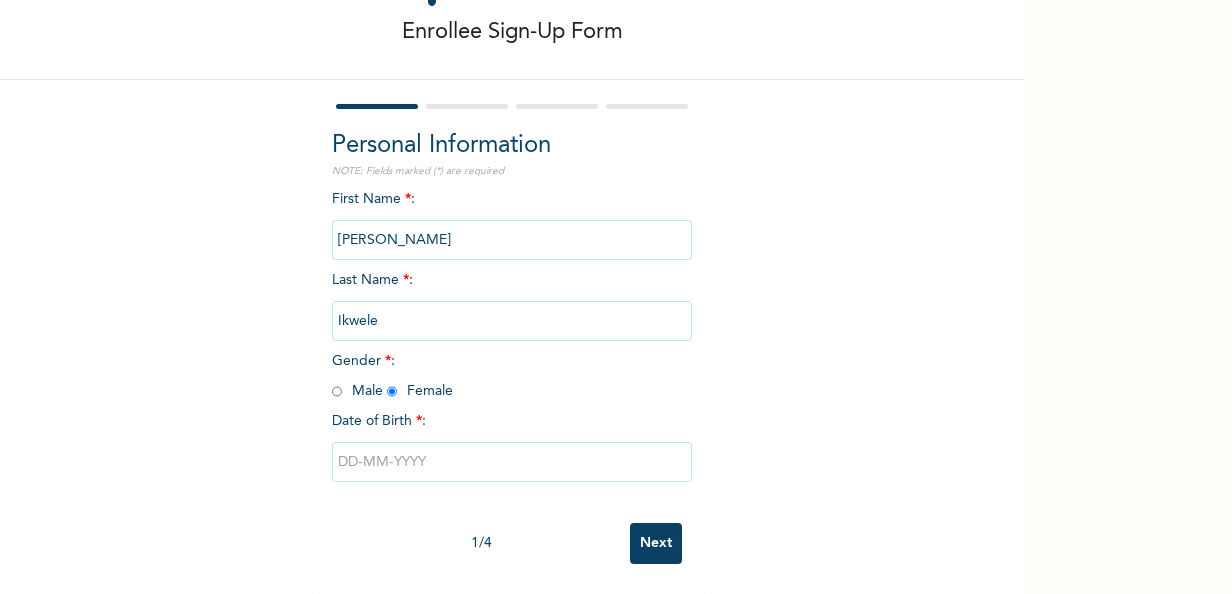 click at bounding box center [512, 462] 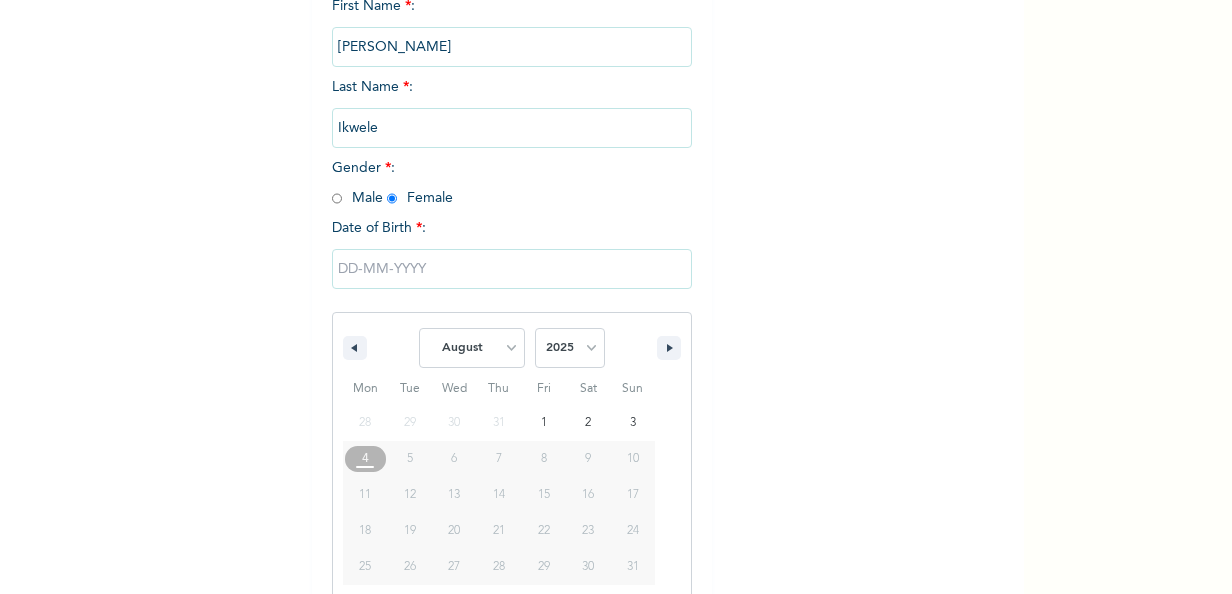 scroll, scrollTop: 316, scrollLeft: 0, axis: vertical 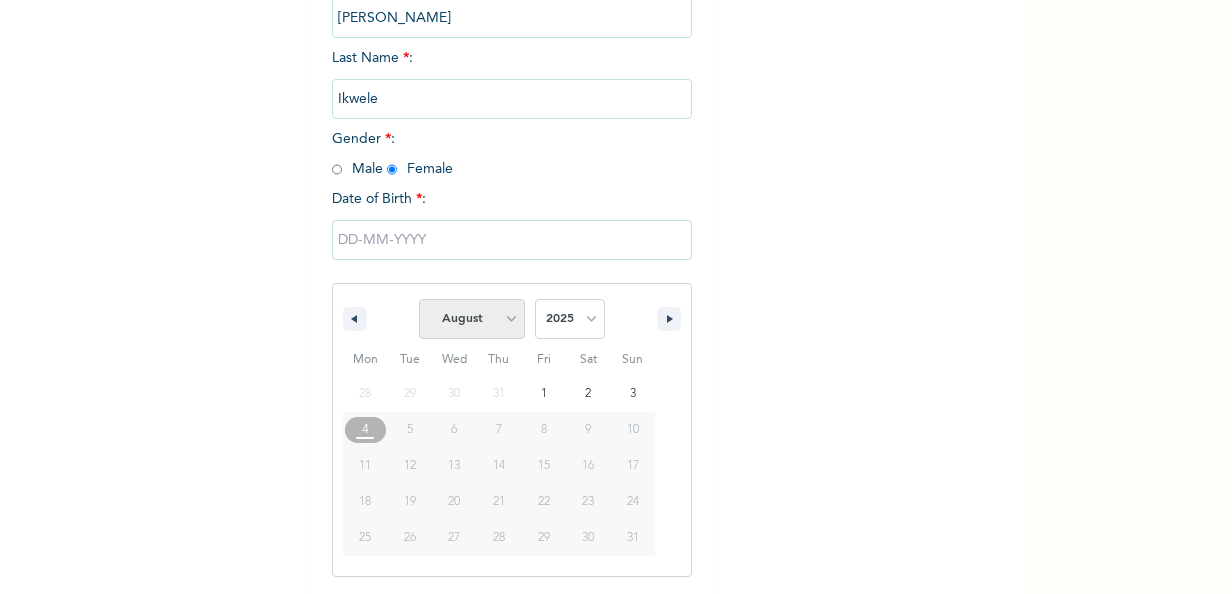 click on "January February March April May June July August September October November December" at bounding box center (472, 319) 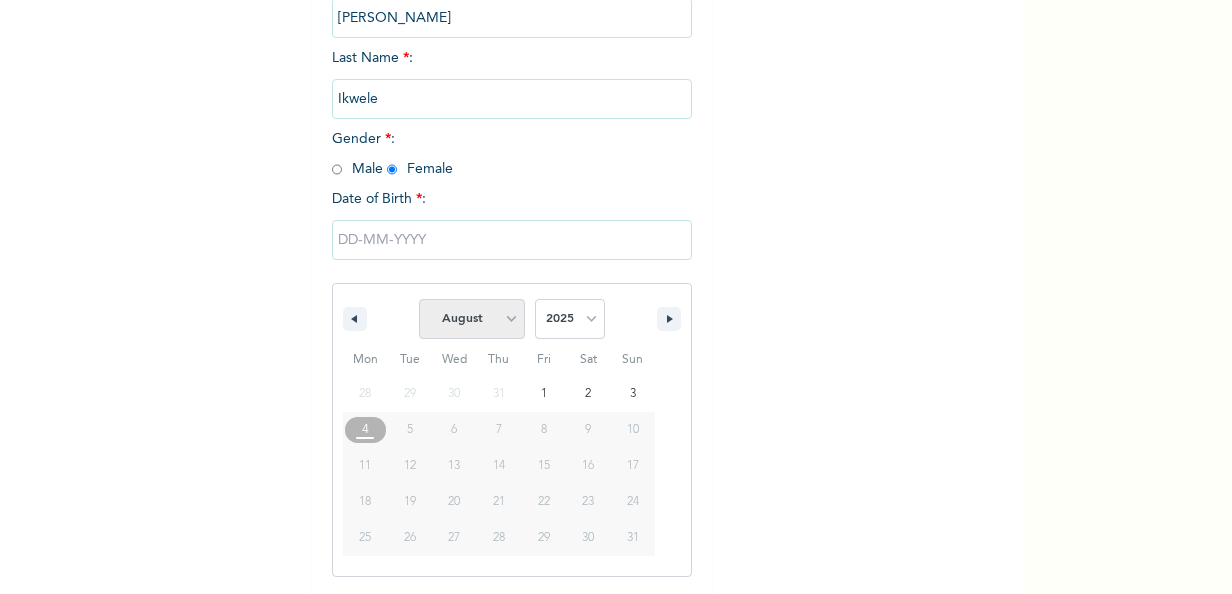 select on "2" 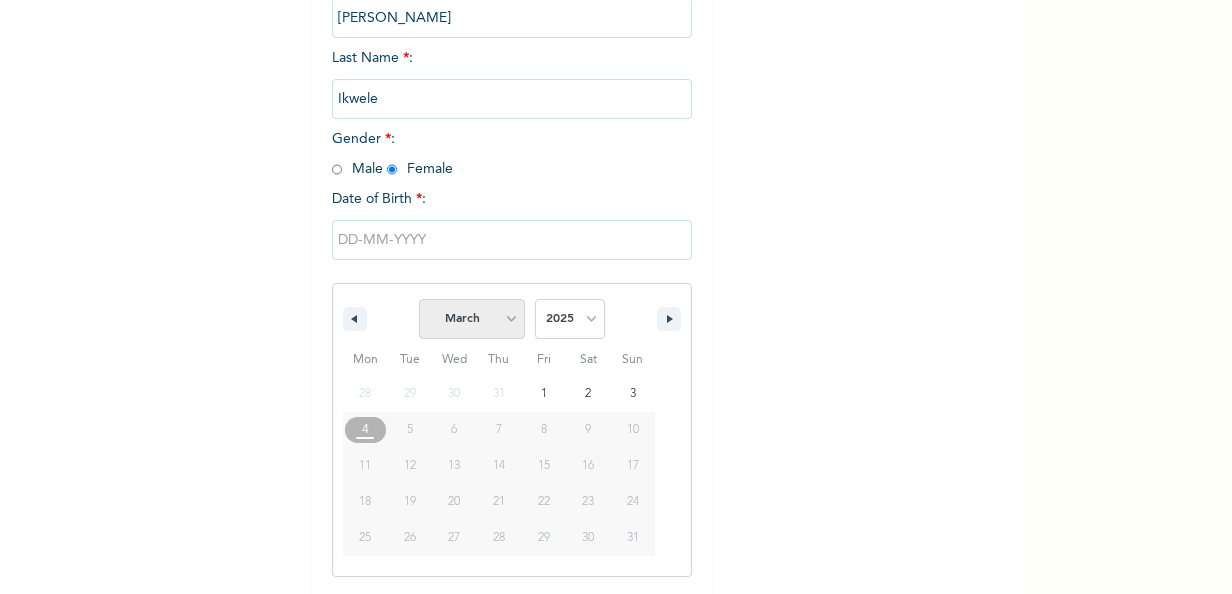 click on "January February March April May June July August September October November December" at bounding box center (472, 319) 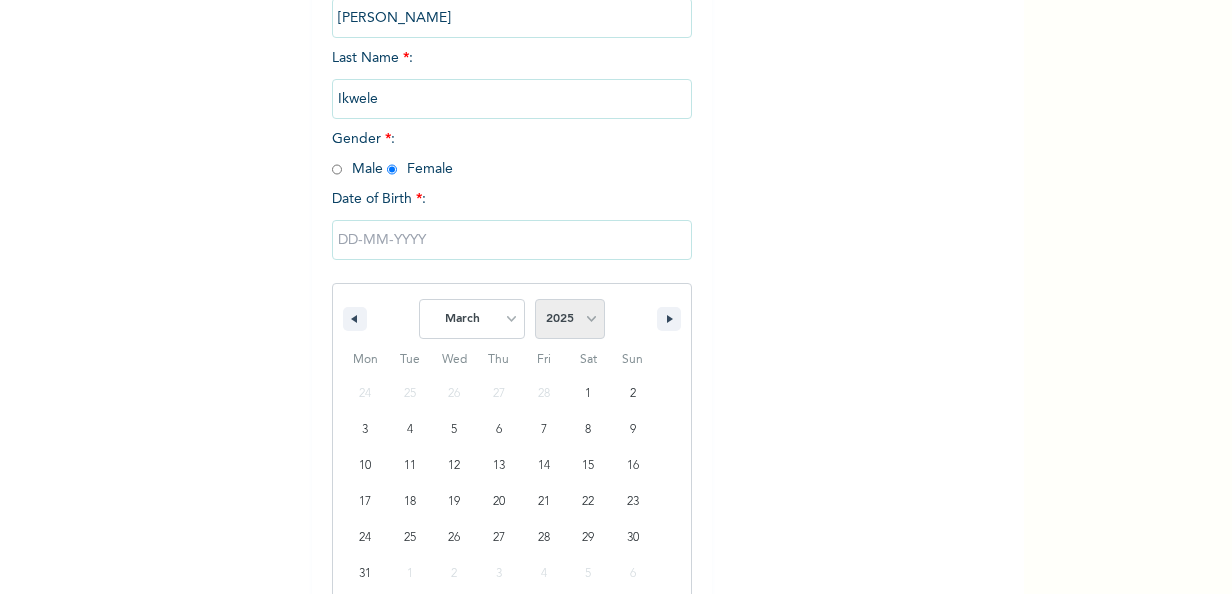 click on "2025 2024 2023 2022 2021 2020 2019 2018 2017 2016 2015 2014 2013 2012 2011 2010 2009 2008 2007 2006 2005 2004 2003 2002 2001 2000 1999 1998 1997 1996 1995 1994 1993 1992 1991 1990 1989 1988 1987 1986 1985 1984 1983 1982 1981 1980 1979 1978 1977 1976 1975 1974 1973 1972 1971 1970 1969 1968 1967 1966 1965 1964 1963 1962 1961 1960" at bounding box center (570, 319) 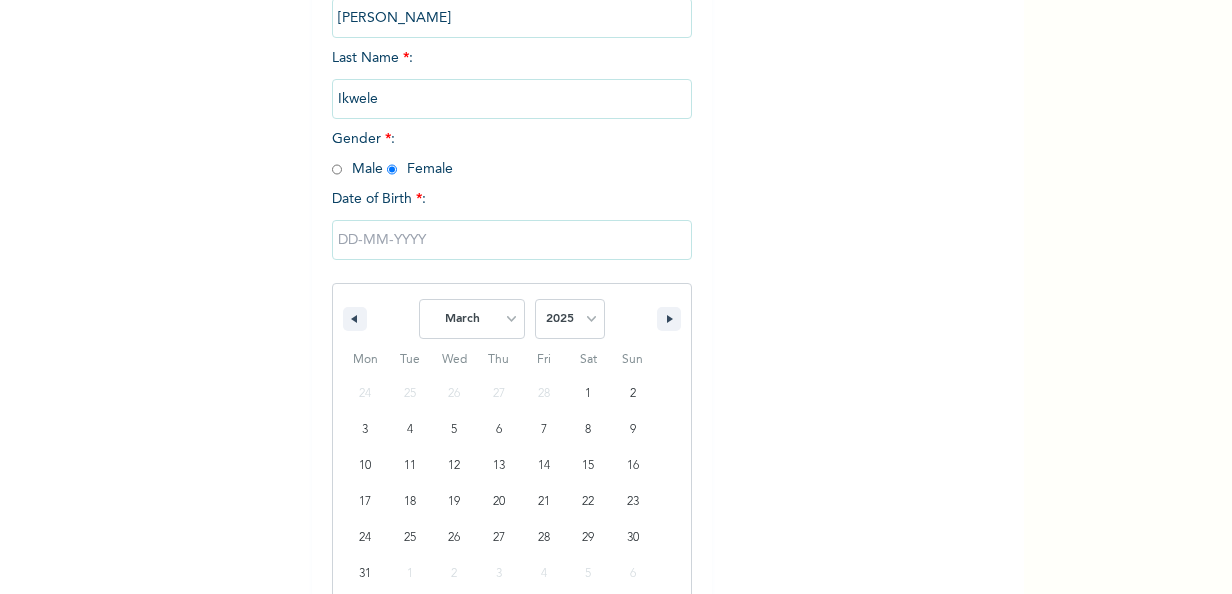 select on "1982" 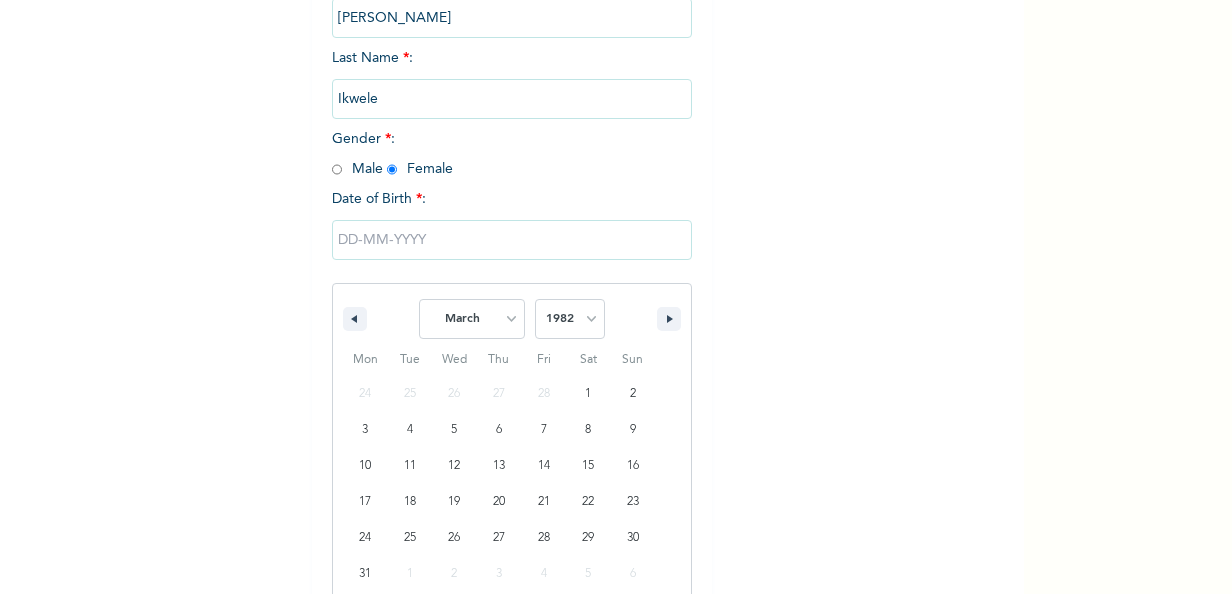 click on "2025 2024 2023 2022 2021 2020 2019 2018 2017 2016 2015 2014 2013 2012 2011 2010 2009 2008 2007 2006 2005 2004 2003 2002 2001 2000 1999 1998 1997 1996 1995 1994 1993 1992 1991 1990 1989 1988 1987 1986 1985 1984 1983 1982 1981 1980 1979 1978 1977 1976 1975 1974 1973 1972 1971 1970 1969 1968 1967 1966 1965 1964 1963 1962 1961 1960" at bounding box center (570, 319) 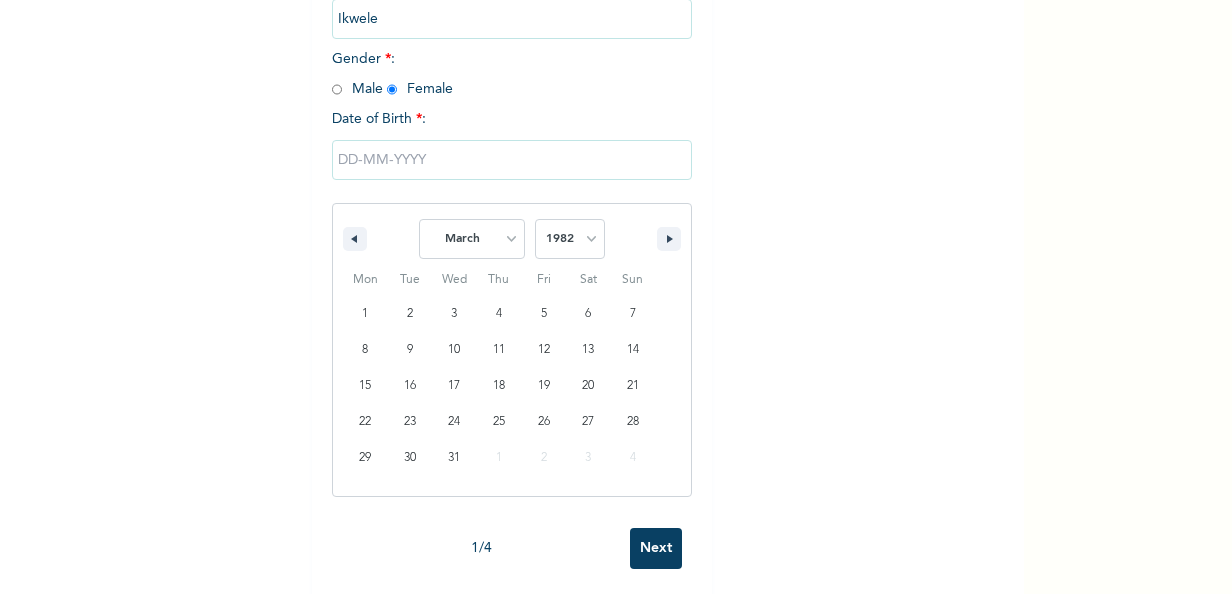 scroll, scrollTop: 418, scrollLeft: 0, axis: vertical 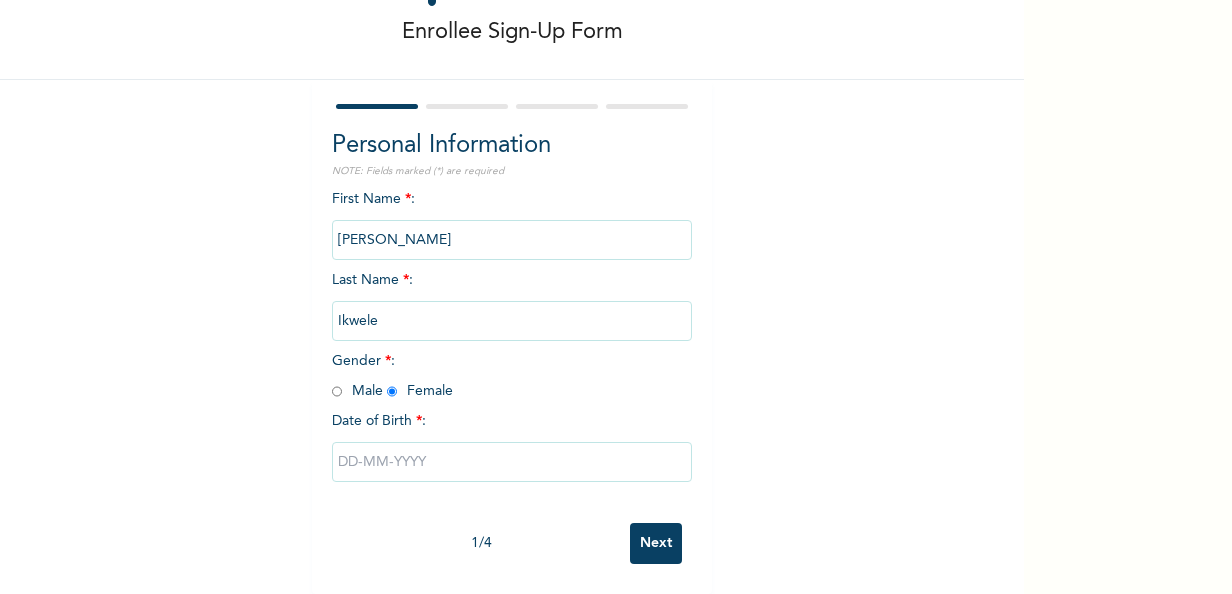 click on "Next" at bounding box center (656, 543) 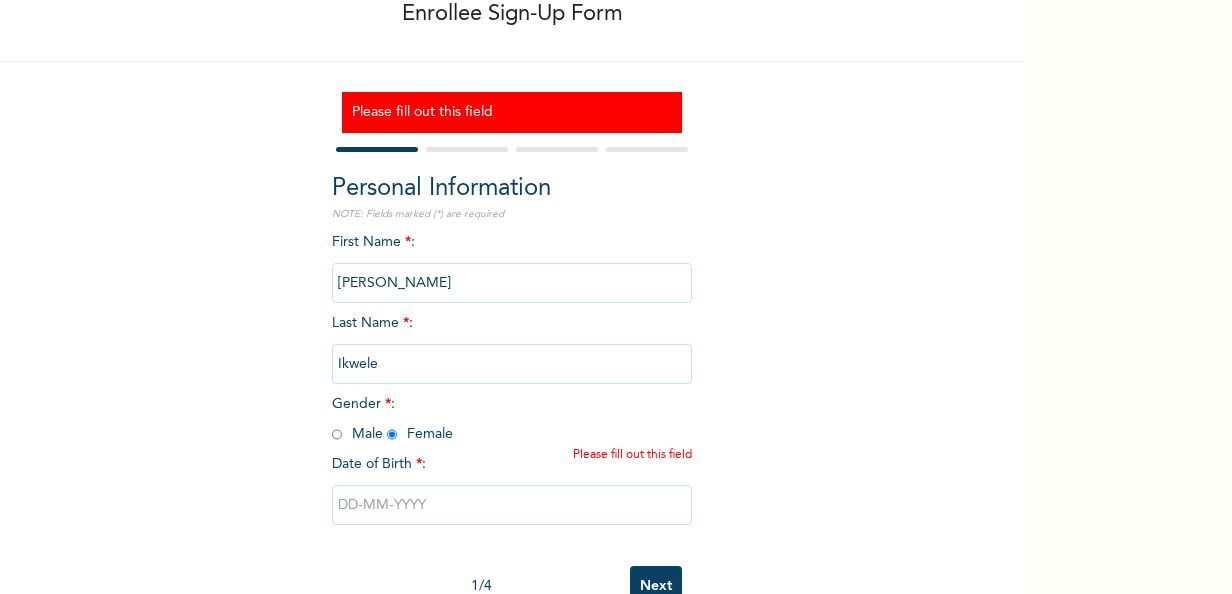 click at bounding box center [512, 505] 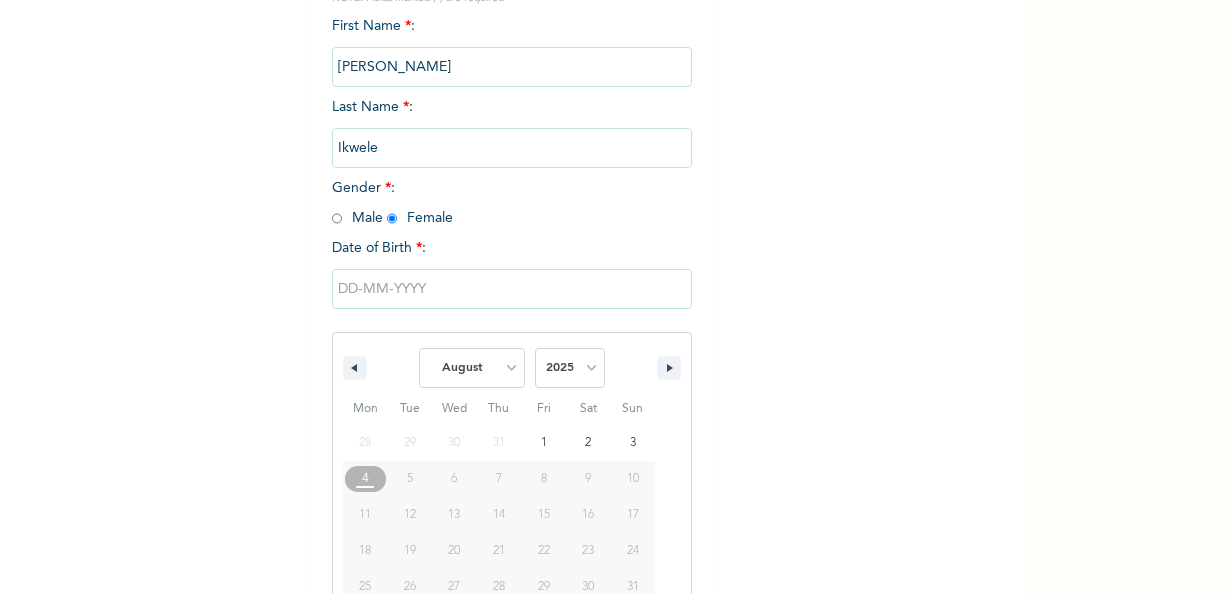 scroll, scrollTop: 378, scrollLeft: 0, axis: vertical 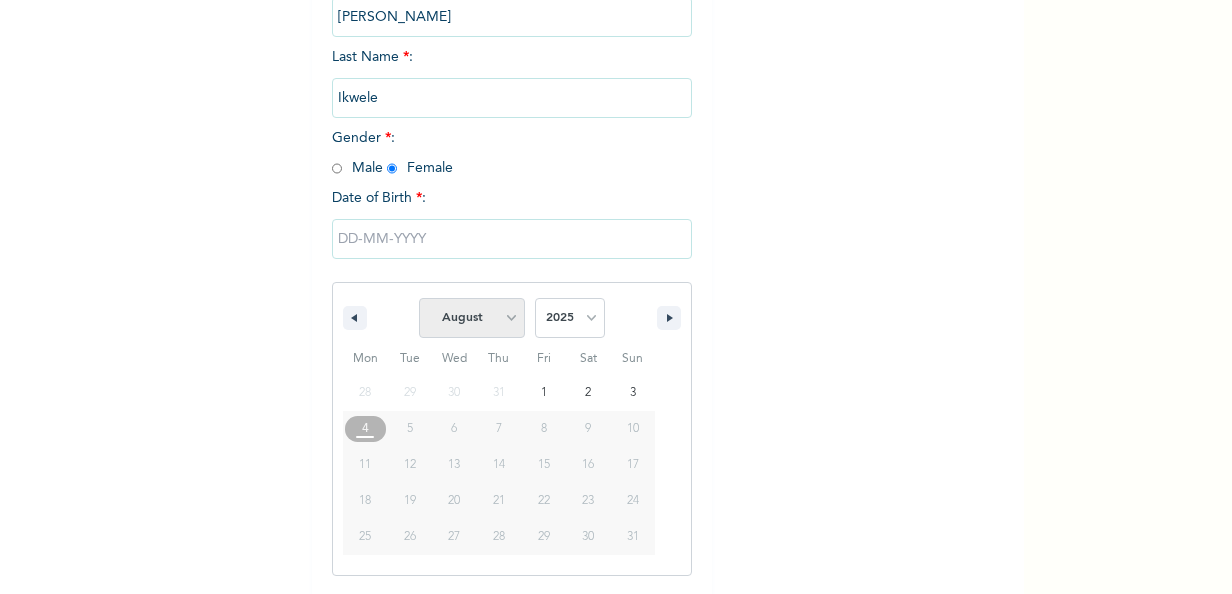 click on "January February March April May June July August September October November December" at bounding box center [472, 318] 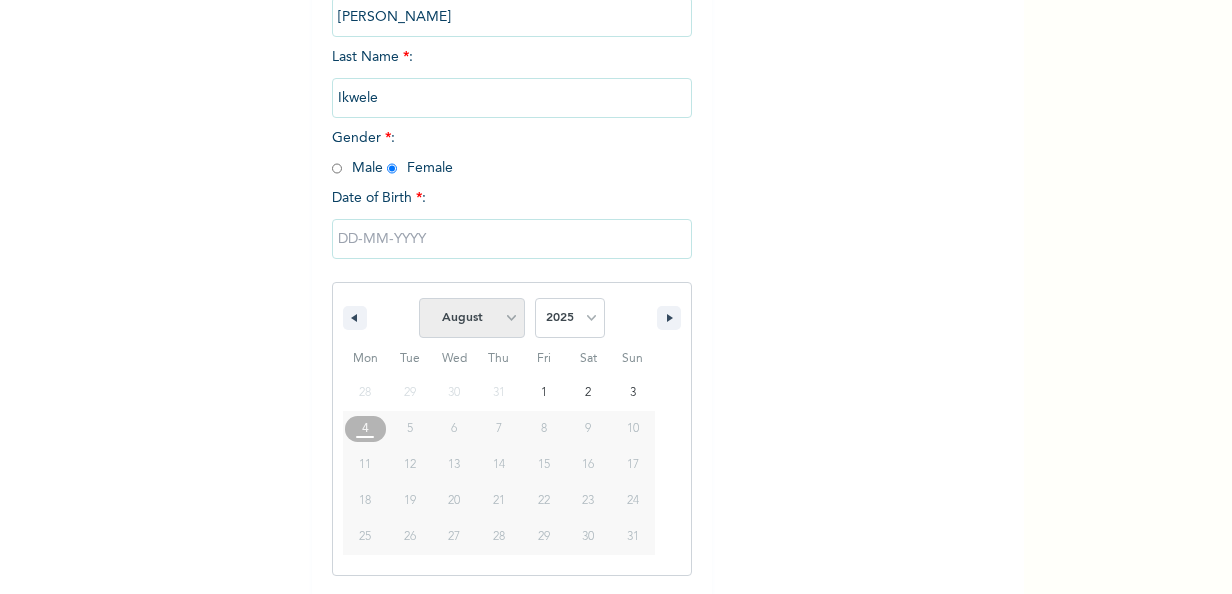 select on "2" 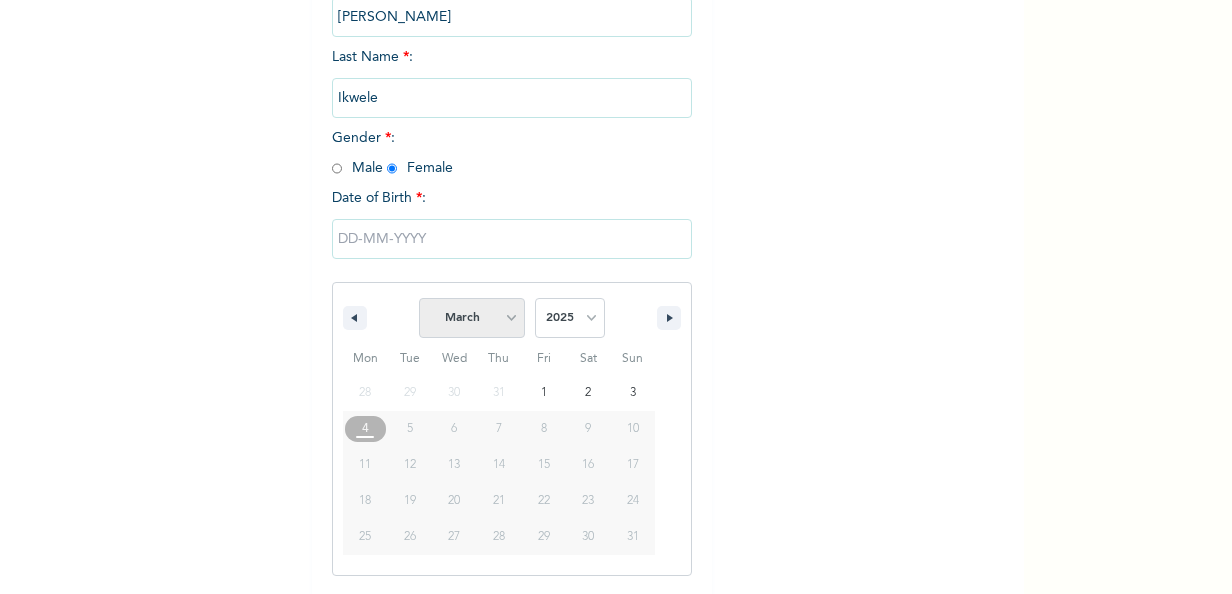 click on "January February March April May June July August September October November December" at bounding box center [472, 318] 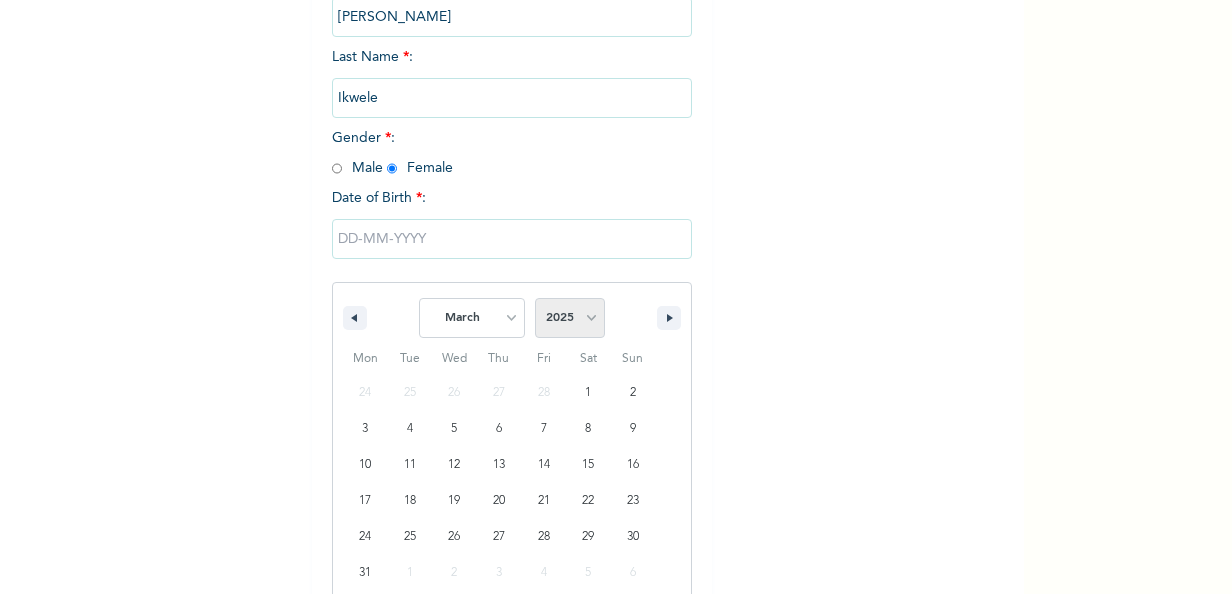 click on "2025 2024 2023 2022 2021 2020 2019 2018 2017 2016 2015 2014 2013 2012 2011 2010 2009 2008 2007 2006 2005 2004 2003 2002 2001 2000 1999 1998 1997 1996 1995 1994 1993 1992 1991 1990 1989 1988 1987 1986 1985 1984 1983 1982 1981 1980 1979 1978 1977 1976 1975 1974 1973 1972 1971 1970 1969 1968 1967 1966 1965 1964 1963 1962 1961 1960" at bounding box center [570, 318] 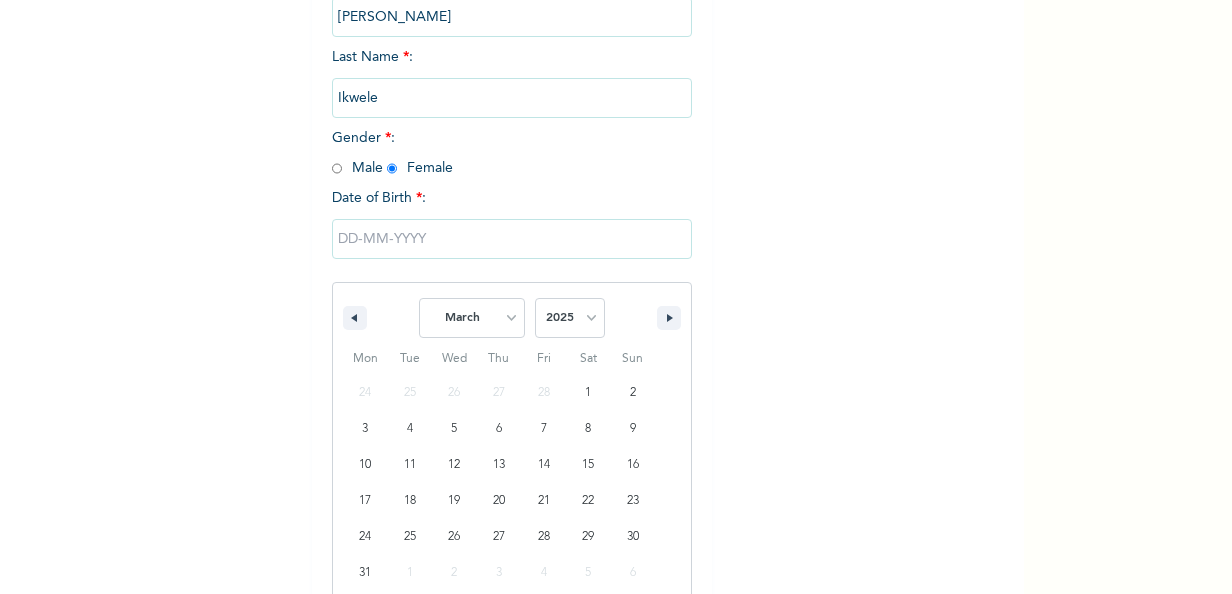 select on "1982" 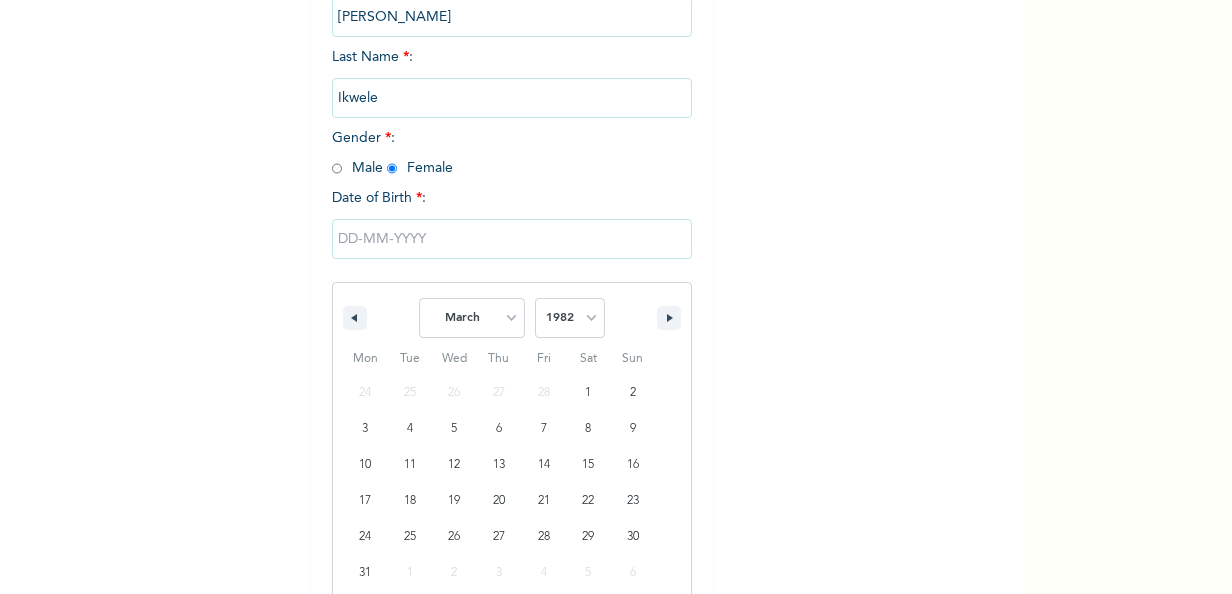 click on "2025 2024 2023 2022 2021 2020 2019 2018 2017 2016 2015 2014 2013 2012 2011 2010 2009 2008 2007 2006 2005 2004 2003 2002 2001 2000 1999 1998 1997 1996 1995 1994 1993 1992 1991 1990 1989 1988 1987 1986 1985 1984 1983 1982 1981 1980 1979 1978 1977 1976 1975 1974 1973 1972 1971 1970 1969 1968 1967 1966 1965 1964 1963 1962 1961 1960" at bounding box center [570, 318] 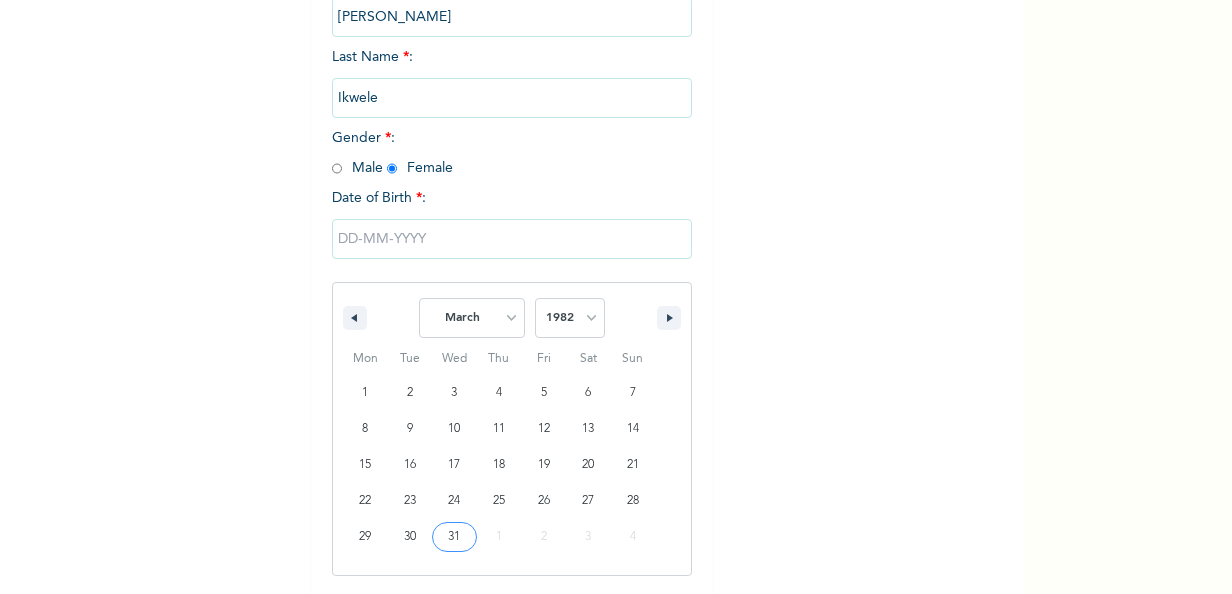 type on "[DATE]" 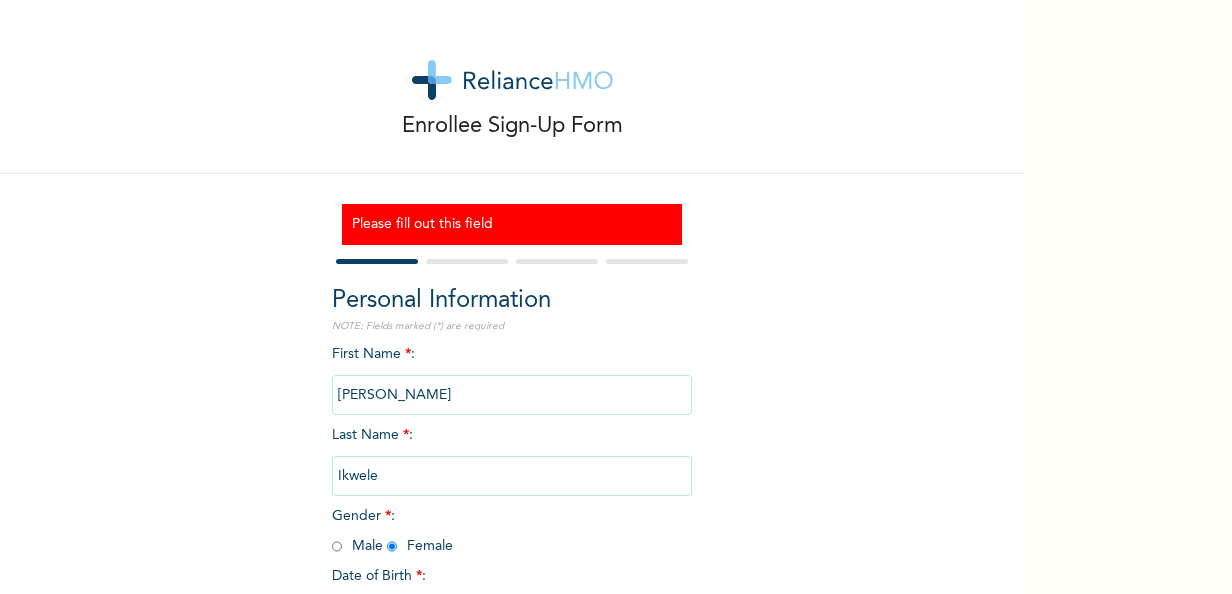 scroll, scrollTop: 172, scrollLeft: 0, axis: vertical 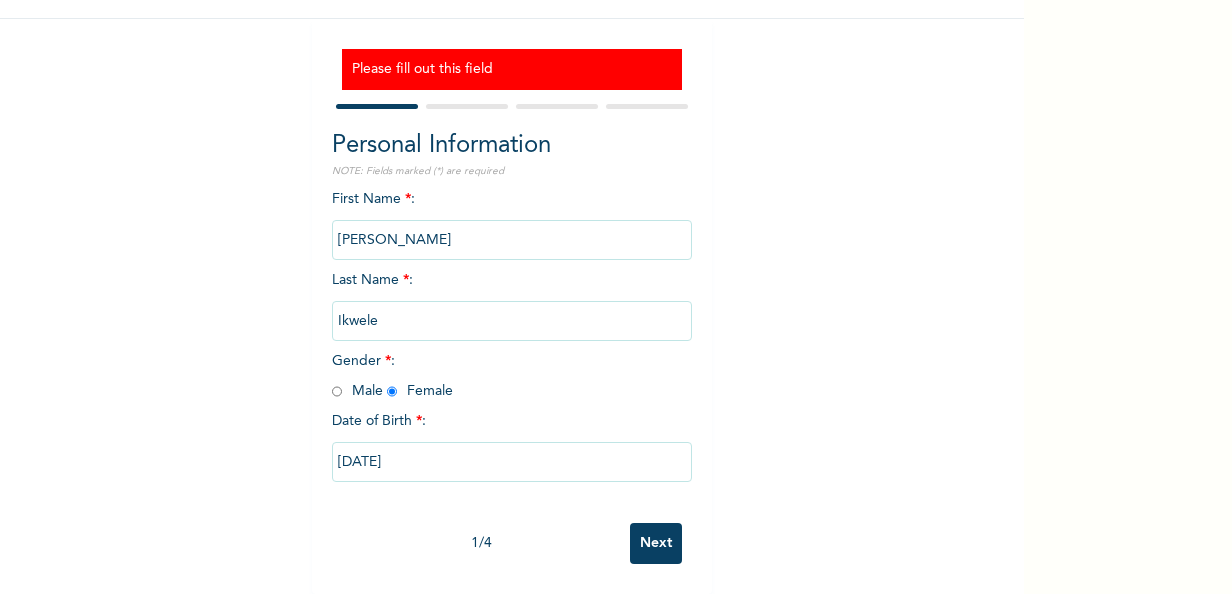 click on "Ikwele" at bounding box center [512, 321] 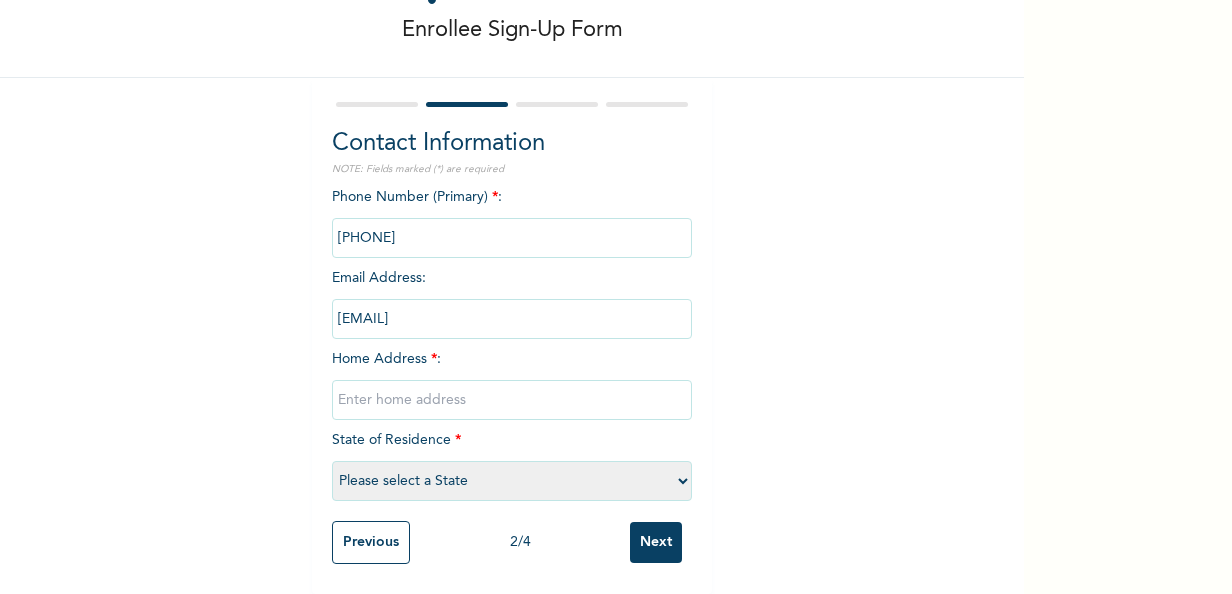 scroll, scrollTop: 114, scrollLeft: 0, axis: vertical 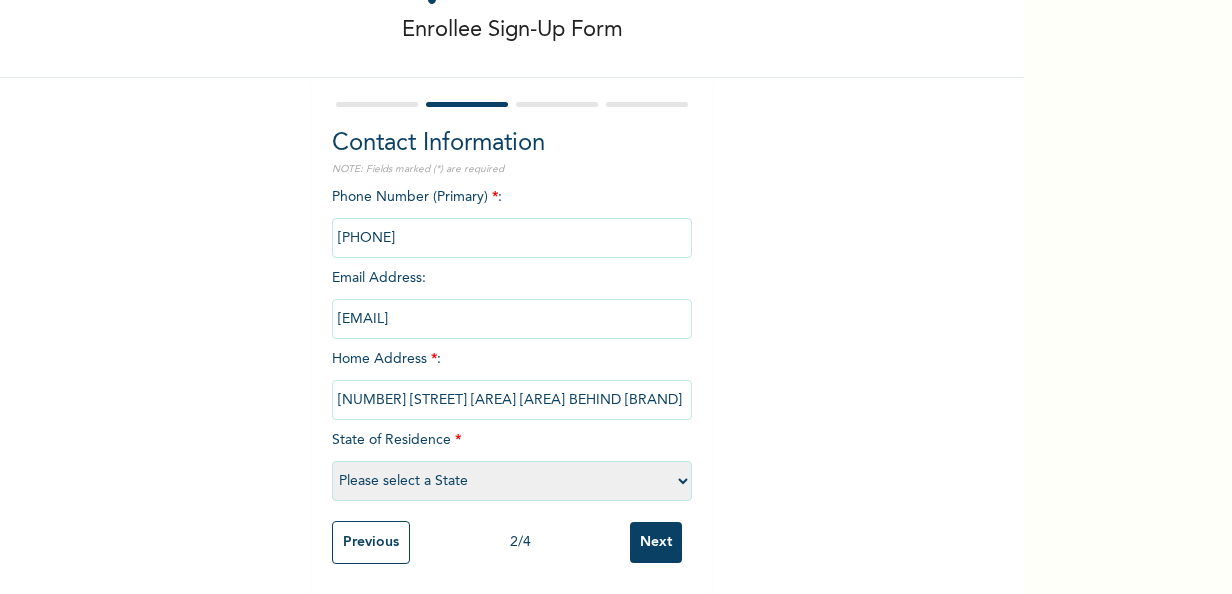 select on "24" 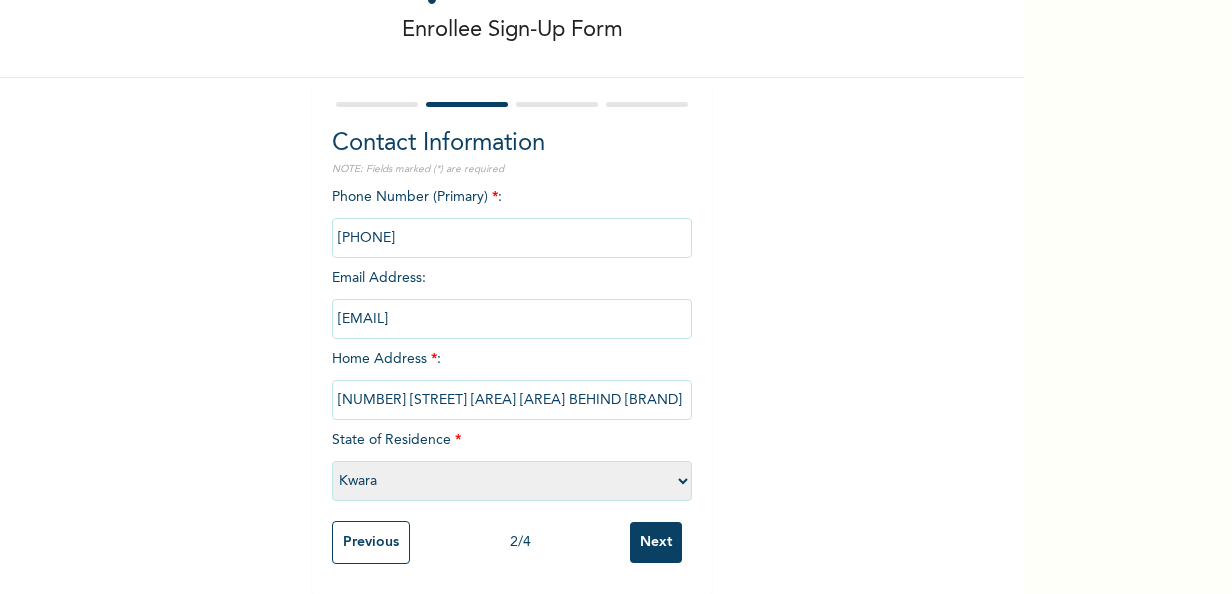 click on "[NUMBER] [STREET] [AREA] [AREA] BEHIND [BRAND] [COMPANY]" at bounding box center [512, 400] 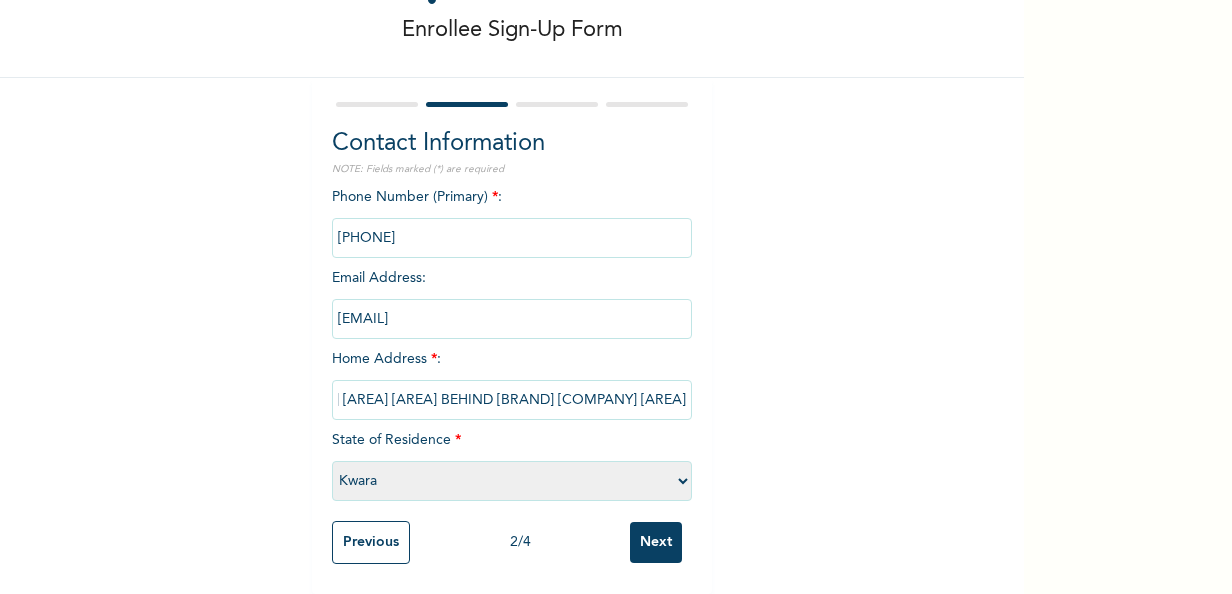 scroll, scrollTop: 0, scrollLeft: 198, axis: horizontal 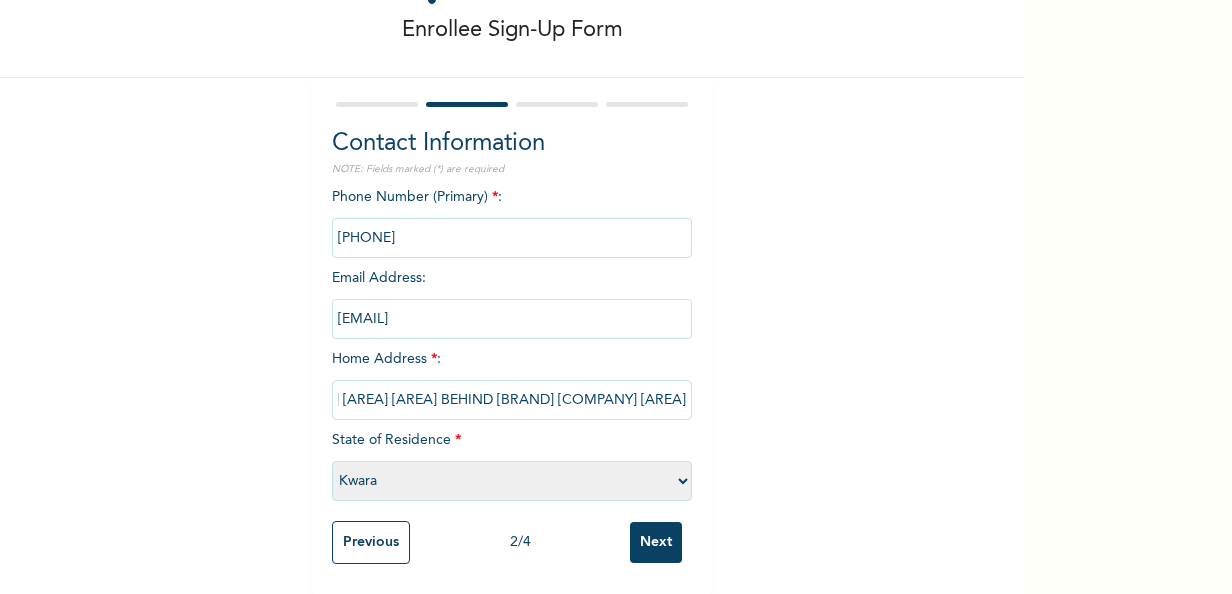click on "Please select a State Abia Abuja (FCT) Adamawa Akwa Ibom Anambra Bauchi Bayelsa Benue Borno Cross River Delta Ebonyi Edo Ekiti Enugu Gombe Imo Jigawa Kaduna Kano Katsina Kebbi Kogi Kwara Lagos Nasarawa Niger Ogun Ondo Osun Oyo Plateau Rivers Sokoto Taraba Yobe Zamfara" at bounding box center [512, 481] 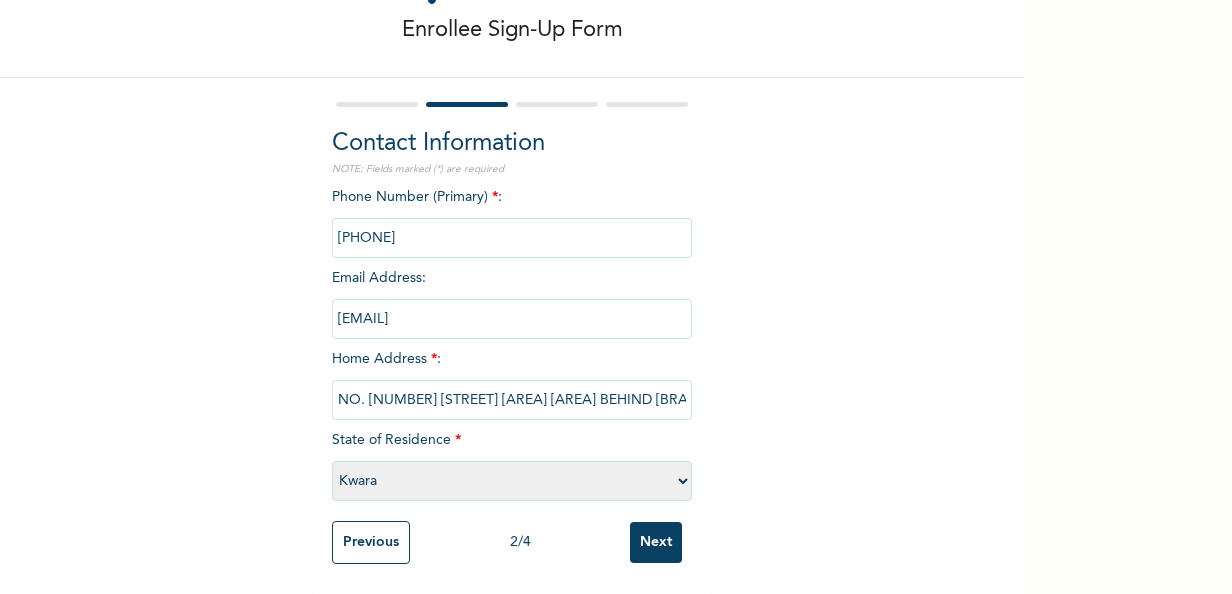 select on "33" 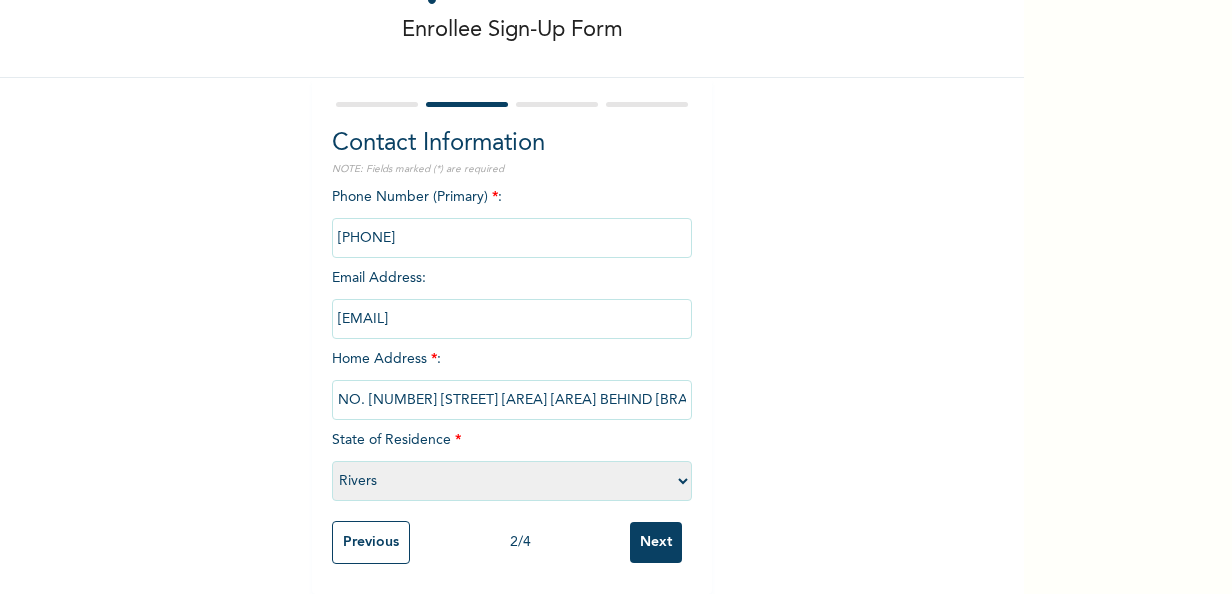 click on "Please select a State Abia Abuja (FCT) Adamawa Akwa Ibom Anambra Bauchi Bayelsa Benue Borno Cross River Delta Ebonyi Edo Ekiti Enugu Gombe Imo Jigawa Kaduna Kano Katsina Kebbi Kogi Kwara Lagos Nasarawa Niger Ogun Ondo Osun Oyo Plateau Rivers Sokoto Taraba Yobe Zamfara" at bounding box center [512, 481] 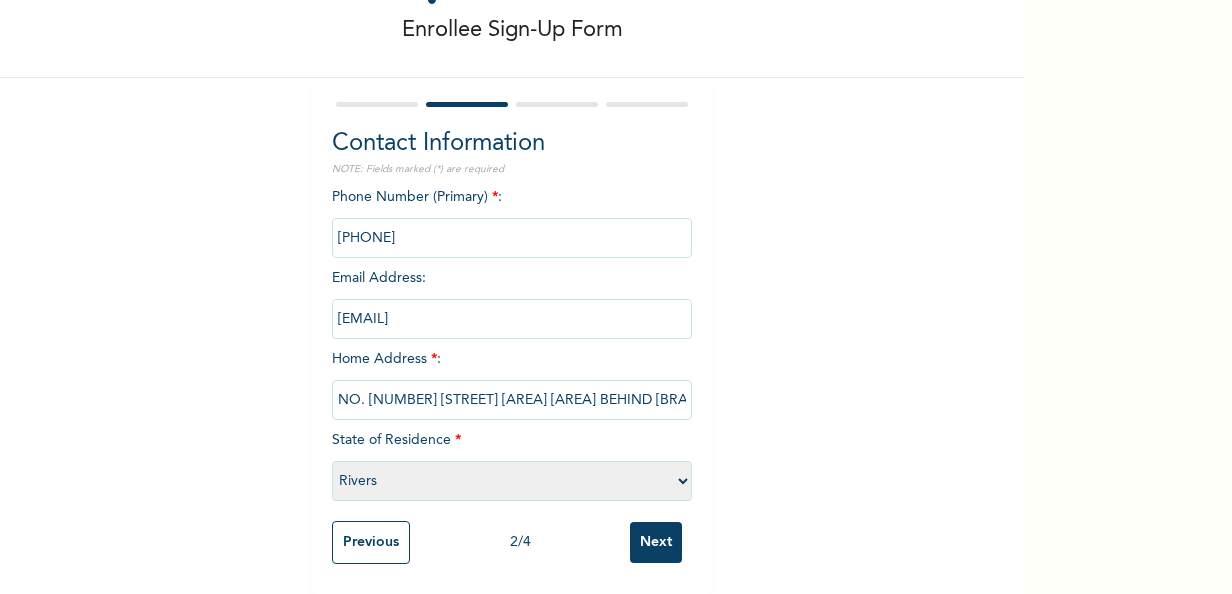 click on "Next" at bounding box center [656, 542] 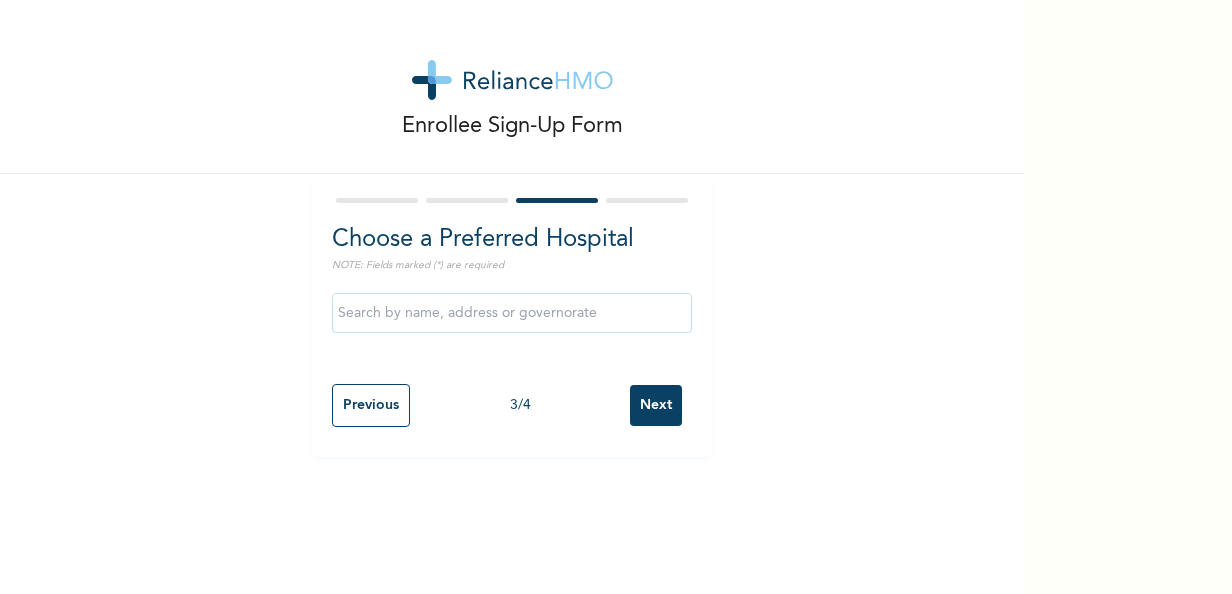 click at bounding box center [512, 313] 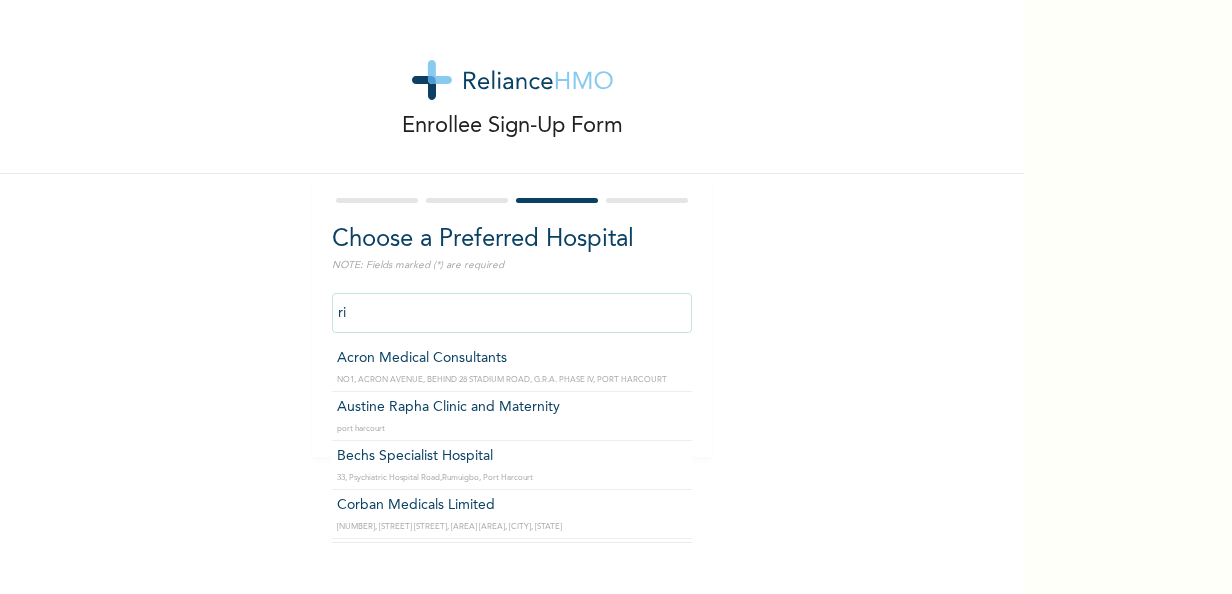 type on "r" 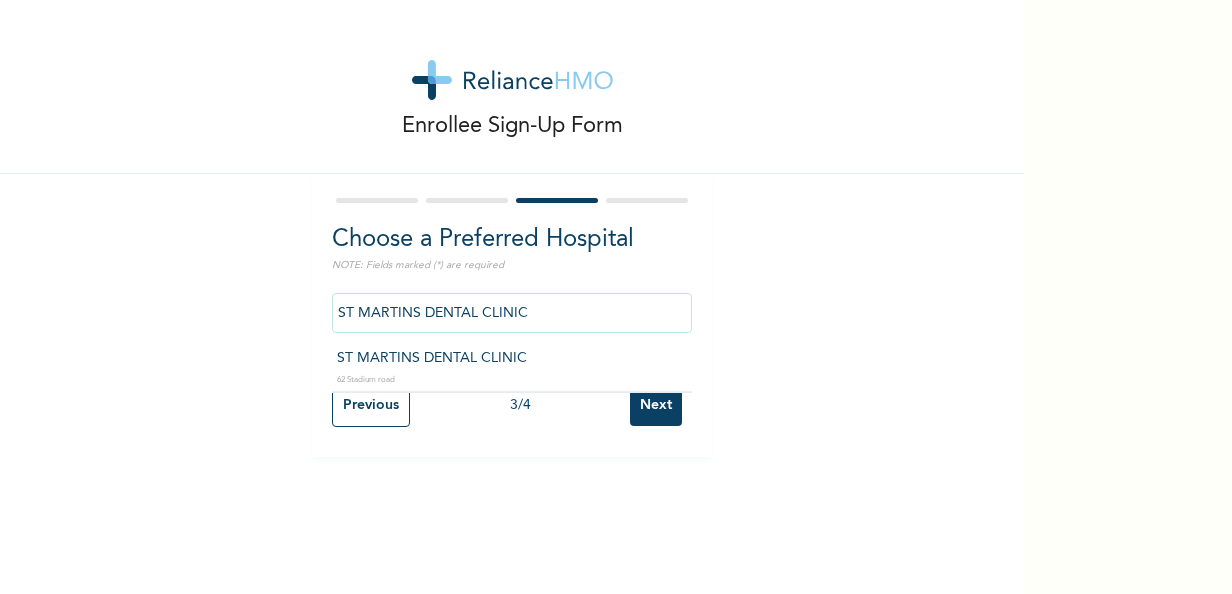 click on "ST MARTINS DENTAL CLINIC" at bounding box center [512, 313] 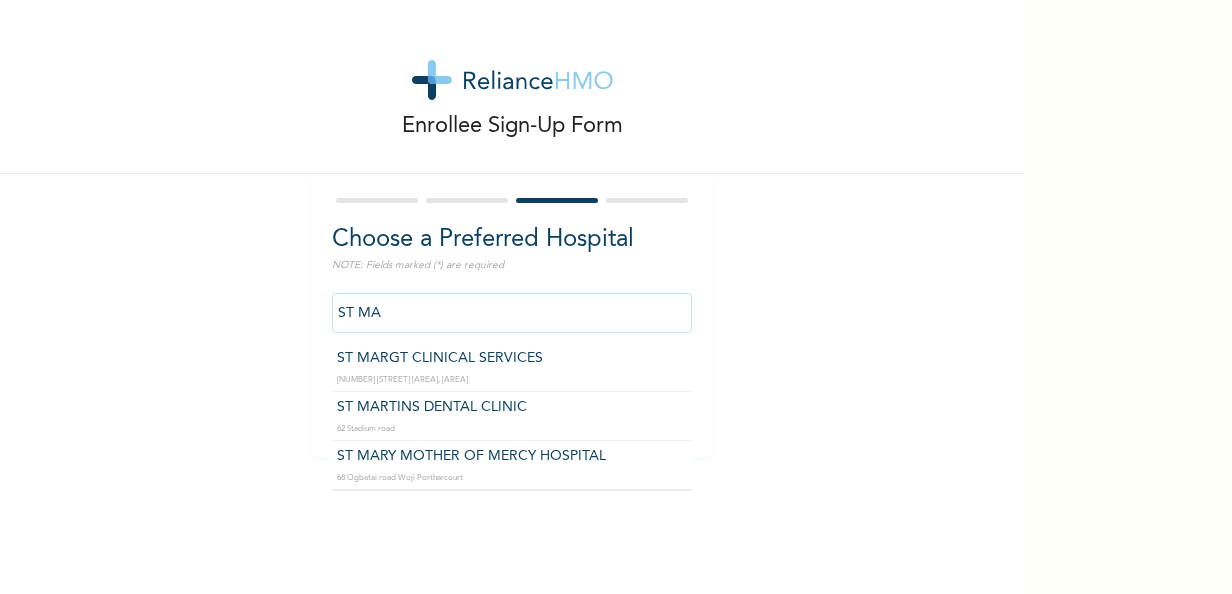 type on "ST MARTINS DENTAL CLINIC" 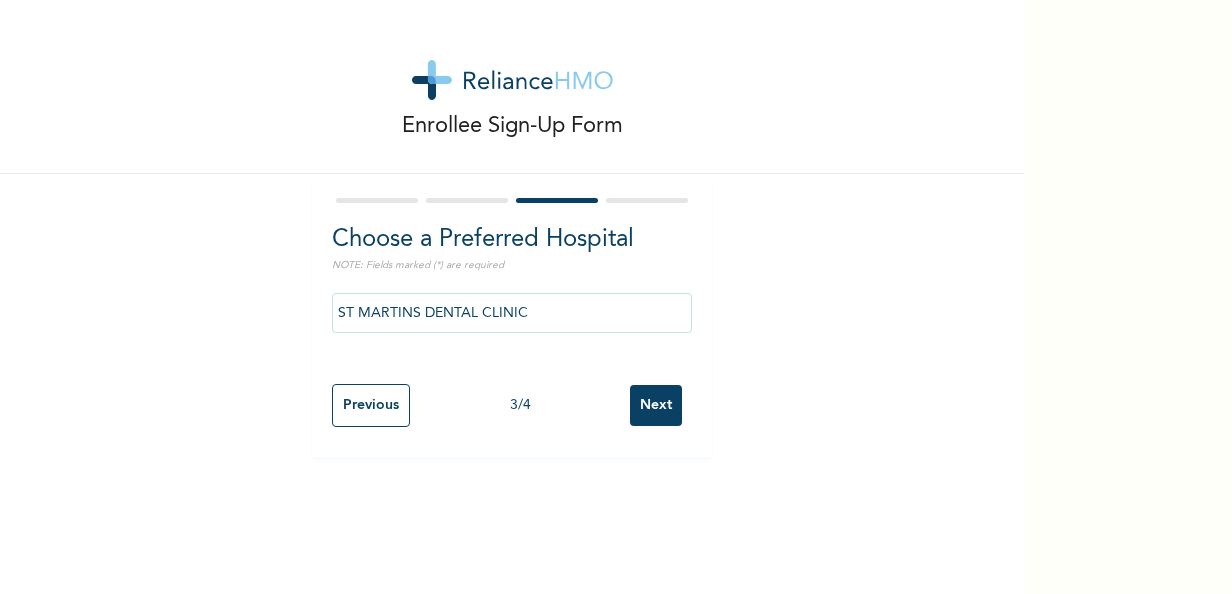 click on "Next" at bounding box center (656, 405) 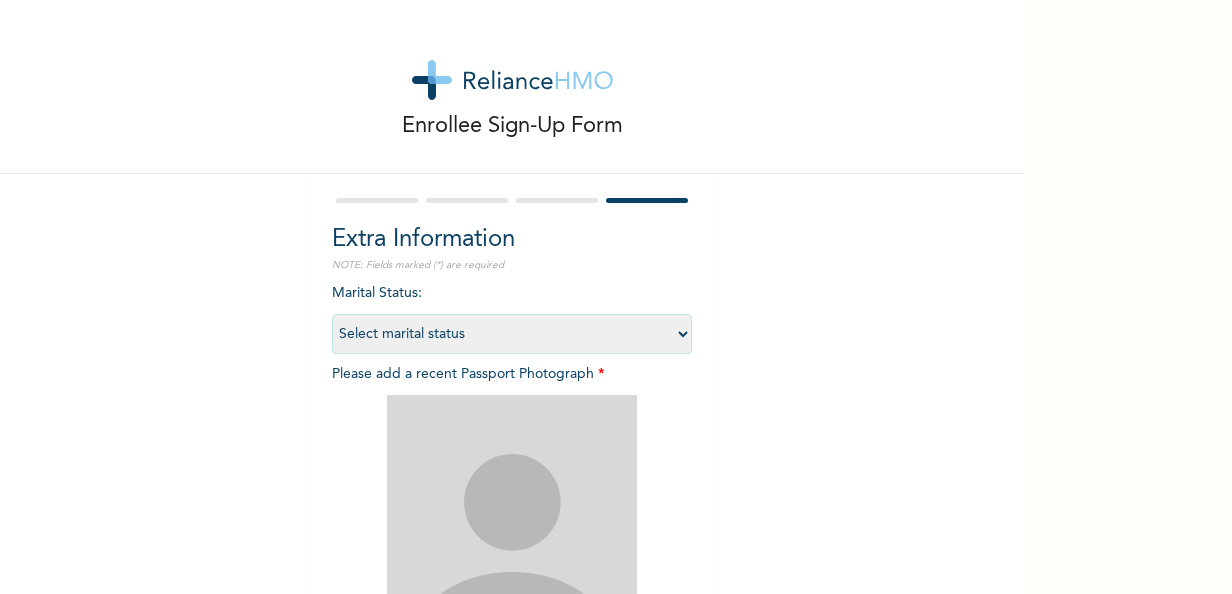 click on "Select marital status Single Married Divorced Widow/Widower" at bounding box center (512, 334) 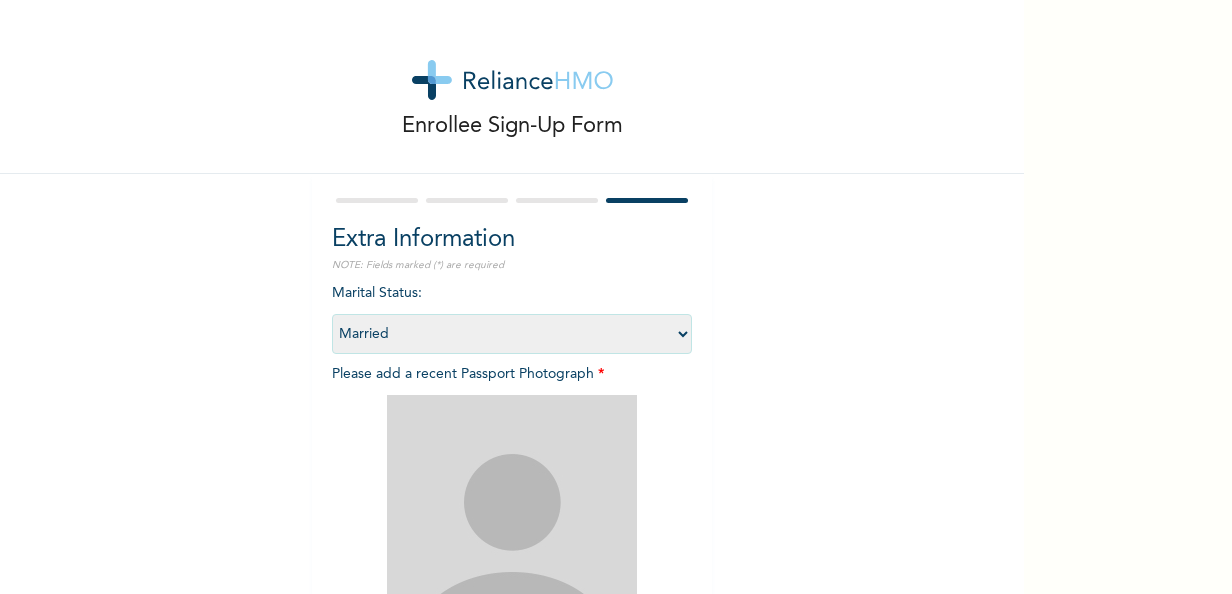 click on "Select marital status Single Married Divorced Widow/Widower" at bounding box center [512, 334] 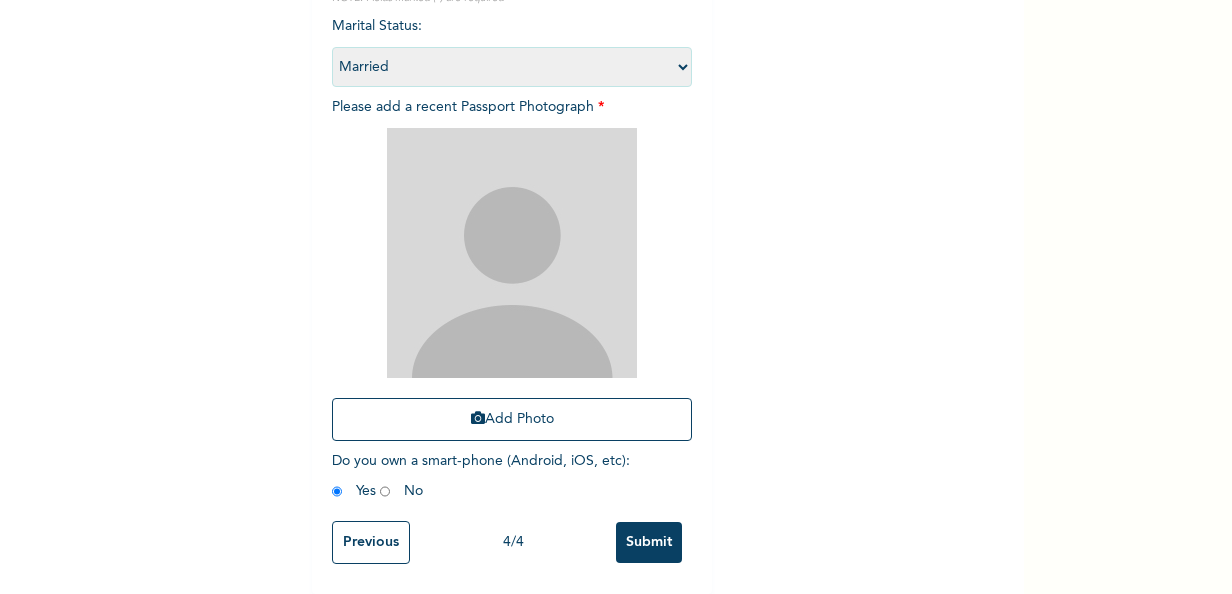 scroll, scrollTop: 284, scrollLeft: 0, axis: vertical 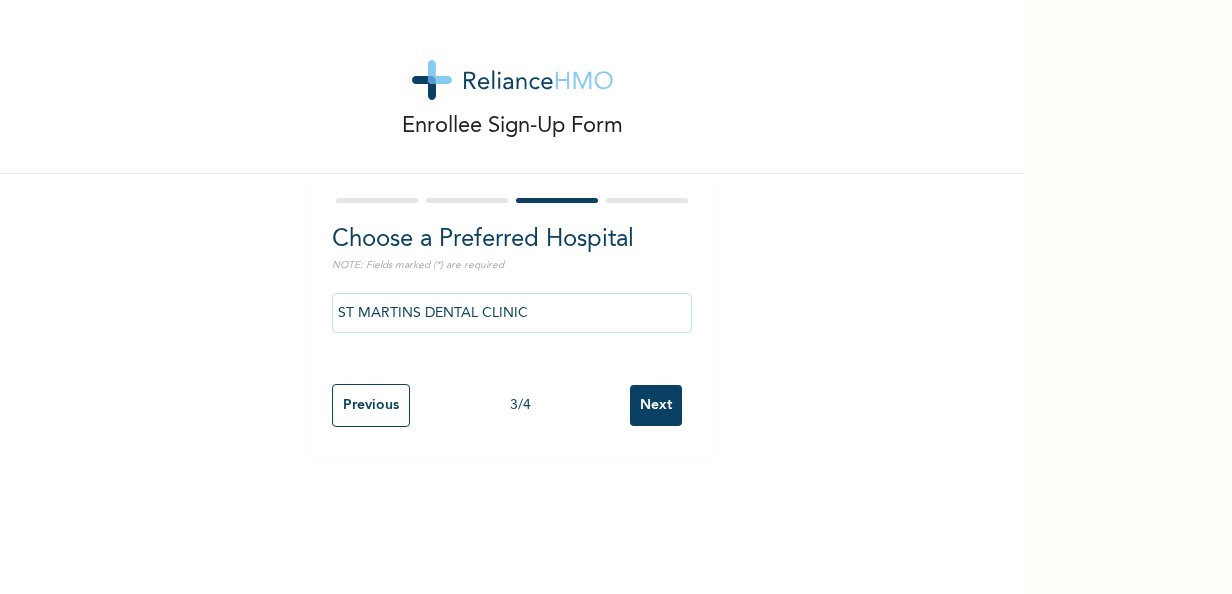 click on "ST MARTINS DENTAL CLINIC" at bounding box center (512, 313) 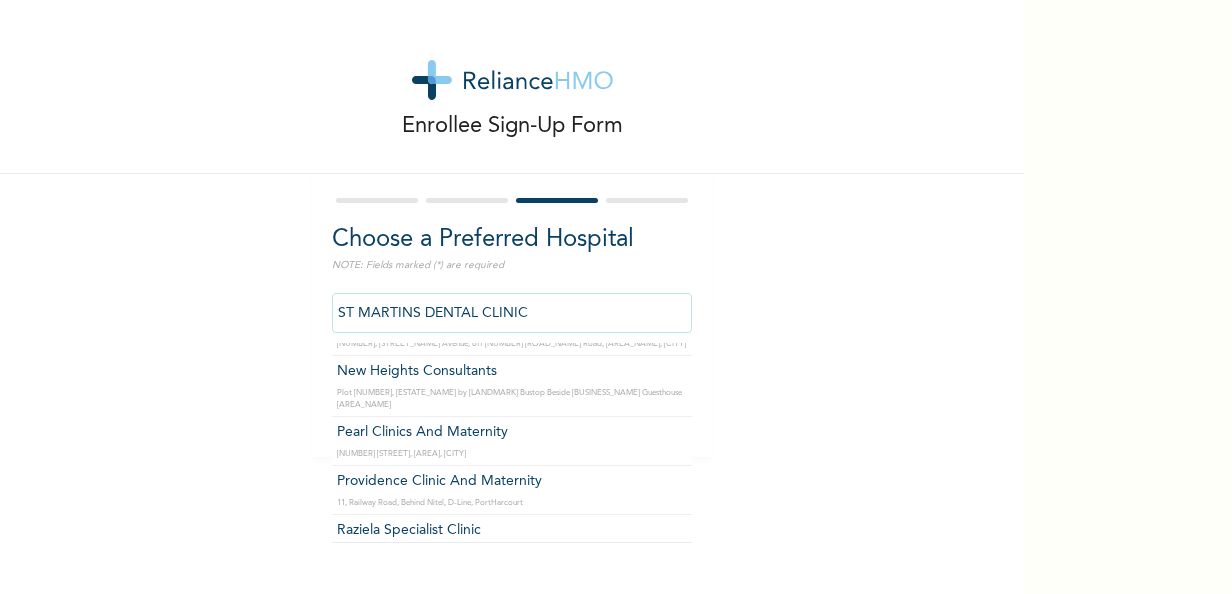 scroll, scrollTop: 400, scrollLeft: 0, axis: vertical 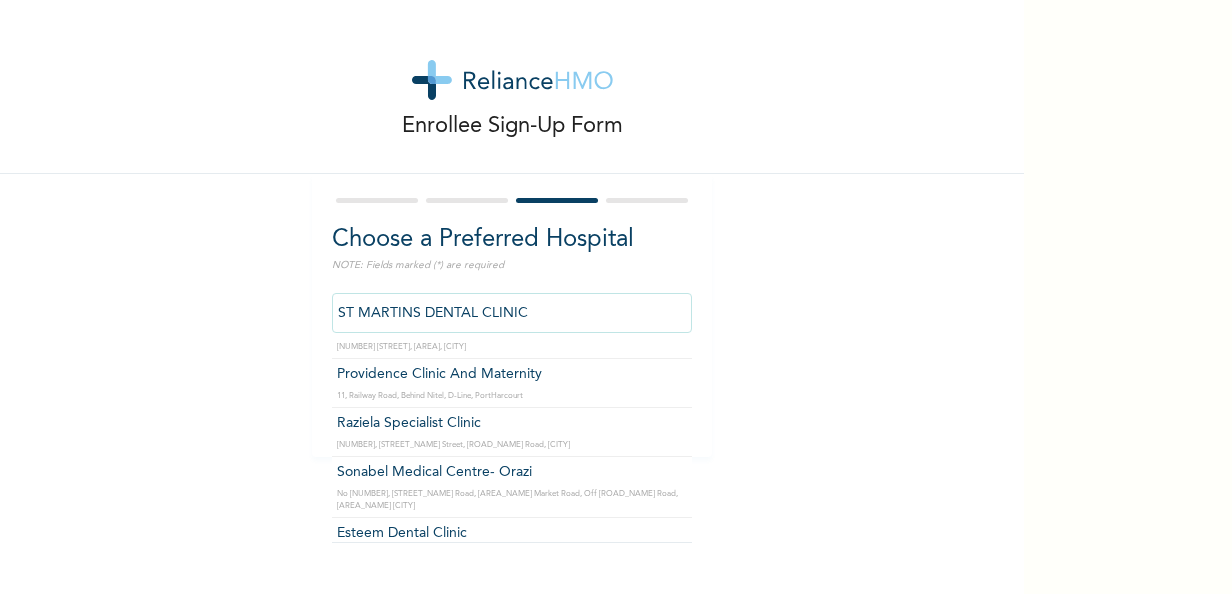 click on "ST MARTINS DENTAL CLINIC" at bounding box center [512, 313] 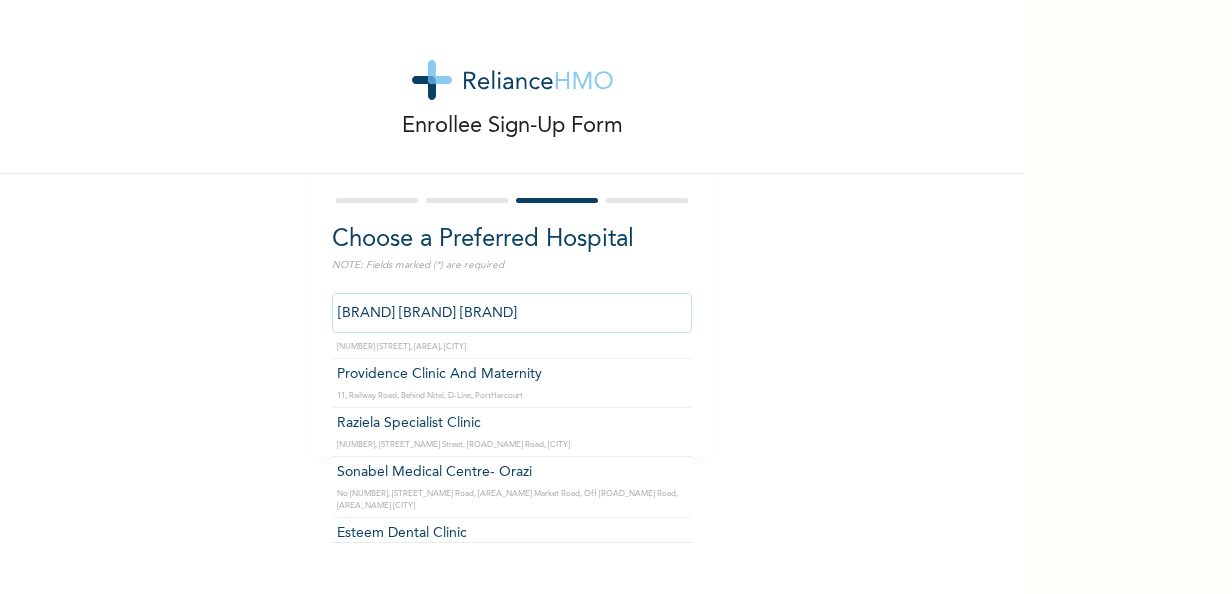 scroll, scrollTop: 0, scrollLeft: 0, axis: both 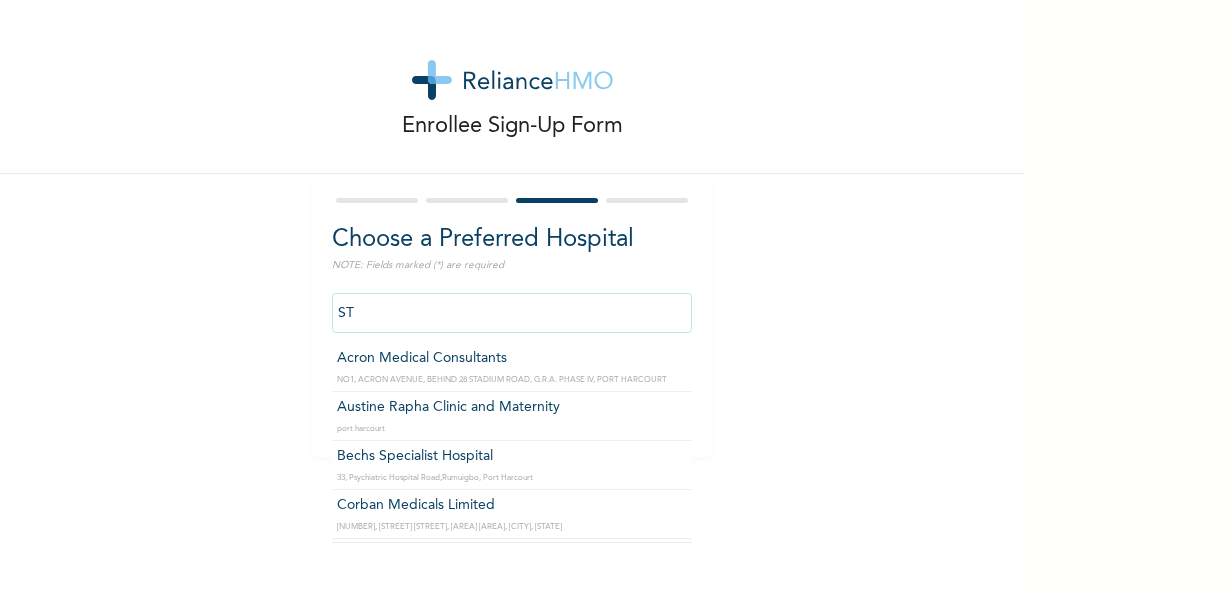 type on "S" 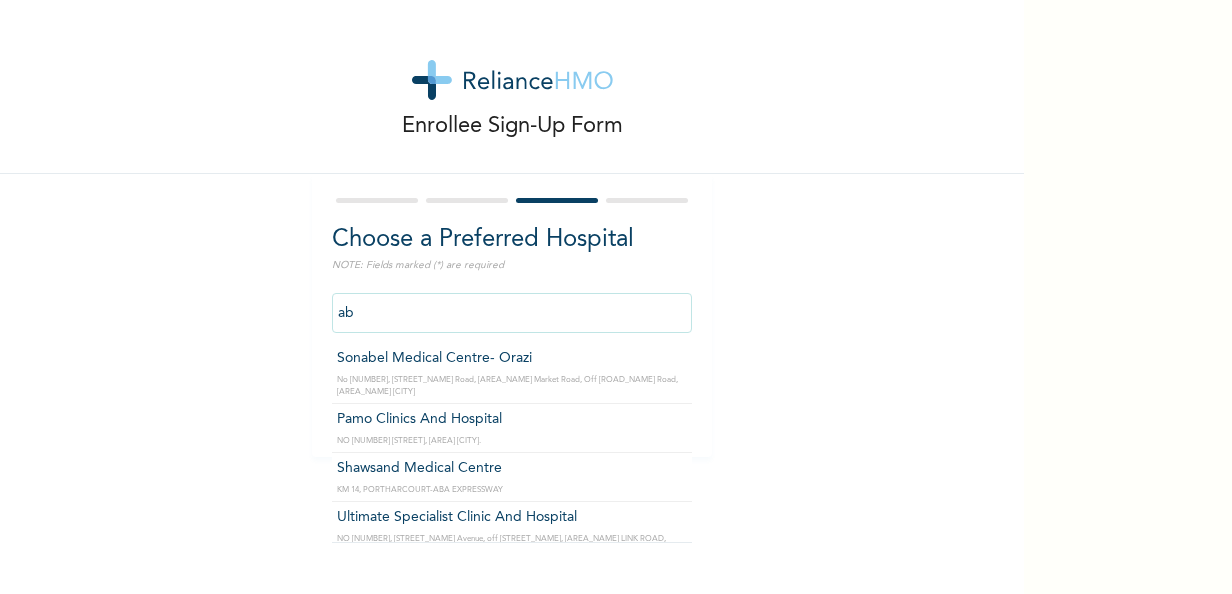 type on "a" 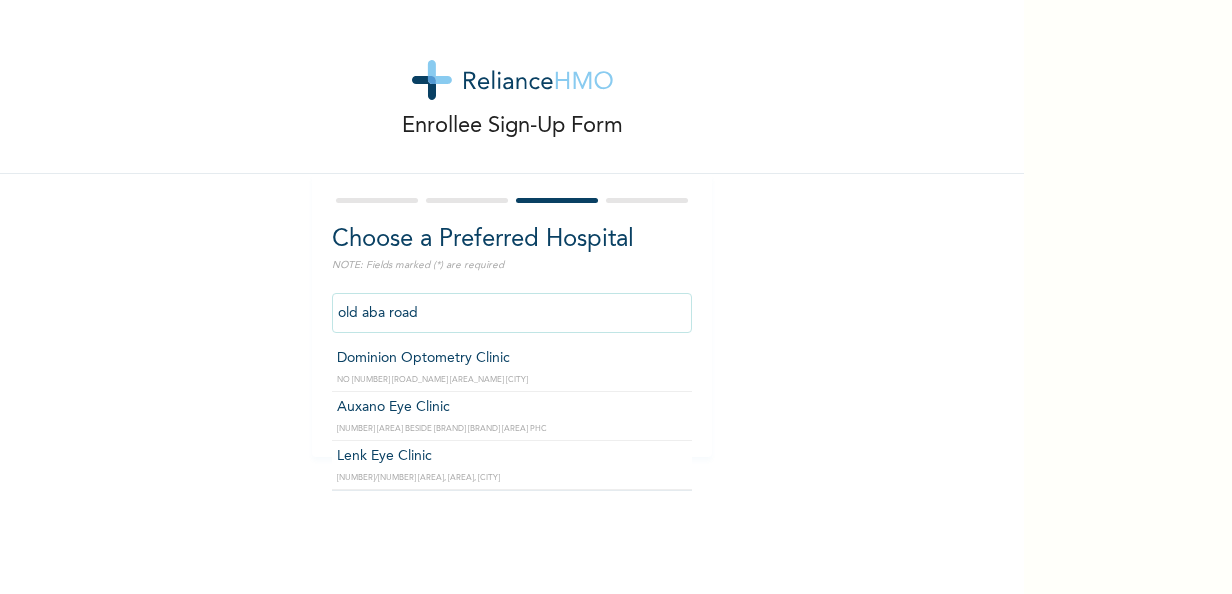 click on "old aba road" at bounding box center [512, 313] 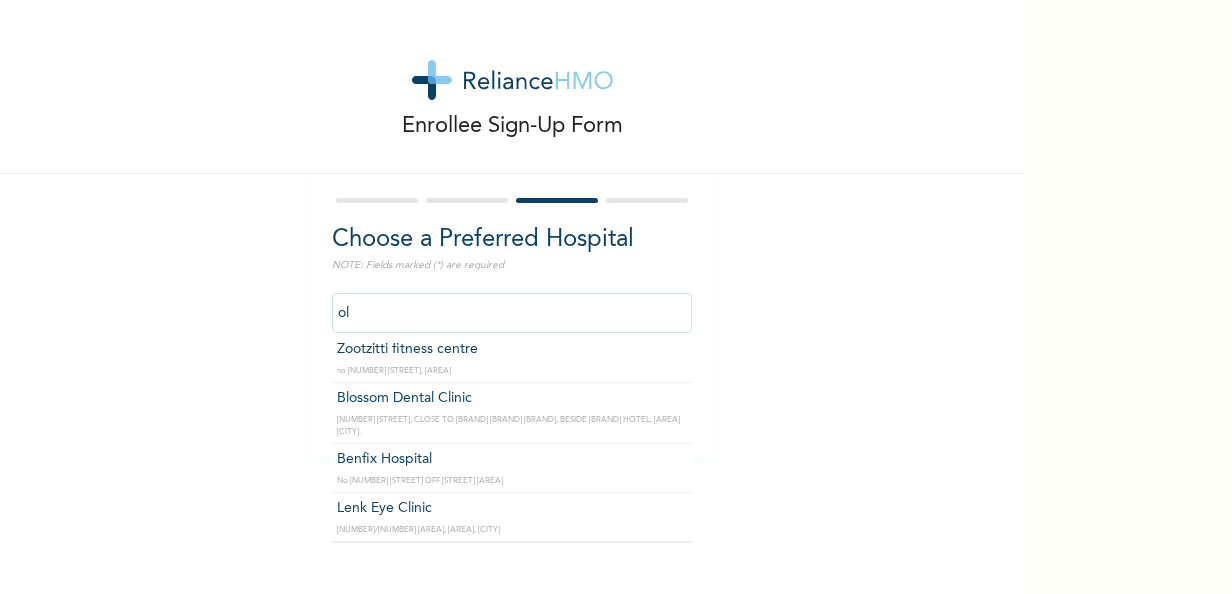 scroll, scrollTop: 2363, scrollLeft: 0, axis: vertical 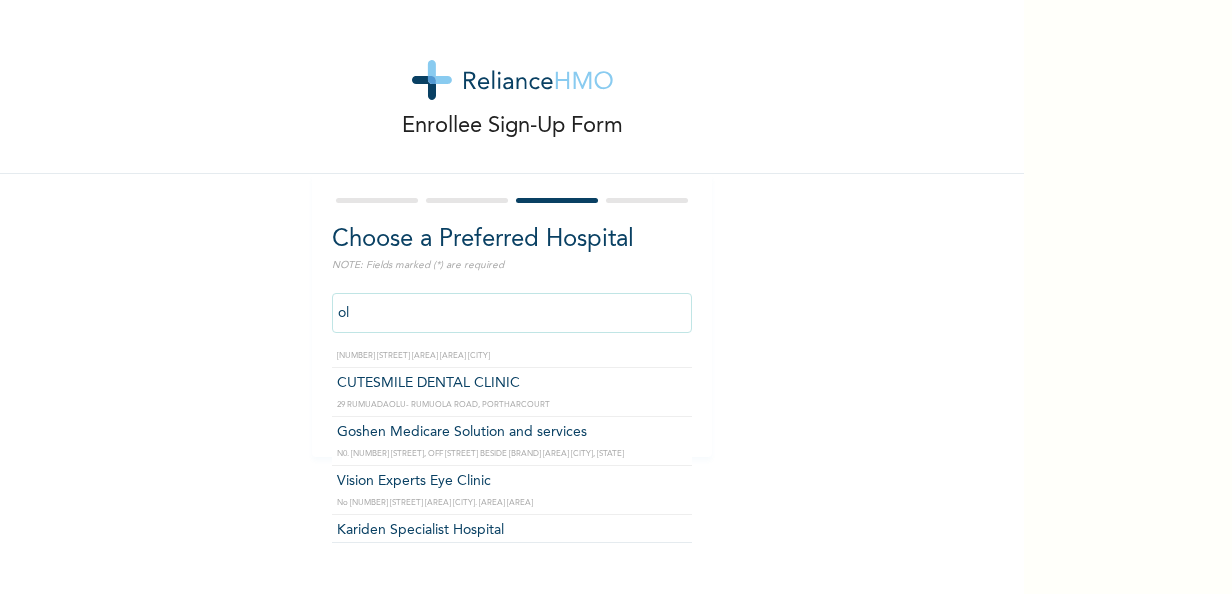 type on "o" 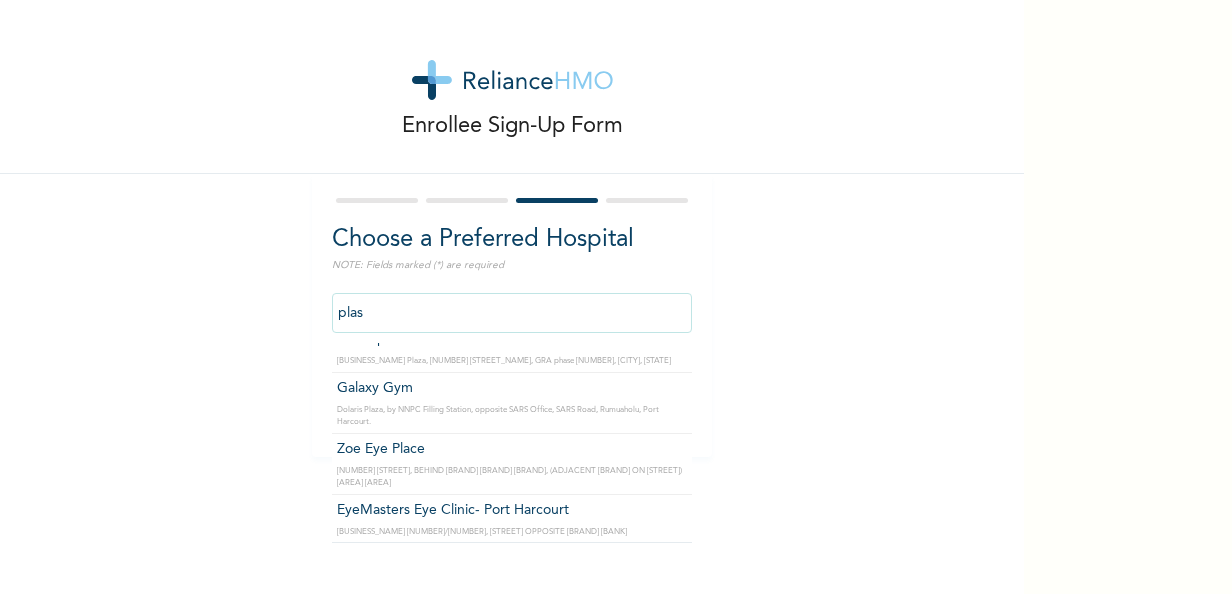 scroll, scrollTop: 0, scrollLeft: 0, axis: both 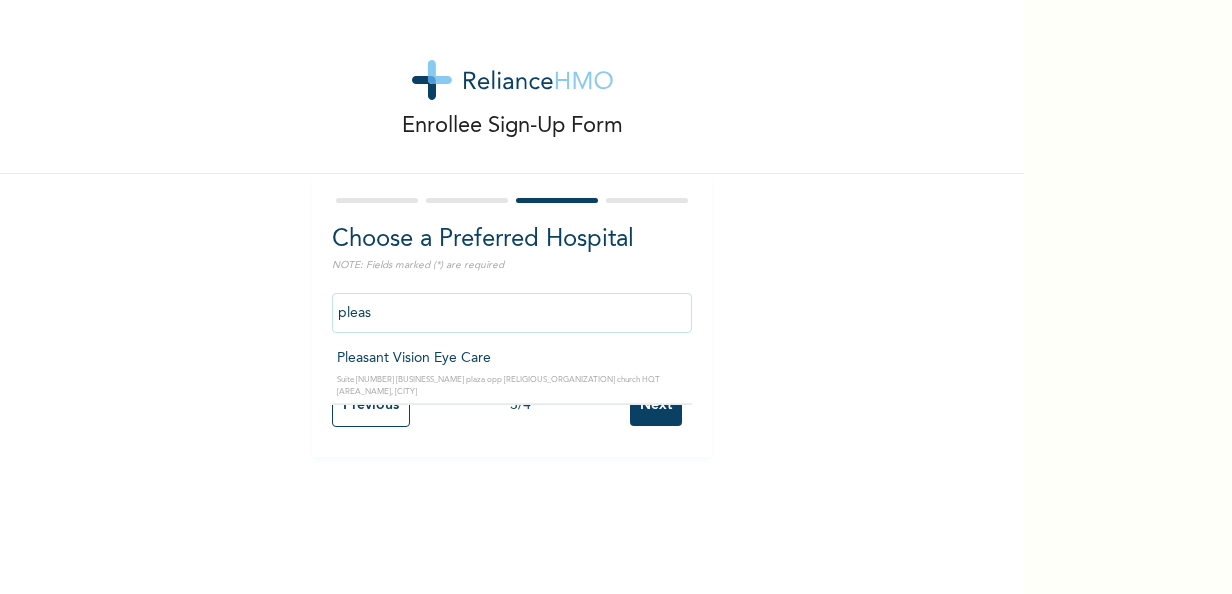 click on "pleas" at bounding box center (512, 313) 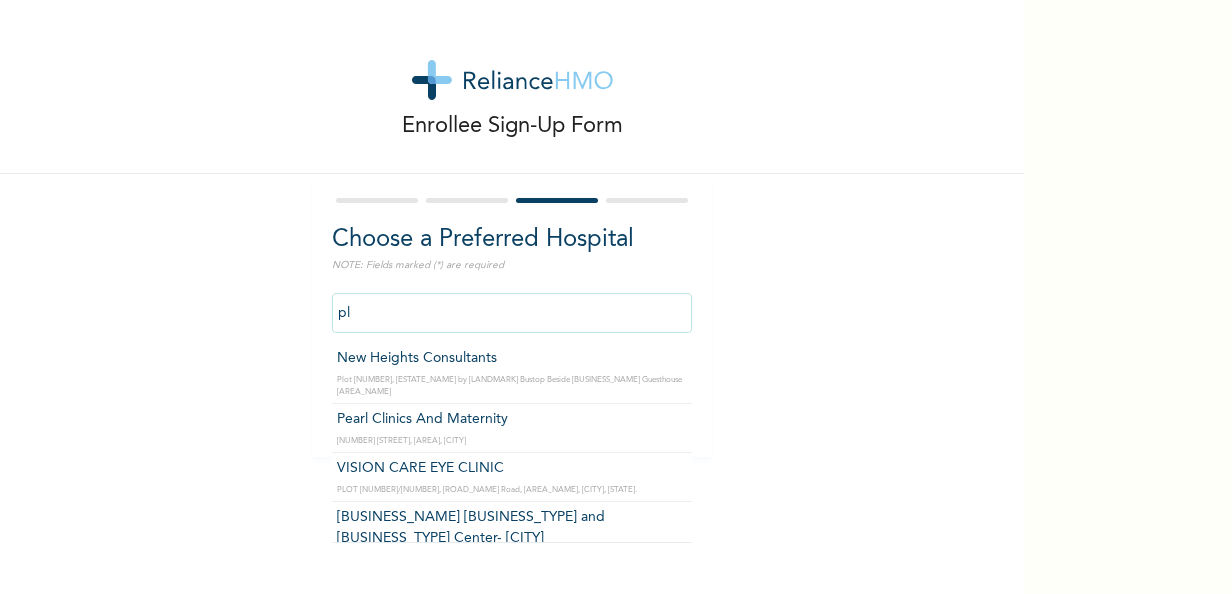 type on "p" 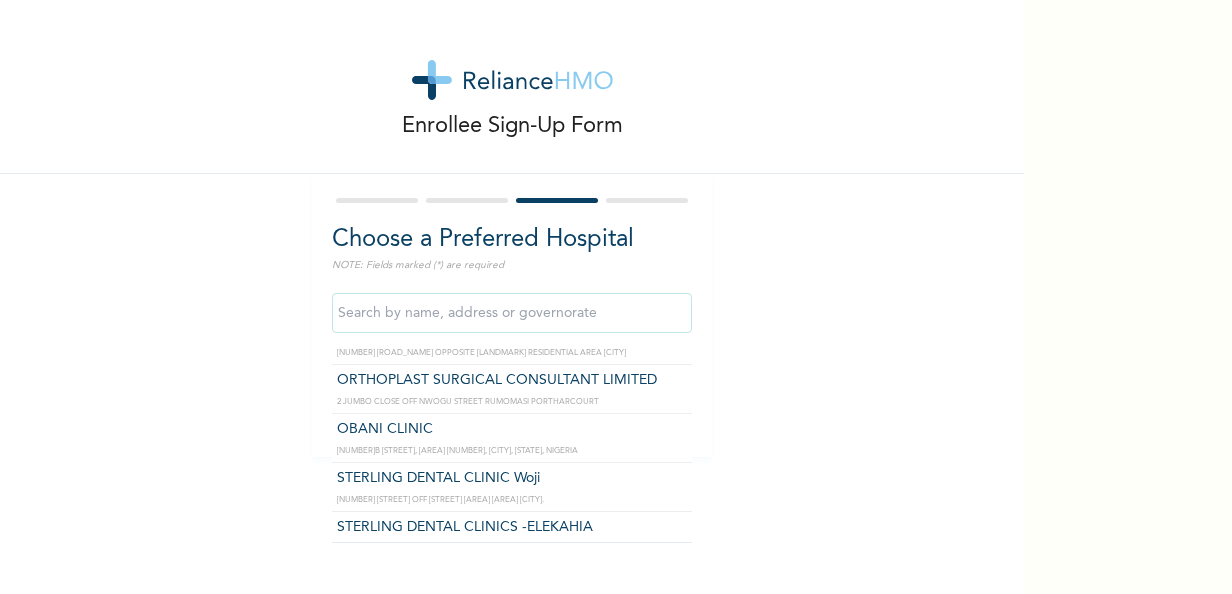 scroll, scrollTop: 7400, scrollLeft: 0, axis: vertical 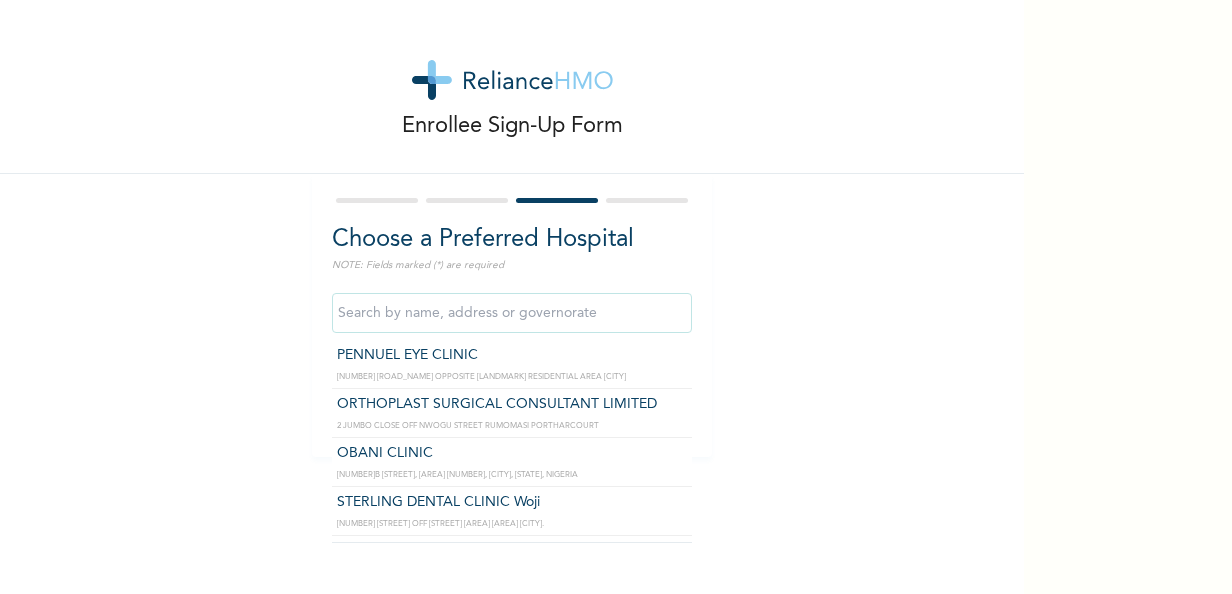 type 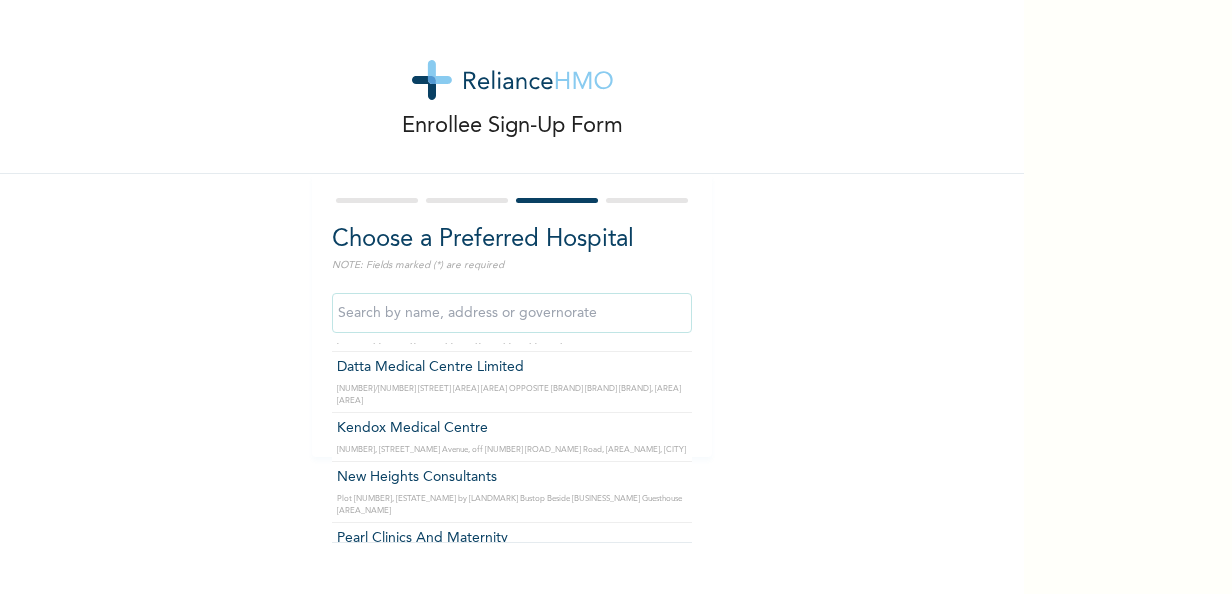 scroll, scrollTop: 200, scrollLeft: 0, axis: vertical 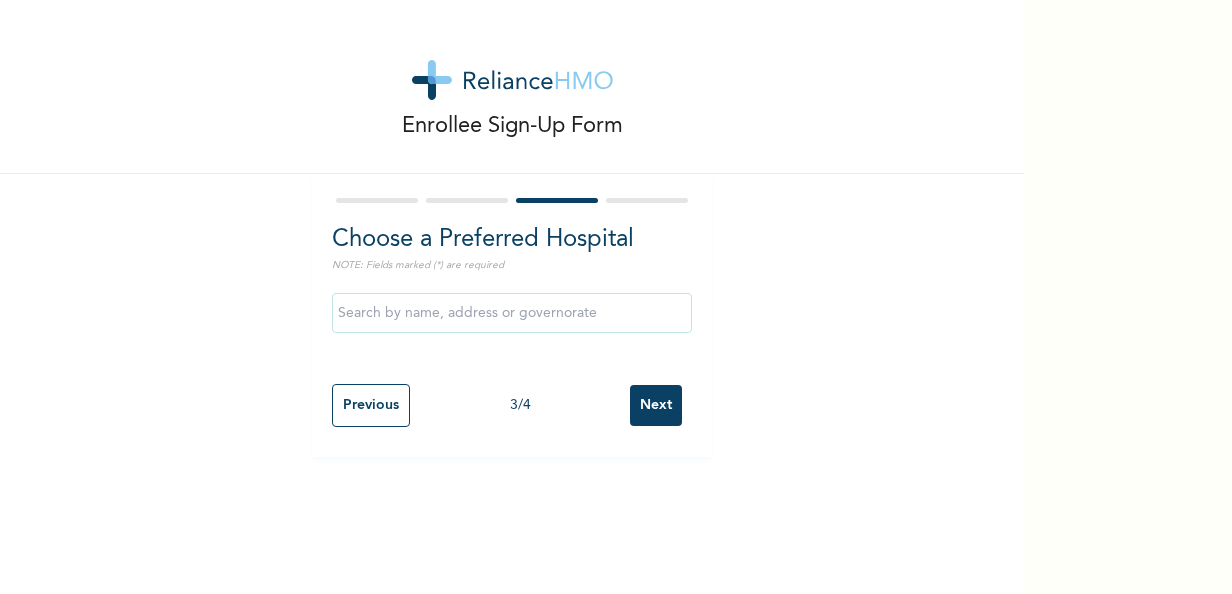 click on "Enrollee Sign-Up Form Choose a Preferred Hospital NOTE: Fields marked (*) are required Previous 3  / 4 Next" at bounding box center [512, 297] 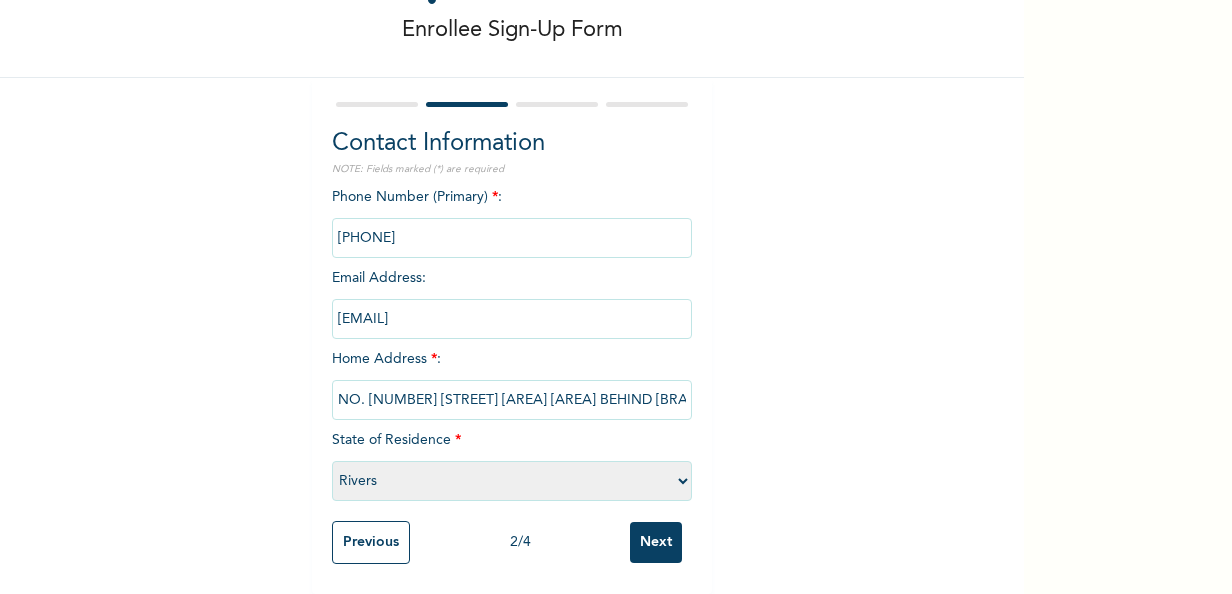 scroll, scrollTop: 114, scrollLeft: 0, axis: vertical 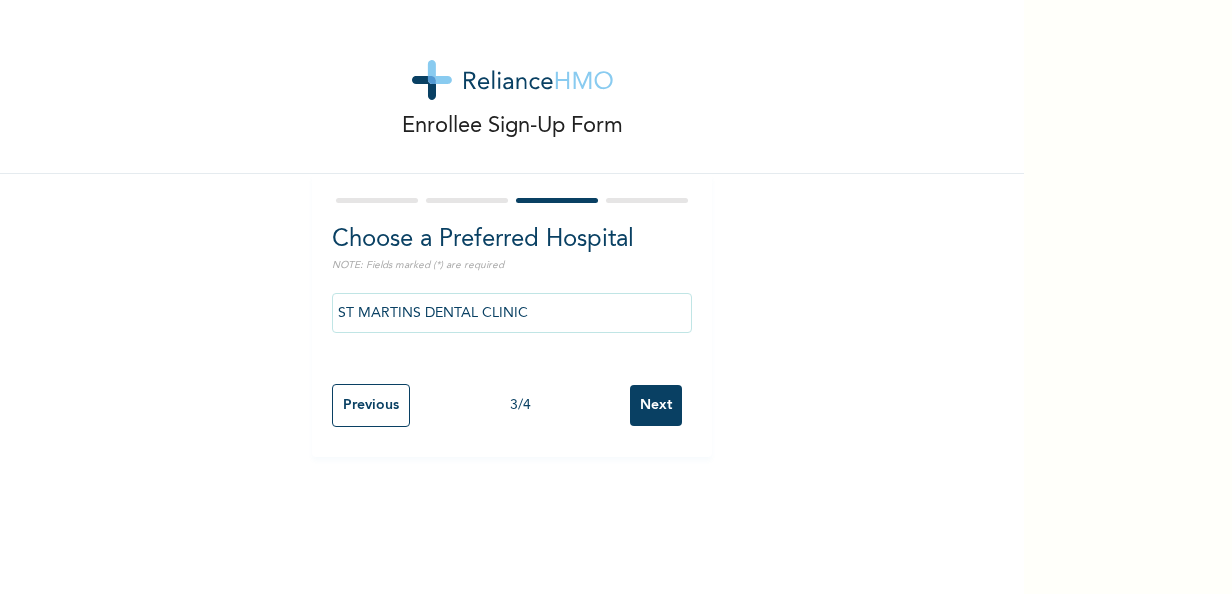click on "ST MARTINS DENTAL CLINIC" at bounding box center [512, 313] 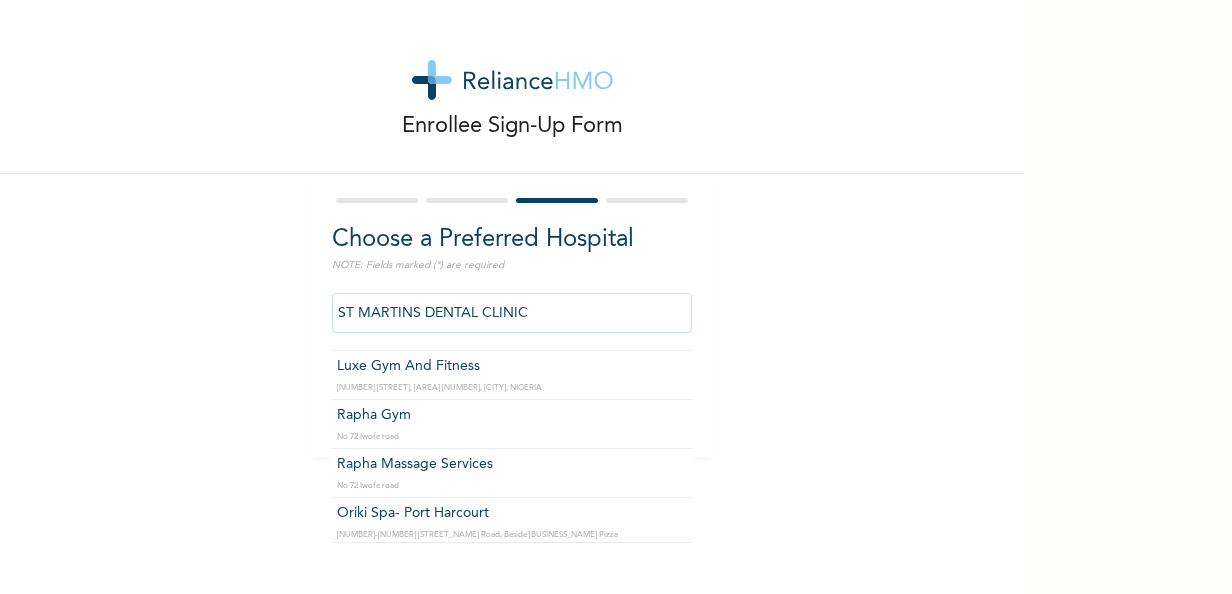 scroll, scrollTop: 14987, scrollLeft: 0, axis: vertical 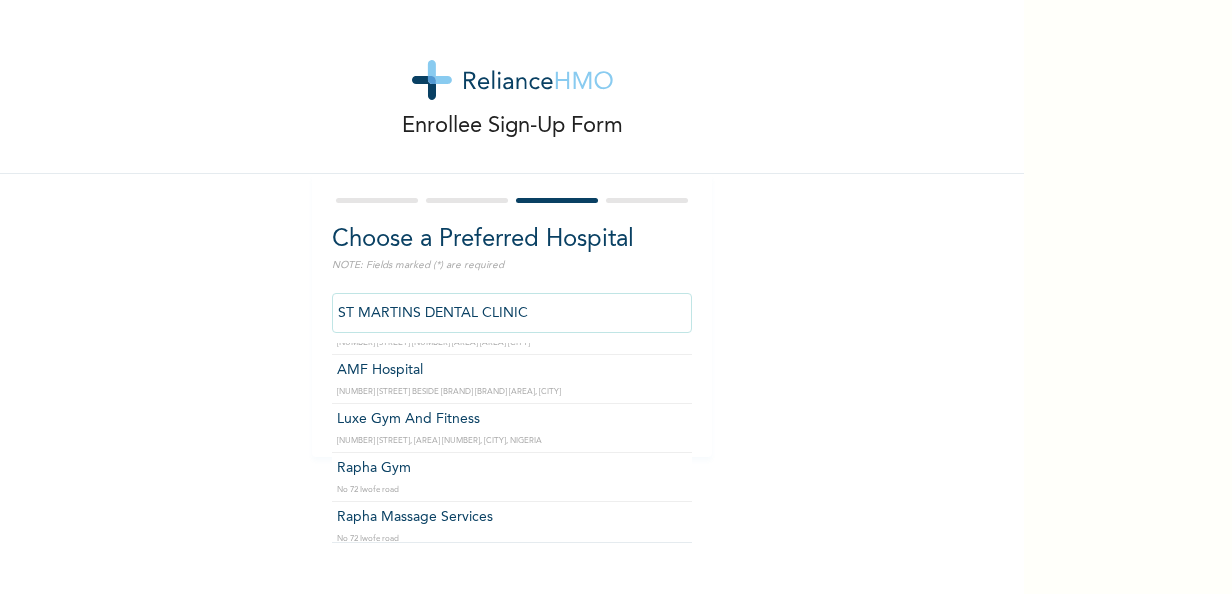 click on "ST MARTINS DENTAL CLINIC" at bounding box center (512, 313) 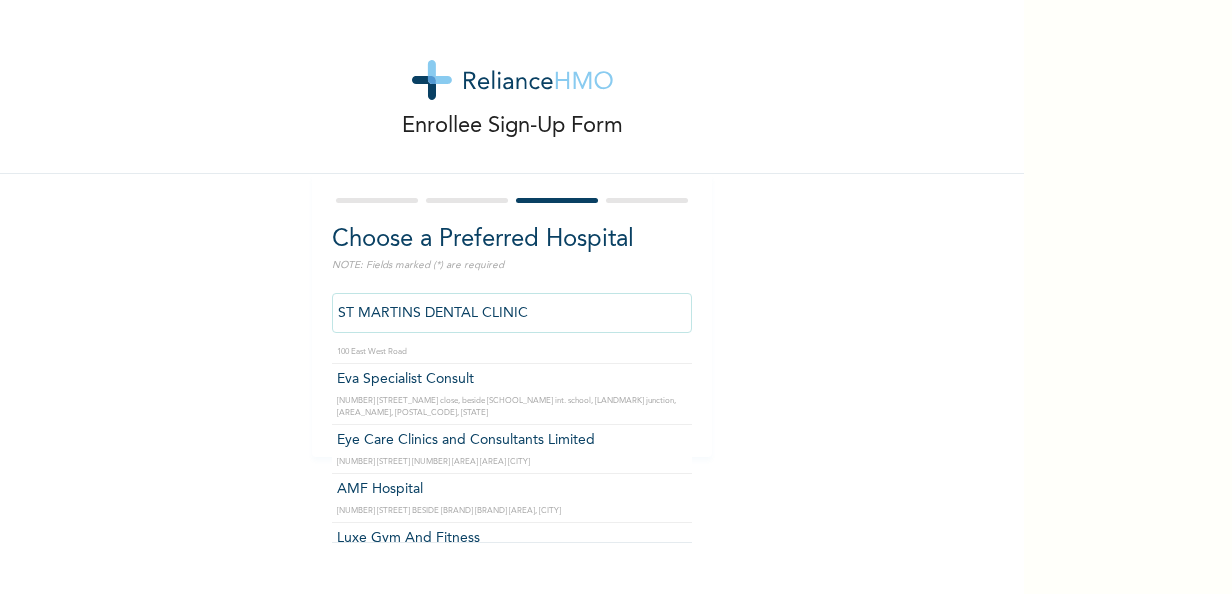 scroll, scrollTop: 14867, scrollLeft: 0, axis: vertical 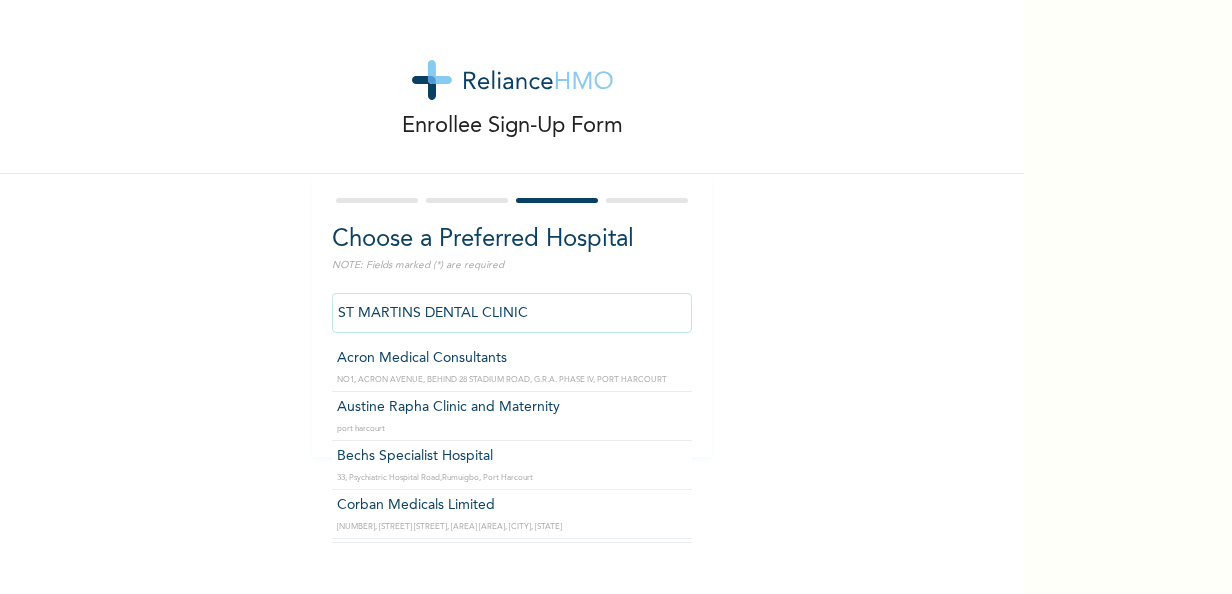 click on "ST MARTINS DENTAL CLINIC" at bounding box center (512, 313) 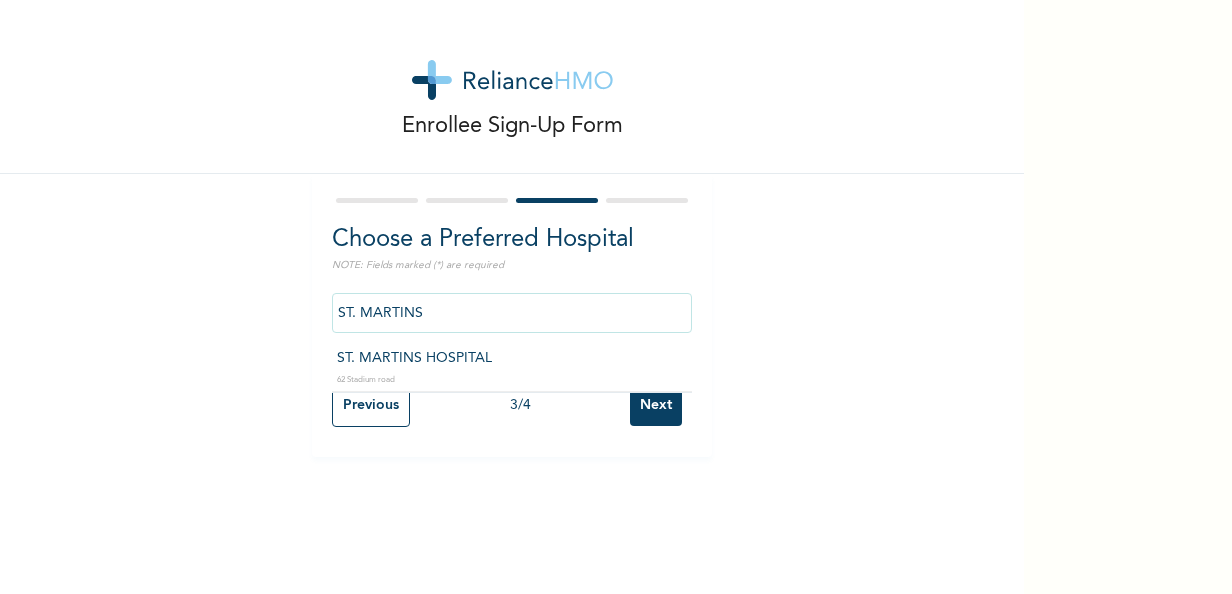 type on "ST. MARTINS HOSPITAL" 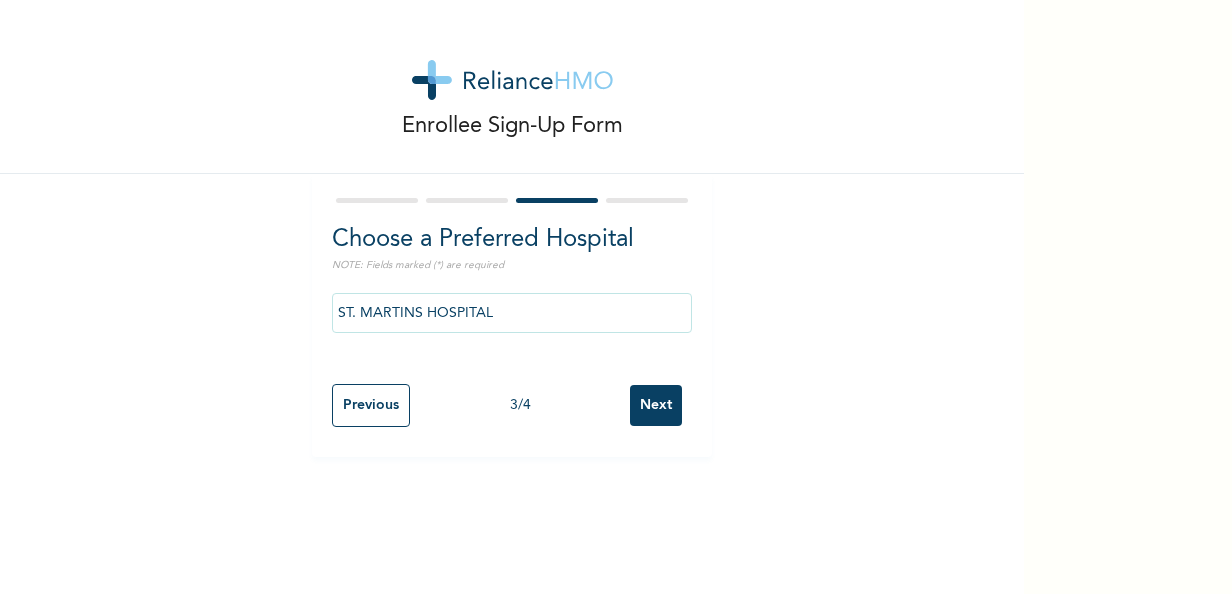 click on "3  / 4" at bounding box center (520, 405) 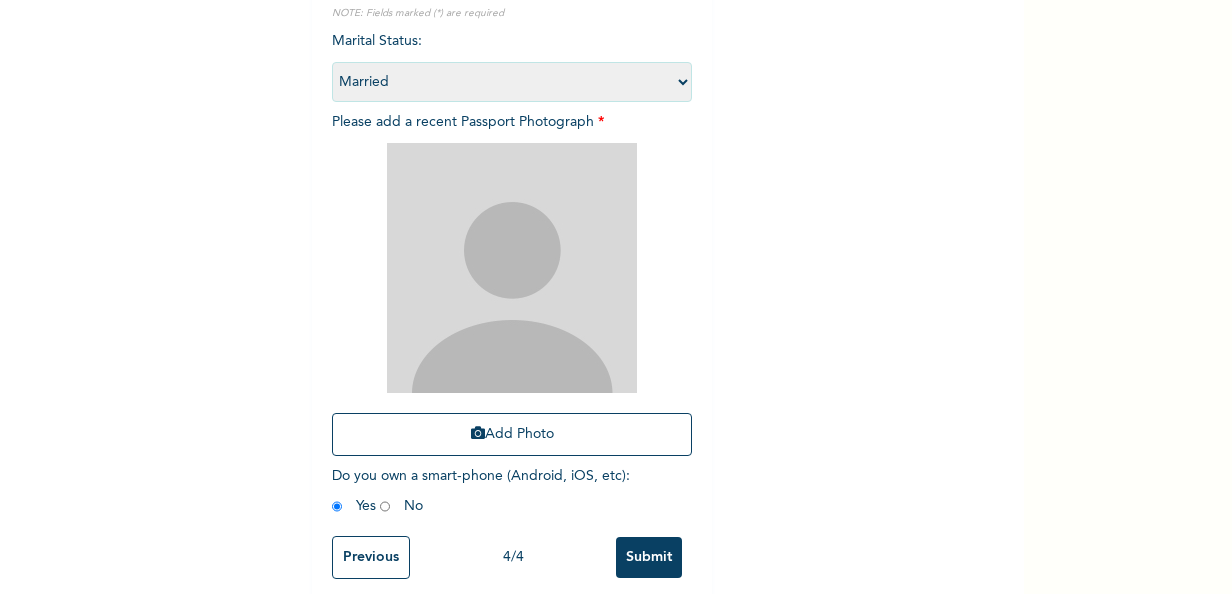 scroll, scrollTop: 284, scrollLeft: 0, axis: vertical 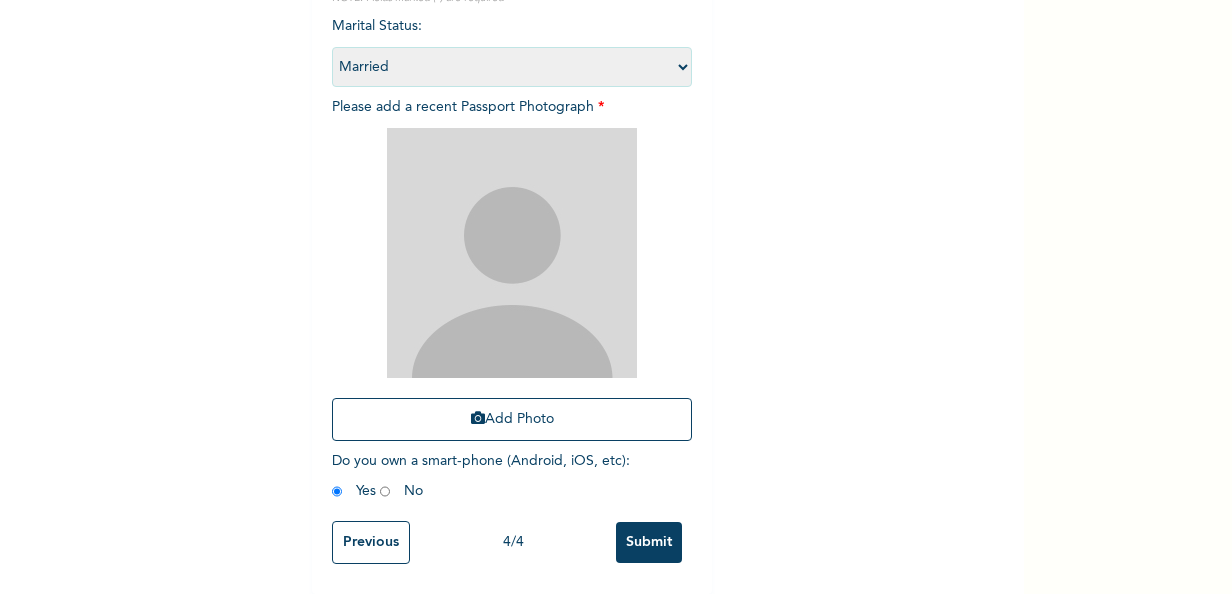 click on "Previous" at bounding box center (371, 542) 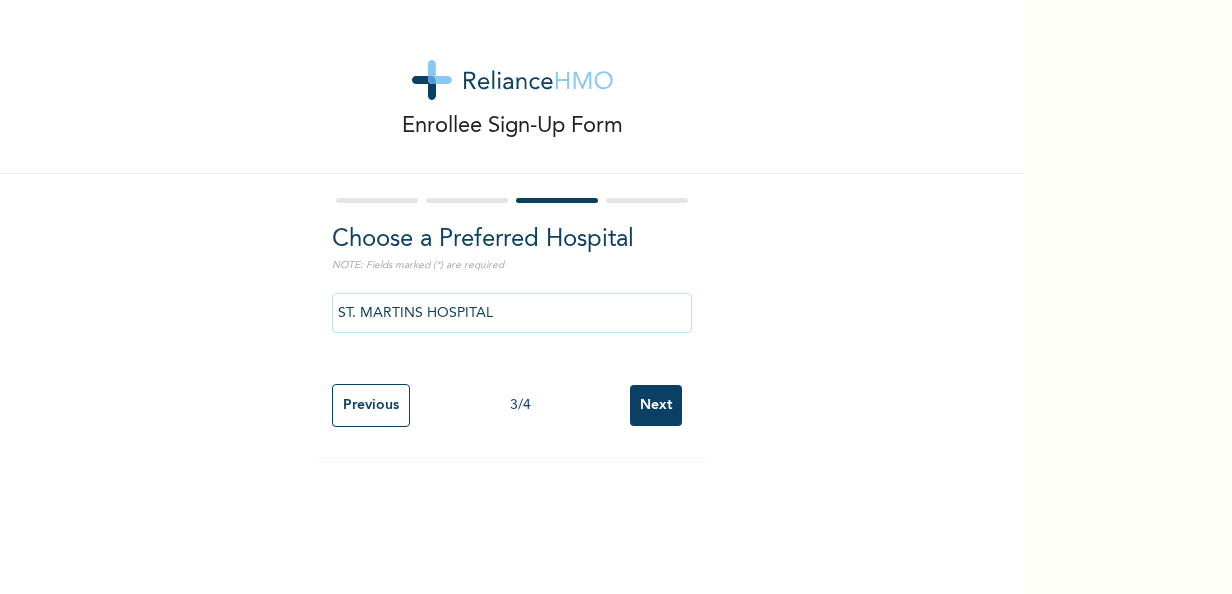 scroll, scrollTop: 0, scrollLeft: 0, axis: both 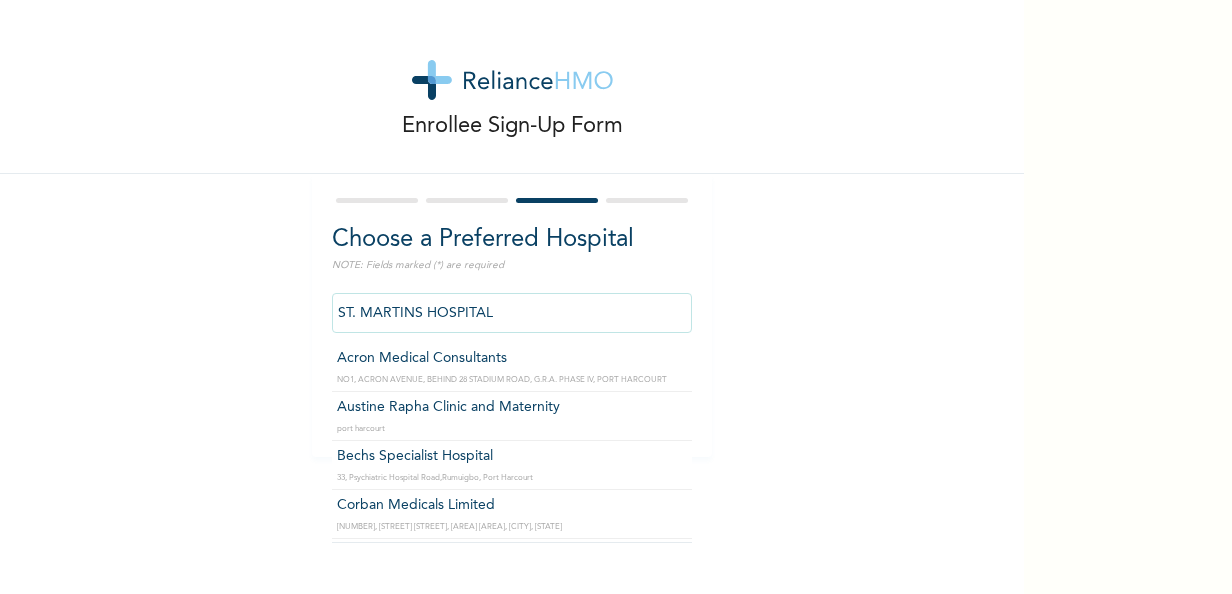 click on "ST. MARTINS HOSPITAL" at bounding box center (512, 313) 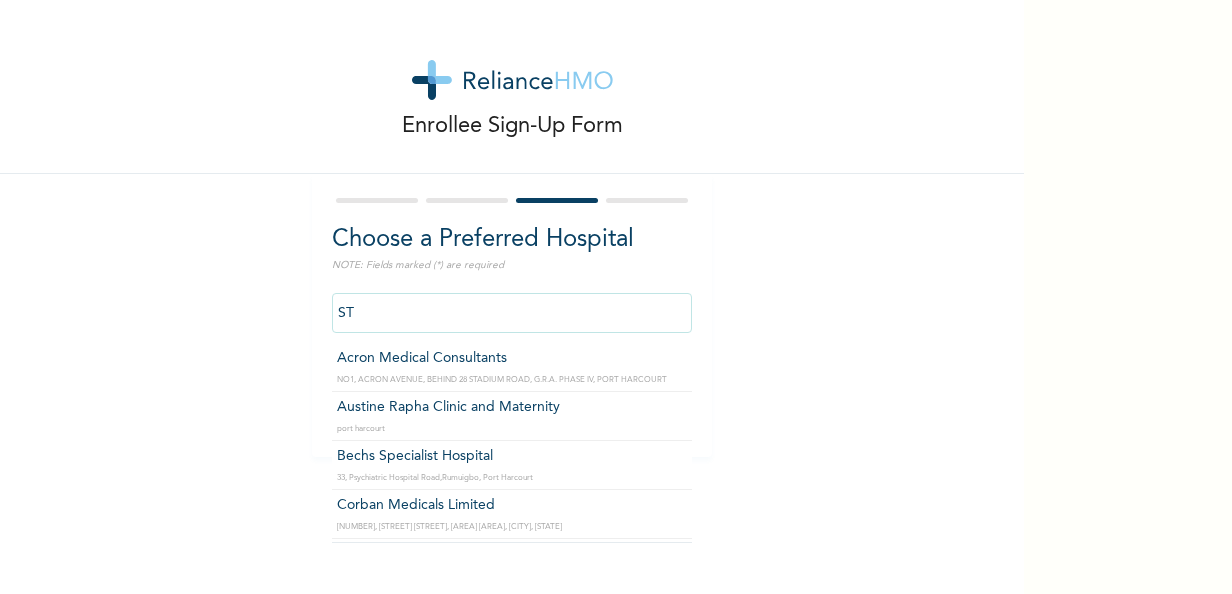 type on "S" 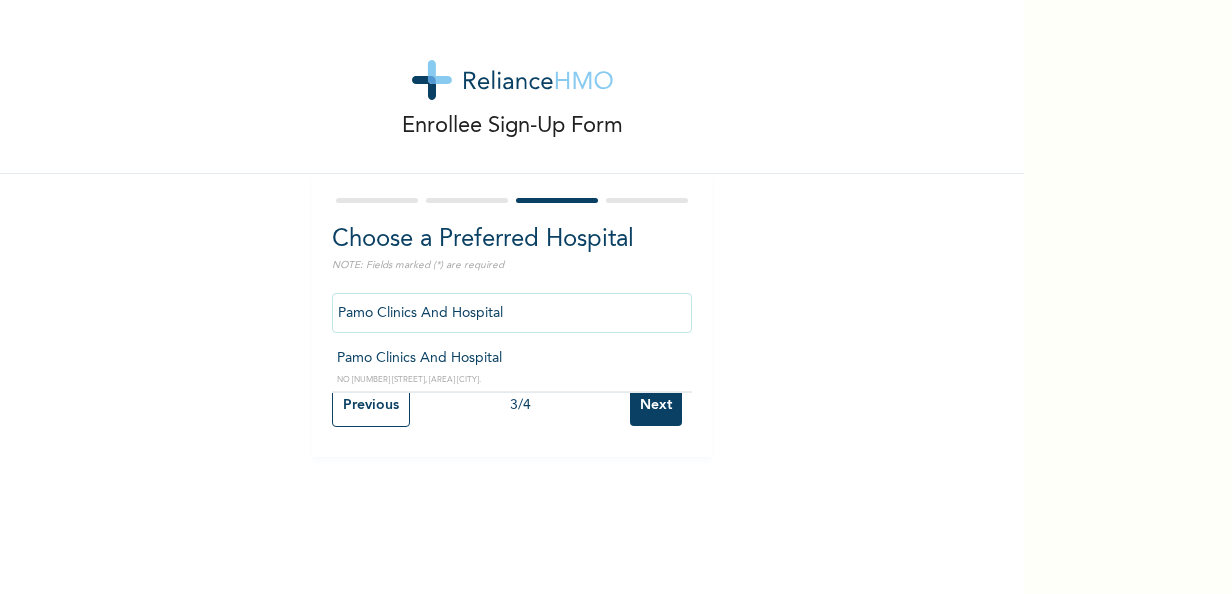 click on "Pamo Clinics And Hospital" at bounding box center [512, 313] 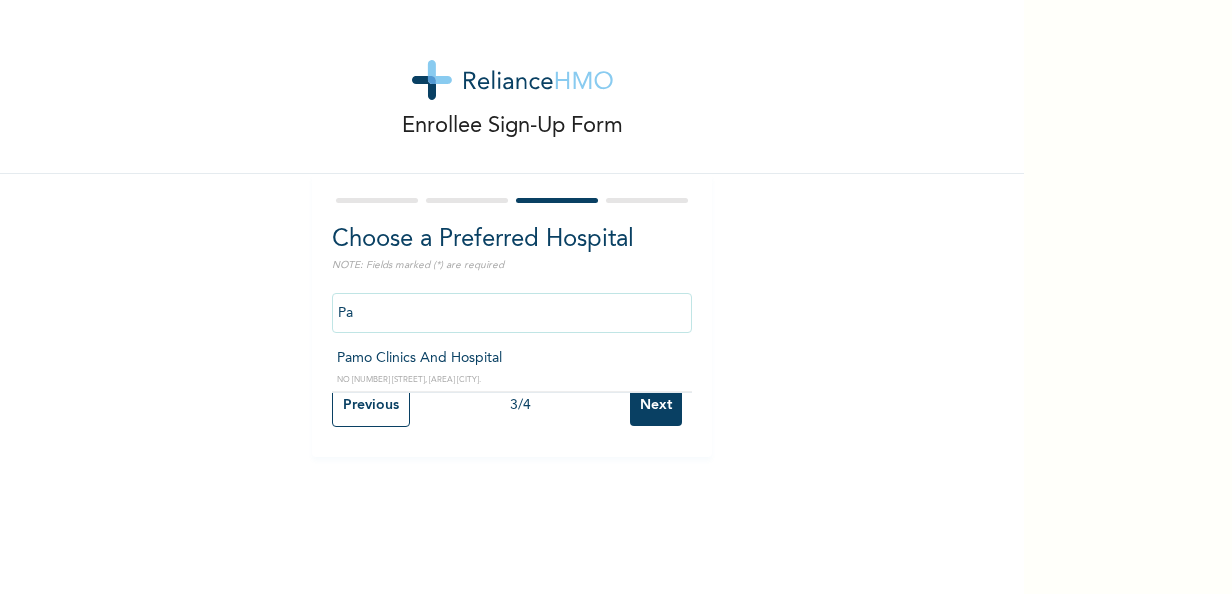 type on "P" 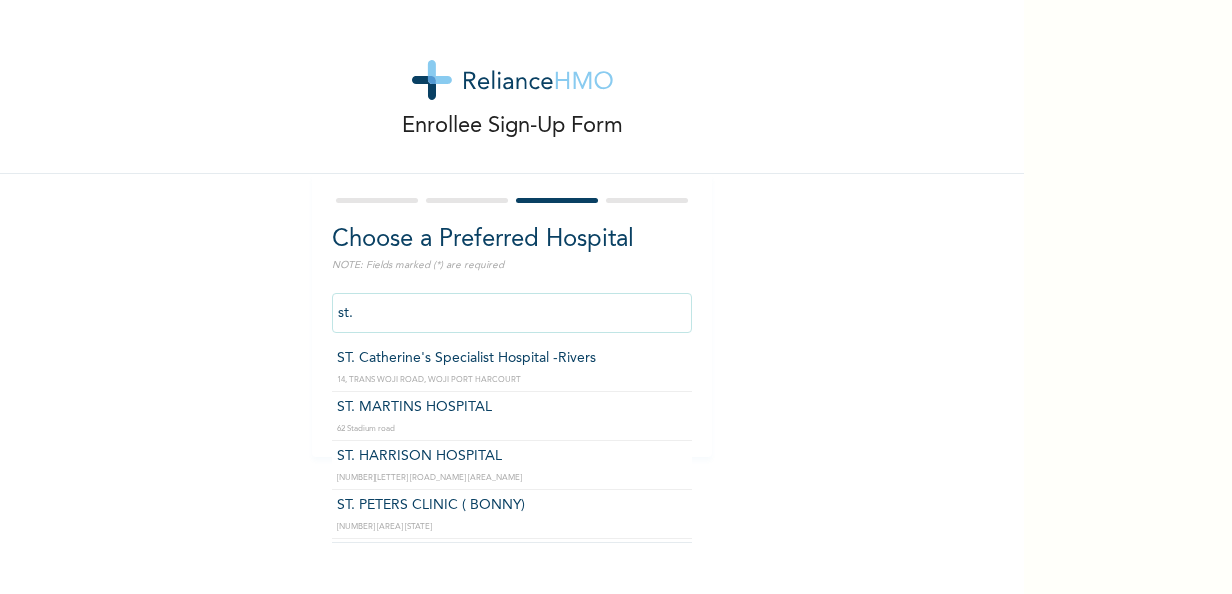 type on "ST. MARTINS HOSPITAL" 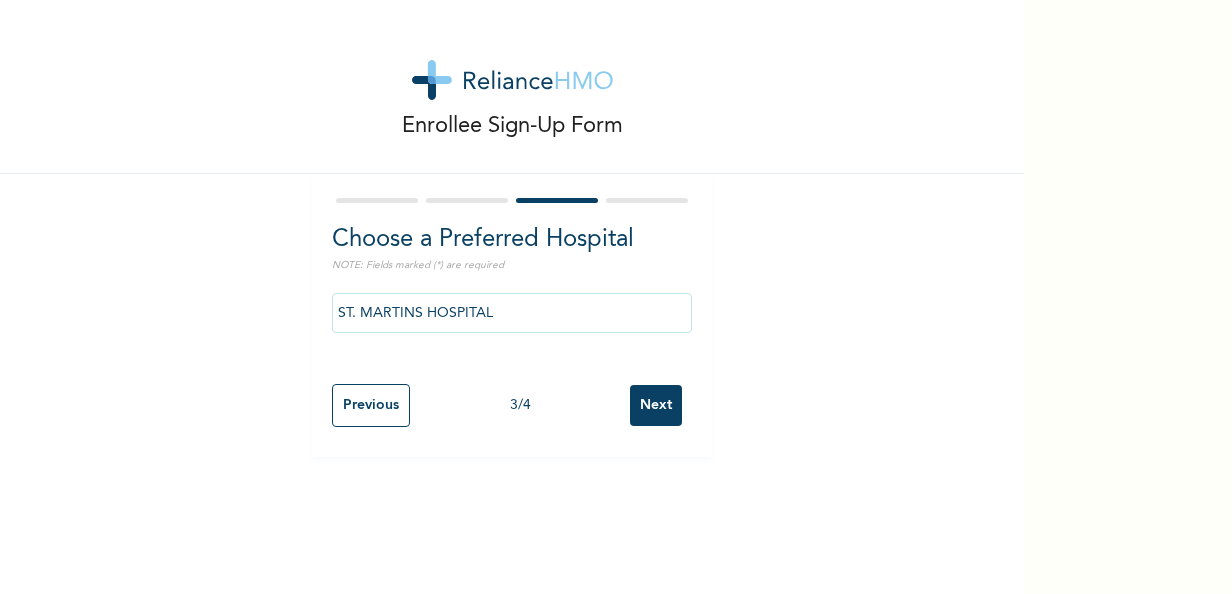 click on "Next" at bounding box center [656, 405] 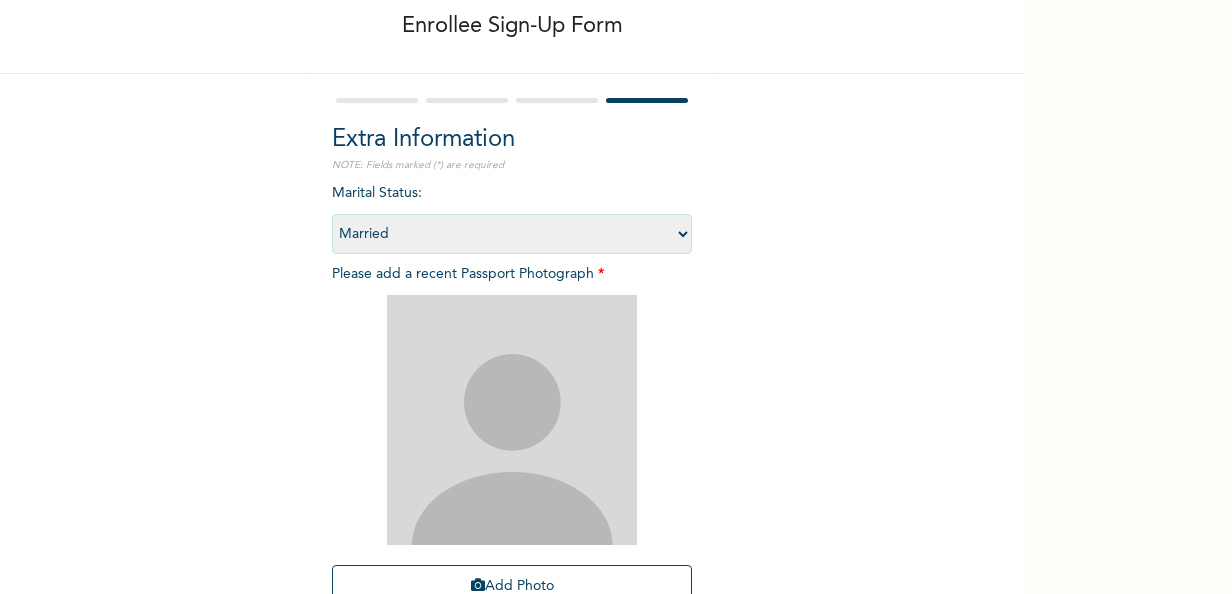 scroll, scrollTop: 200, scrollLeft: 0, axis: vertical 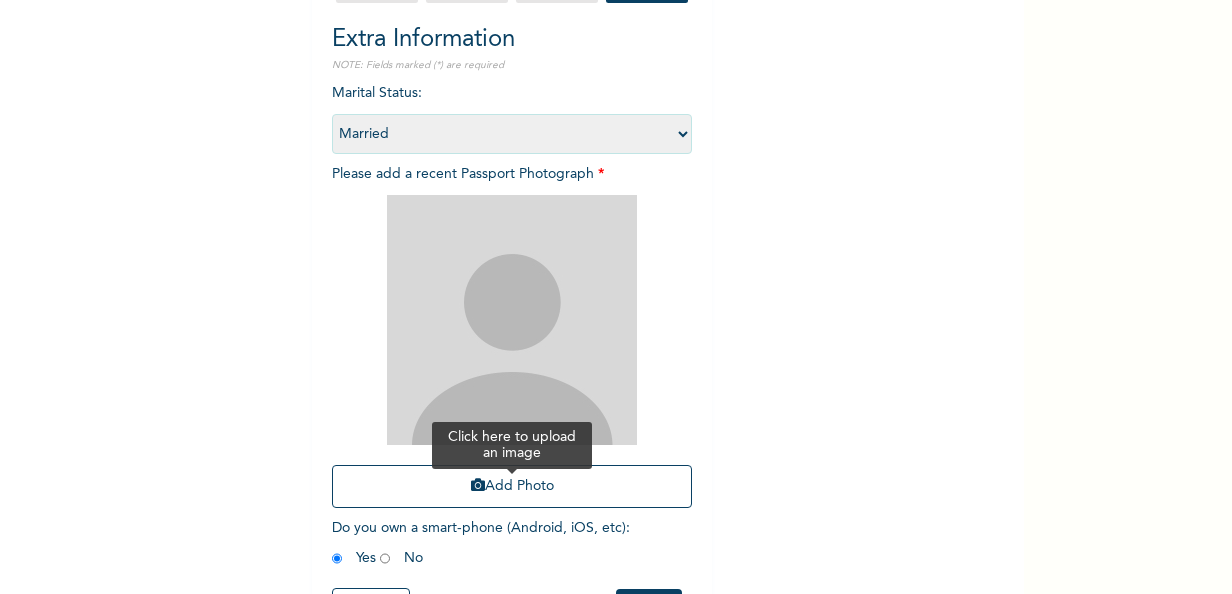 click on "Add Photo" at bounding box center (512, 486) 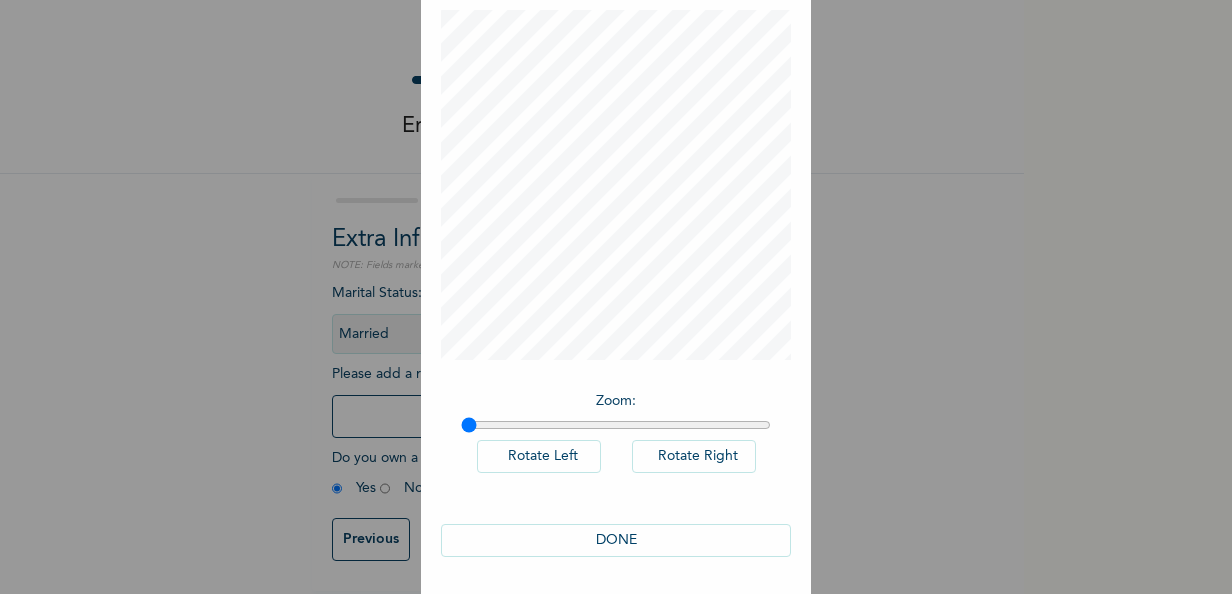 scroll, scrollTop: 103, scrollLeft: 0, axis: vertical 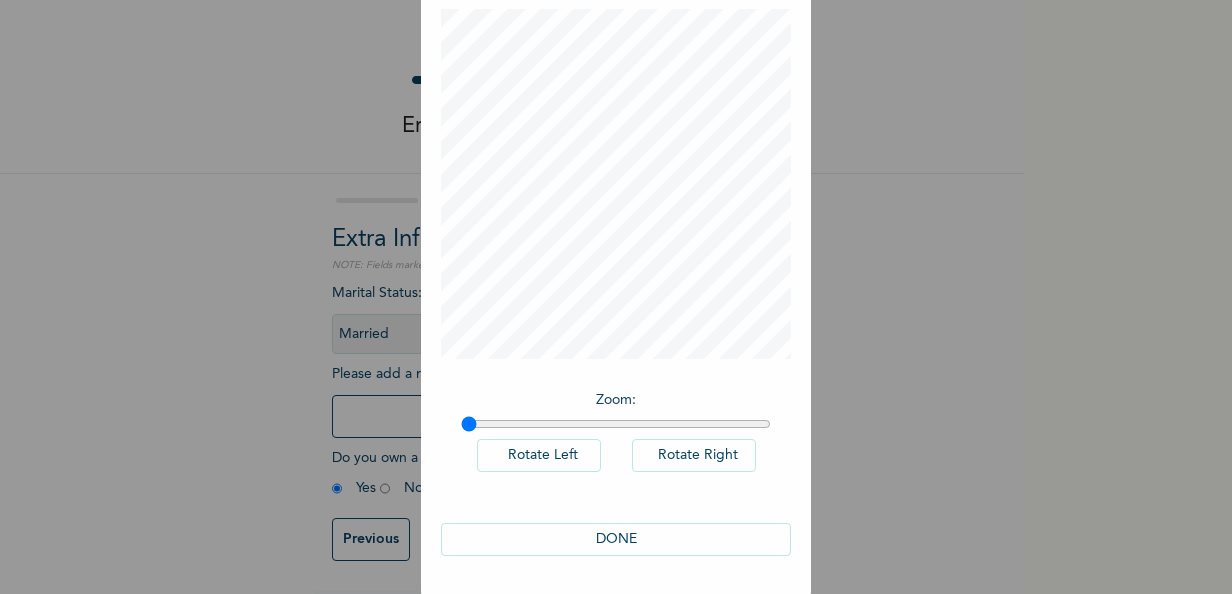 click on "DONE" at bounding box center (616, 539) 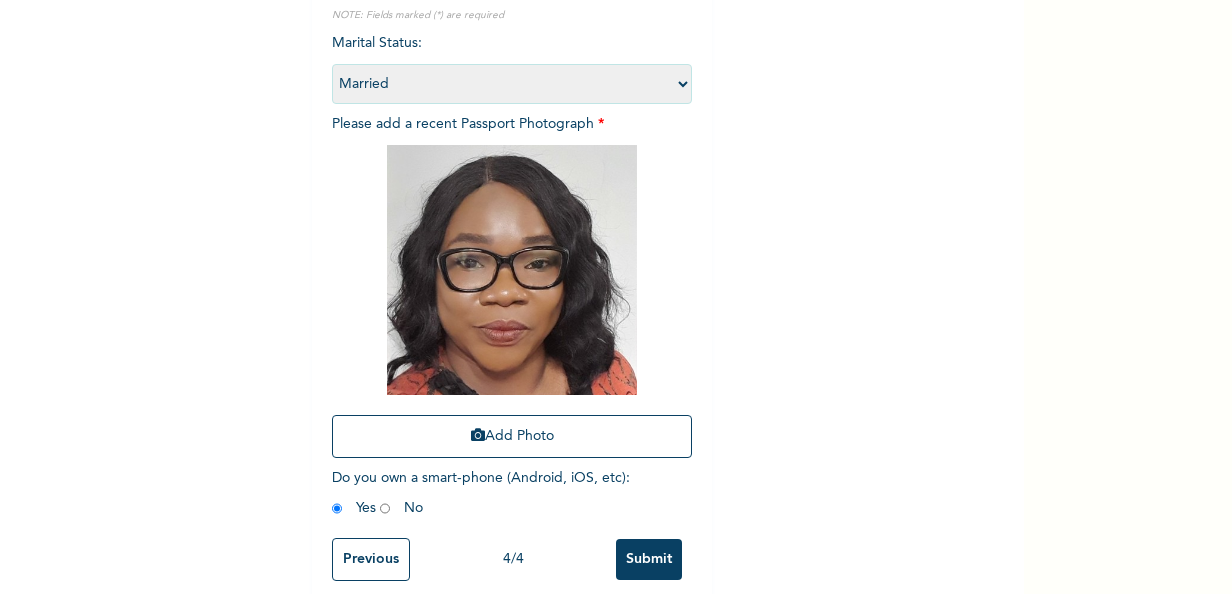 scroll, scrollTop: 284, scrollLeft: 0, axis: vertical 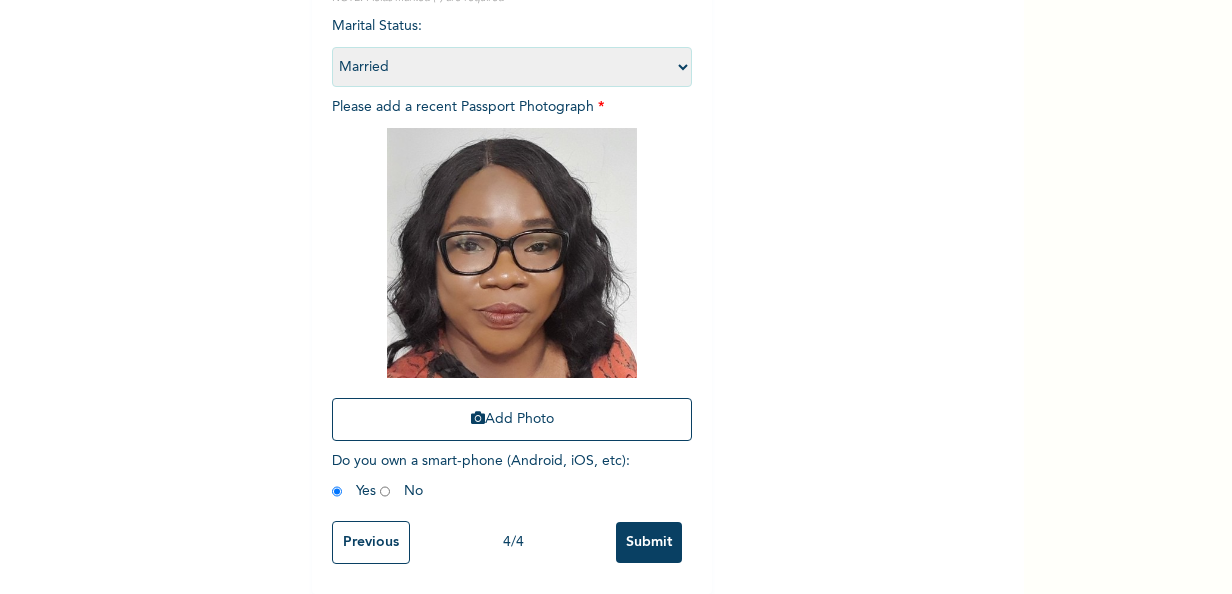 click on "Submit" at bounding box center [649, 542] 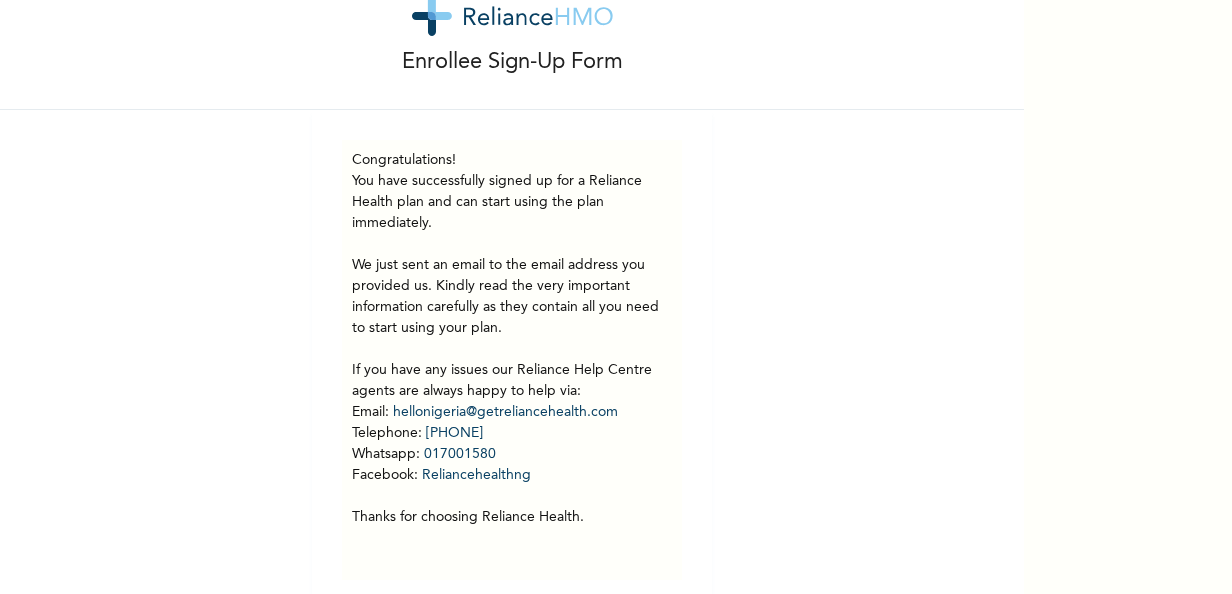 scroll, scrollTop: 95, scrollLeft: 0, axis: vertical 